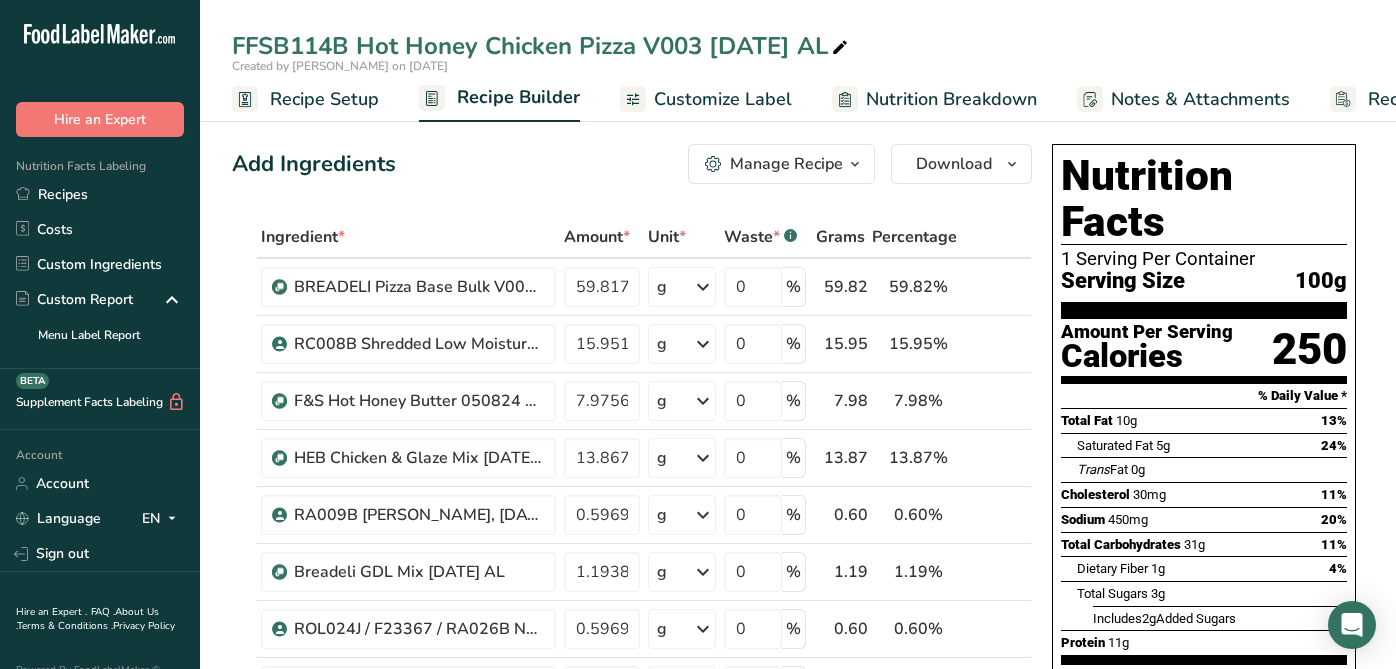 scroll, scrollTop: 71, scrollLeft: 0, axis: vertical 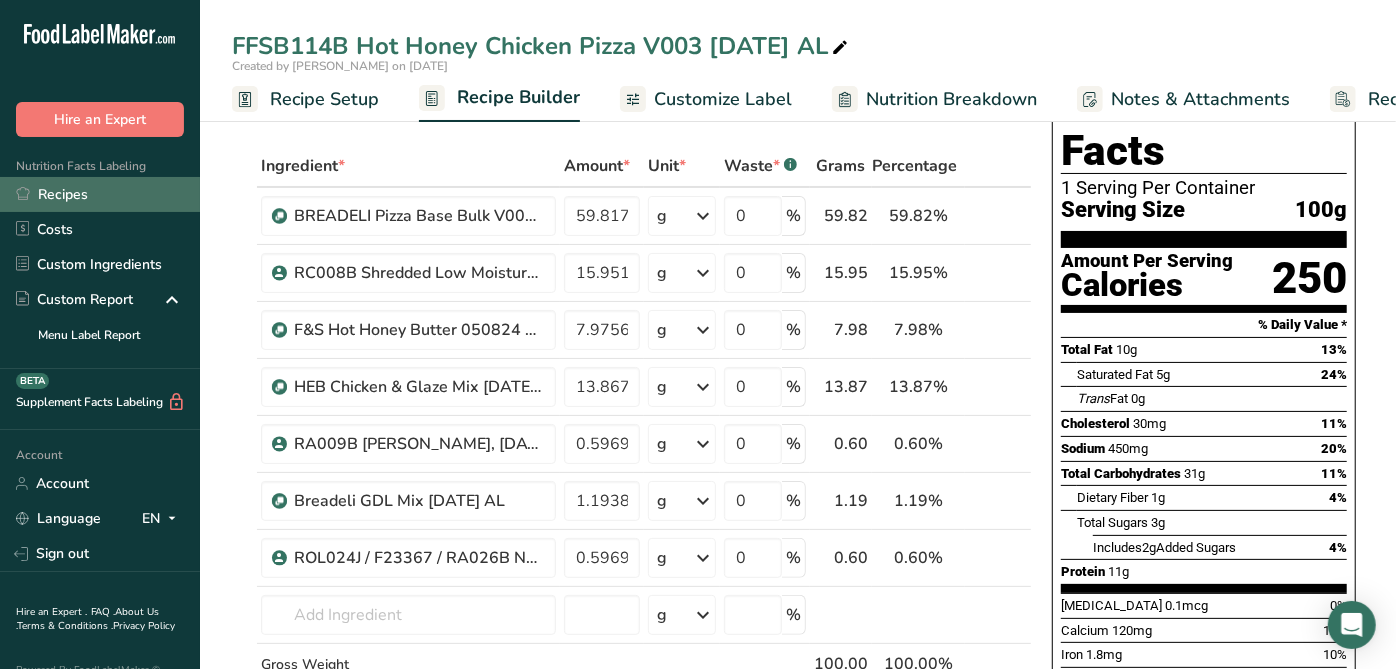 click on "Recipes" at bounding box center (100, 194) 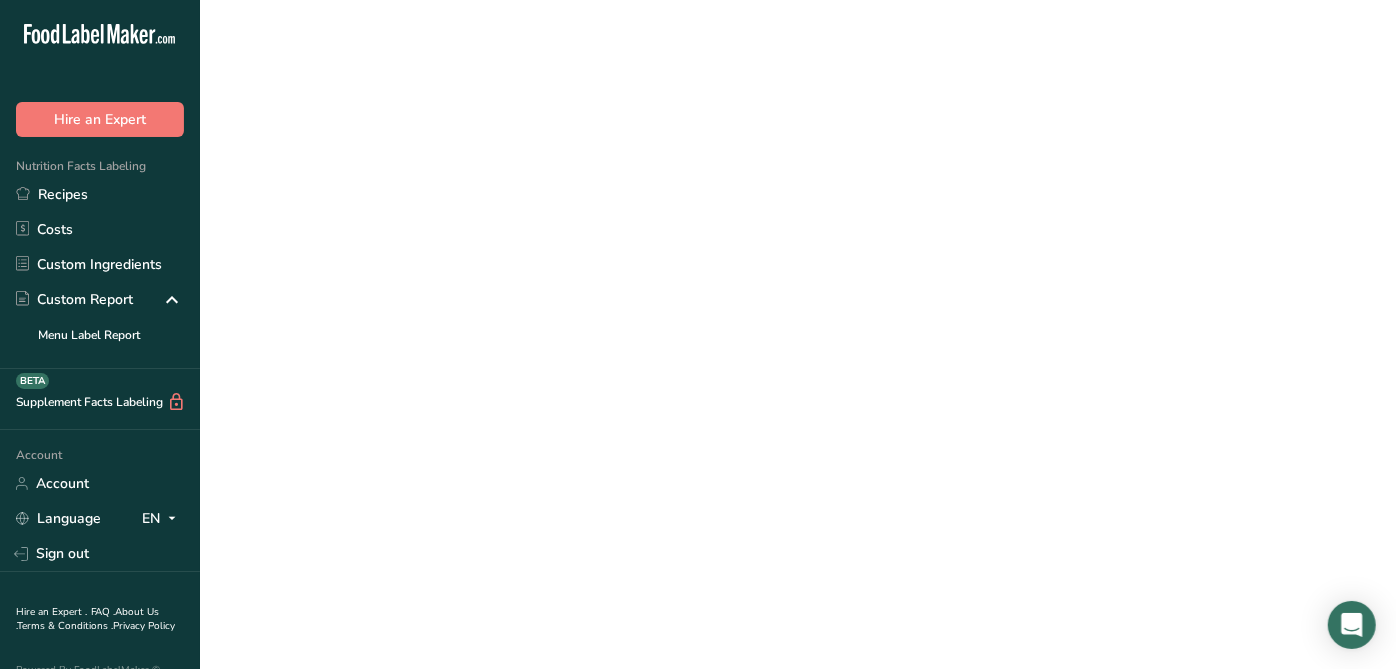 scroll, scrollTop: 0, scrollLeft: 0, axis: both 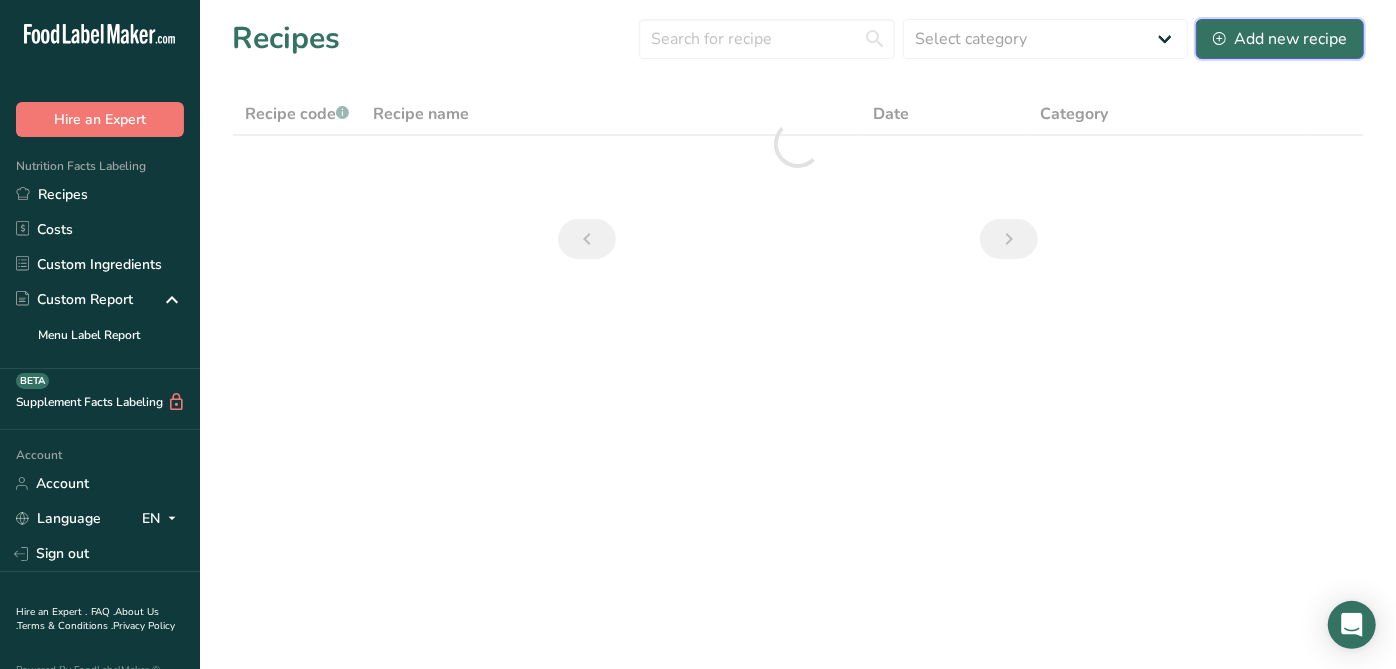 click on "Add new recipe" at bounding box center (1280, 39) 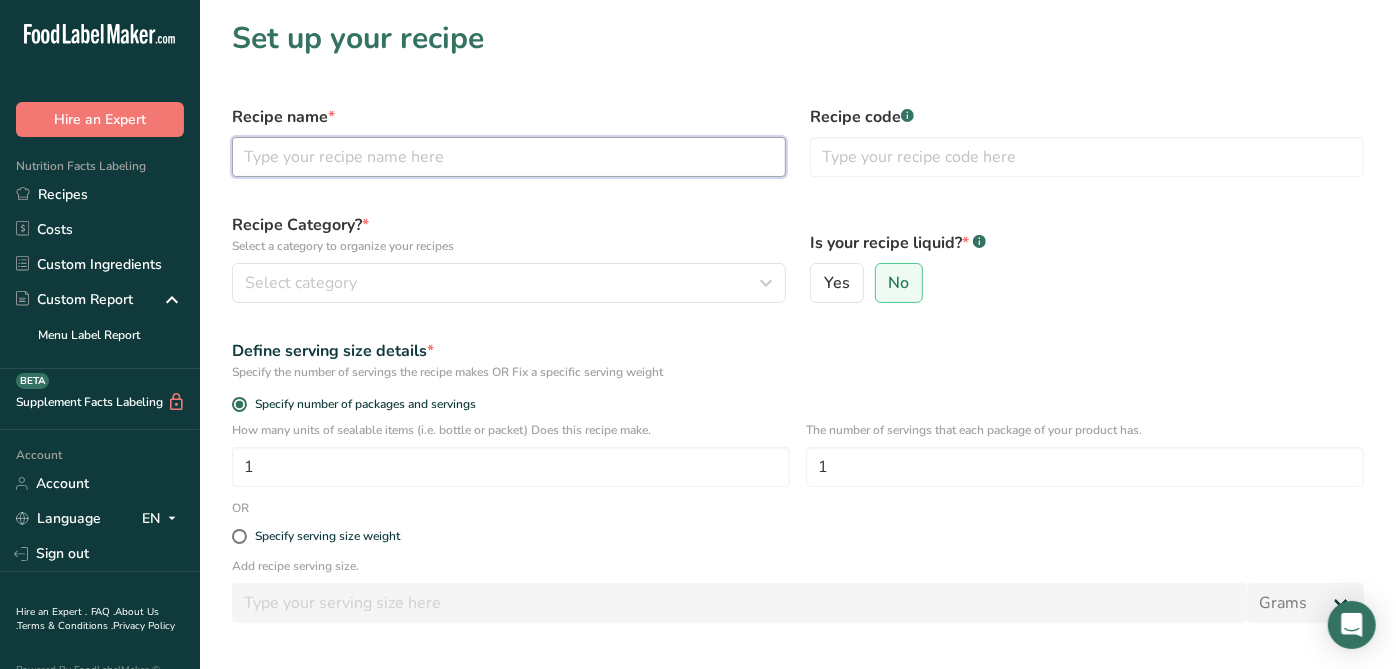 click at bounding box center [509, 157] 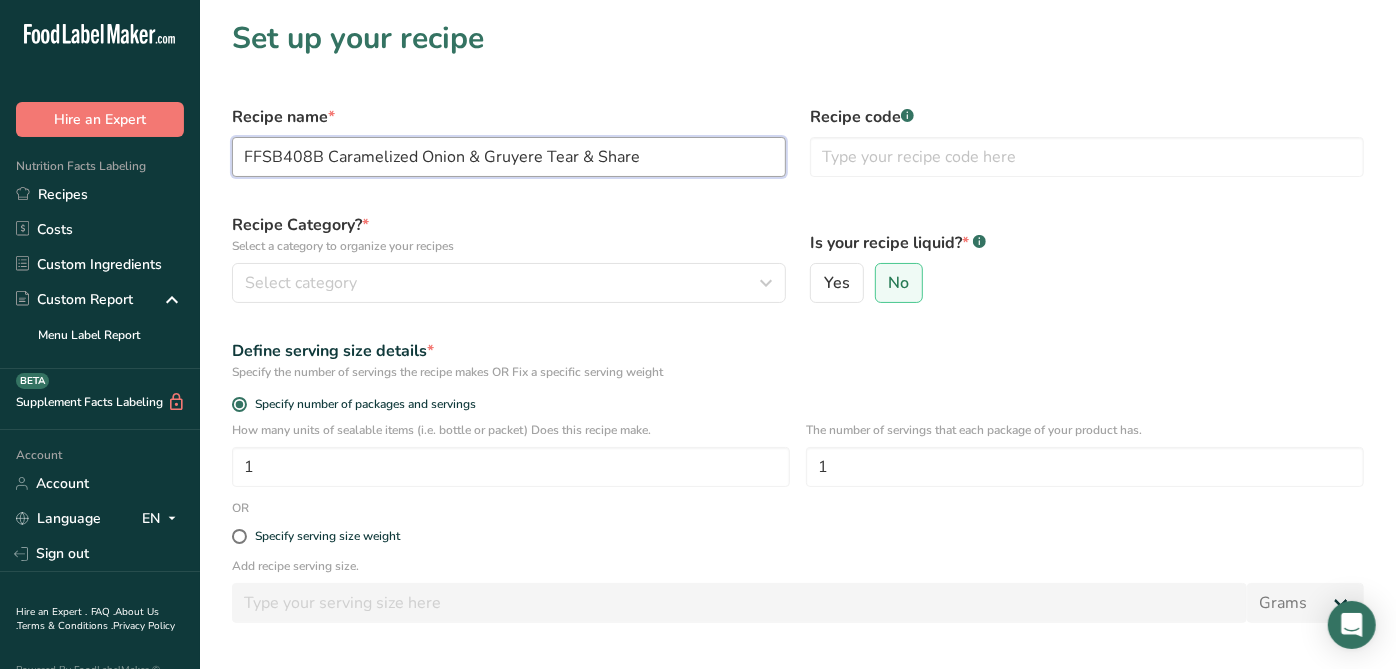 click on "FFSB408B Caramelized Onion & Gruyere Tear & Share" at bounding box center [509, 157] 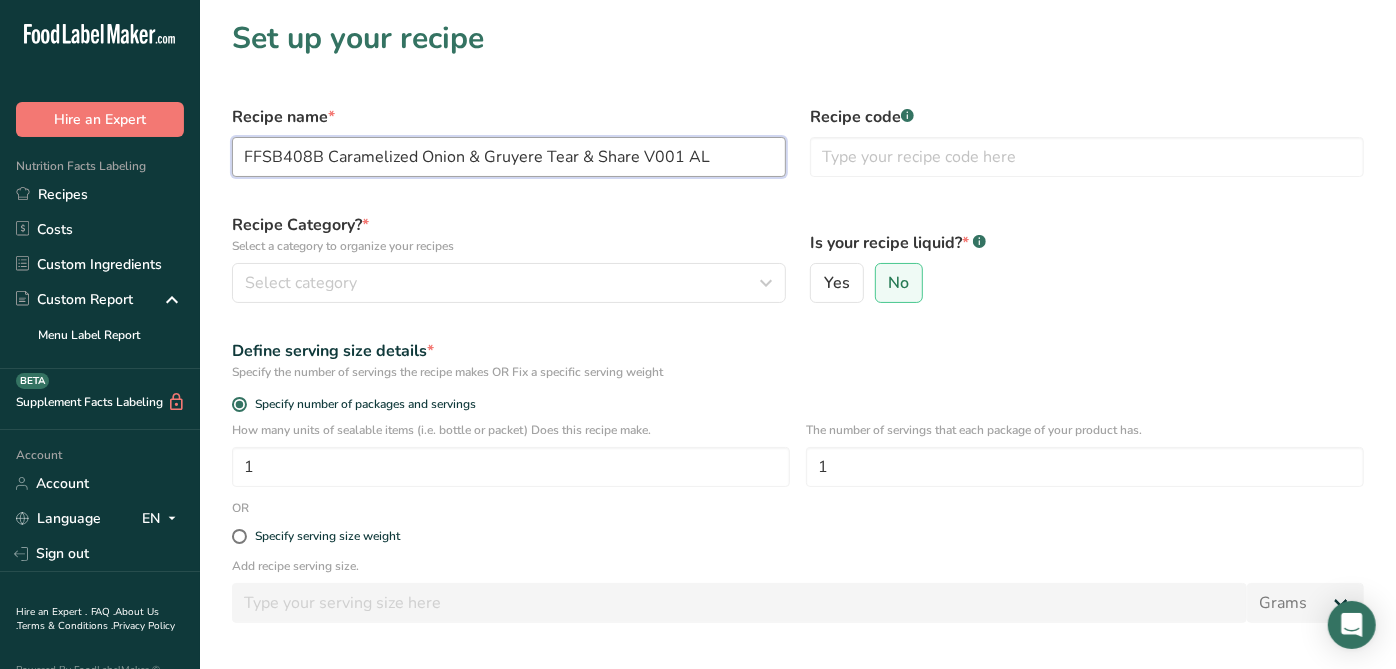 drag, startPoint x: 406, startPoint y: 194, endPoint x: -86, endPoint y: 231, distance: 493.3893 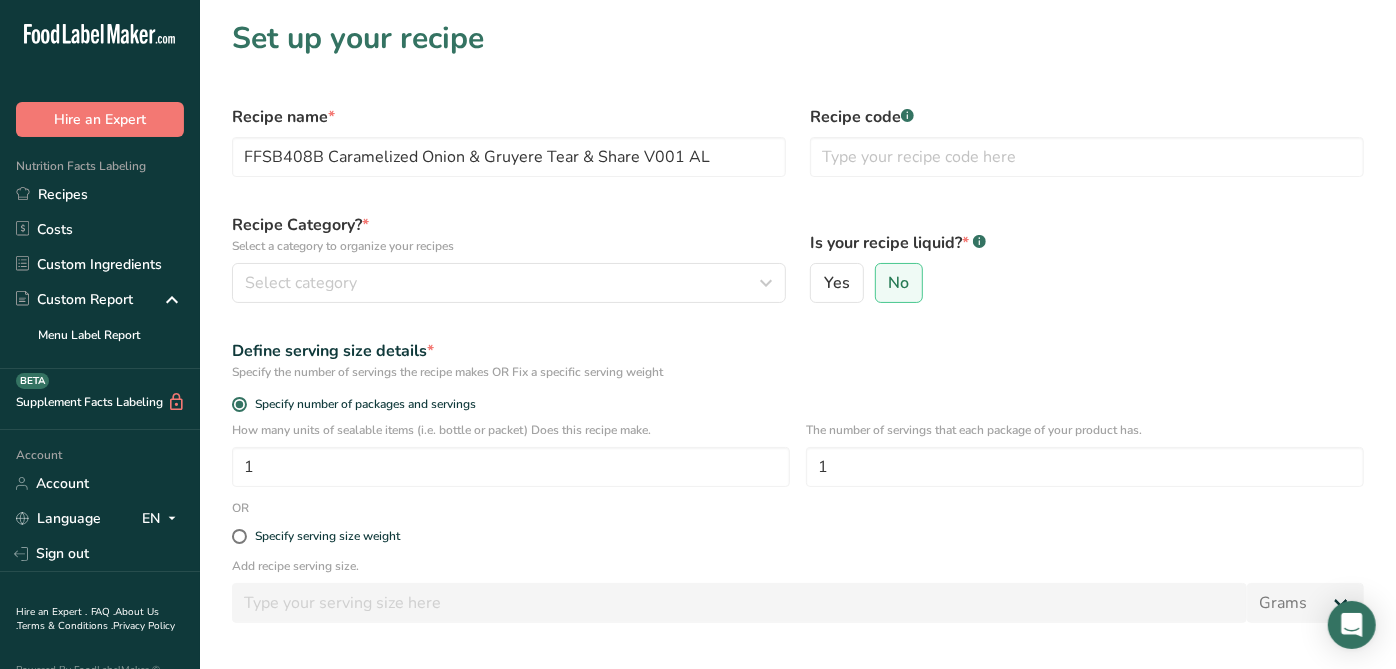 click on "Recipe name *   FFSB408B Caramelized Onion & Gruyere Tear & Share V001 AL" at bounding box center [509, 141] 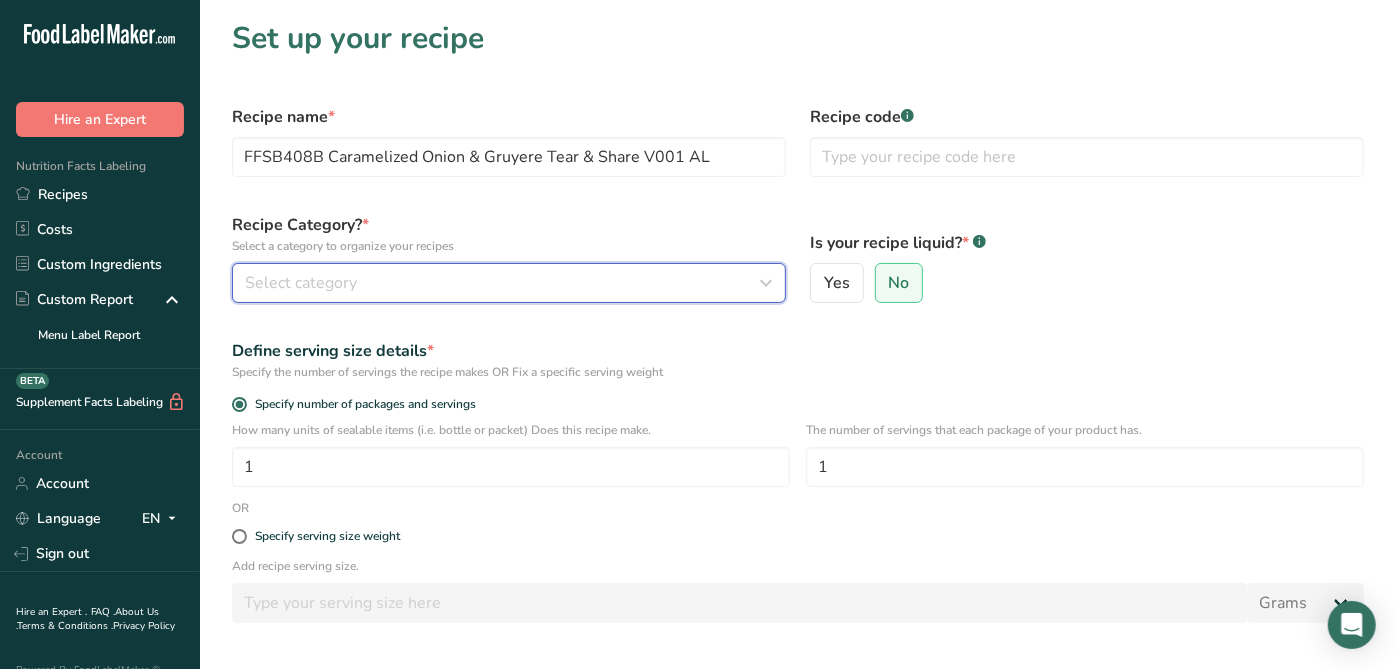 click on "Select category" at bounding box center (503, 283) 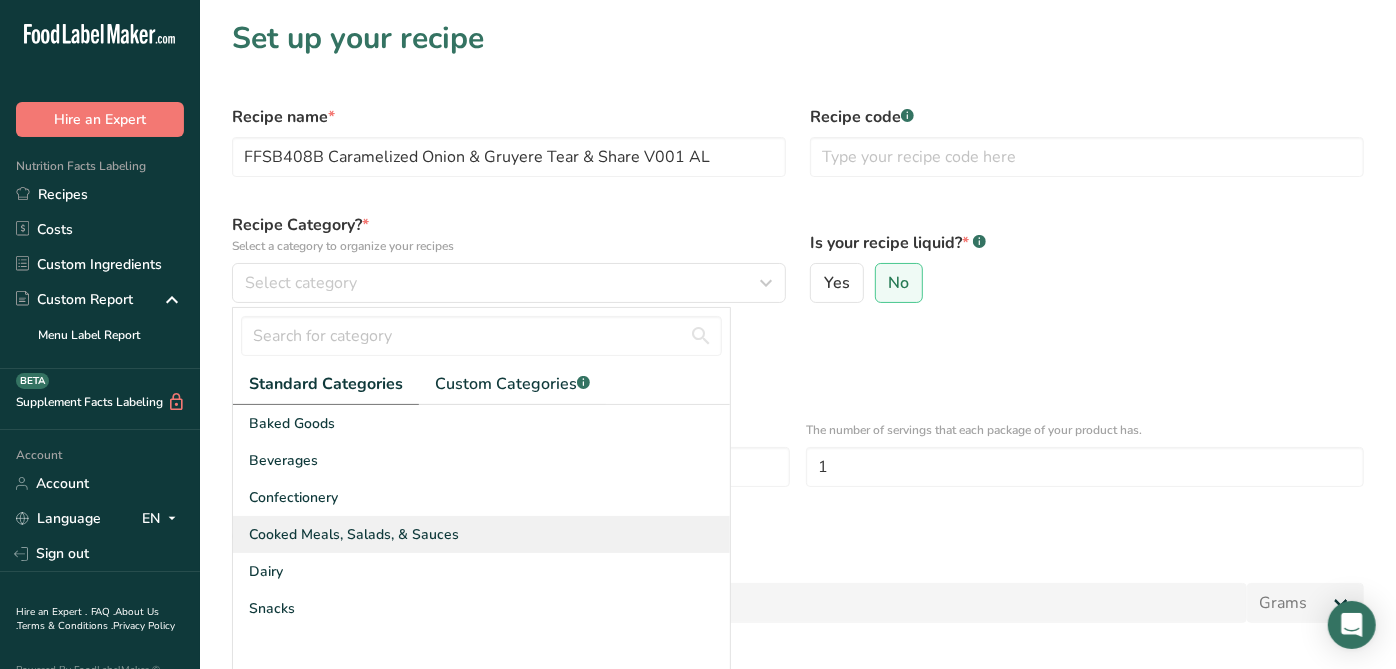 click on "Cooked Meals, Salads, & Sauces" at bounding box center (481, 534) 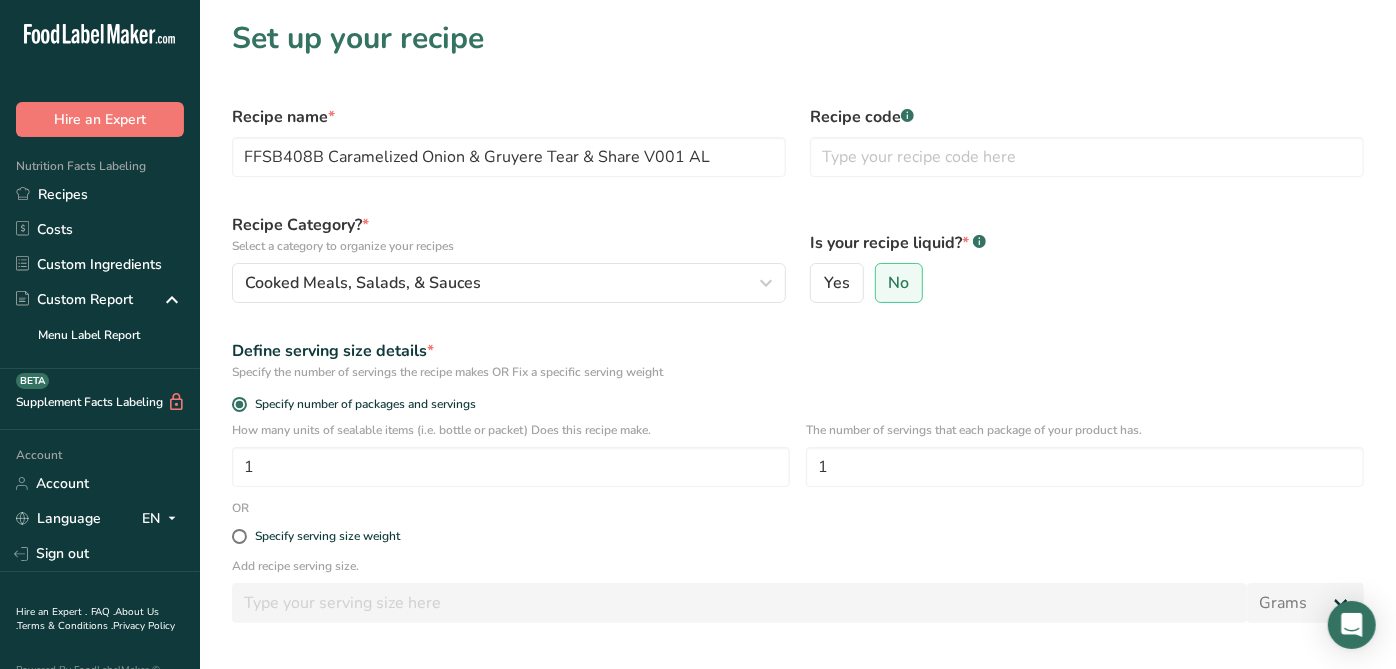 click on "Define serving size details *
Specify the number of servings the recipe makes OR Fix a specific serving weight" at bounding box center [798, 360] 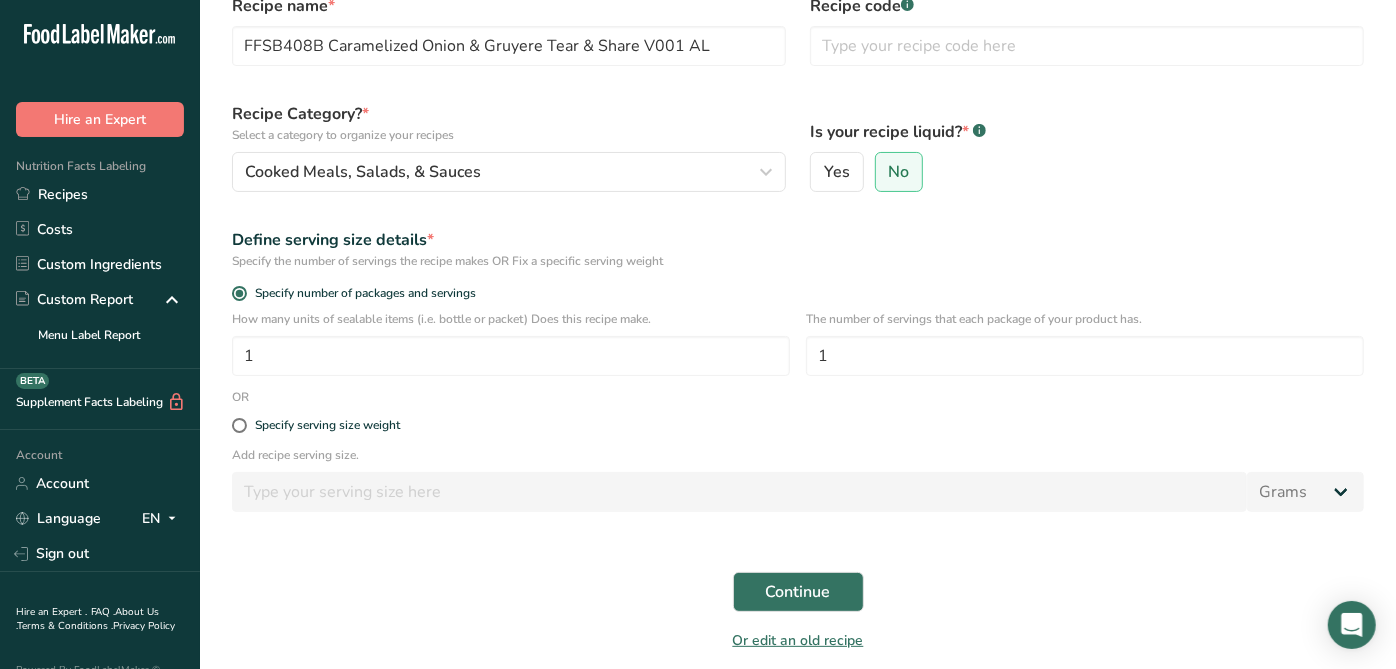 scroll, scrollTop: 190, scrollLeft: 0, axis: vertical 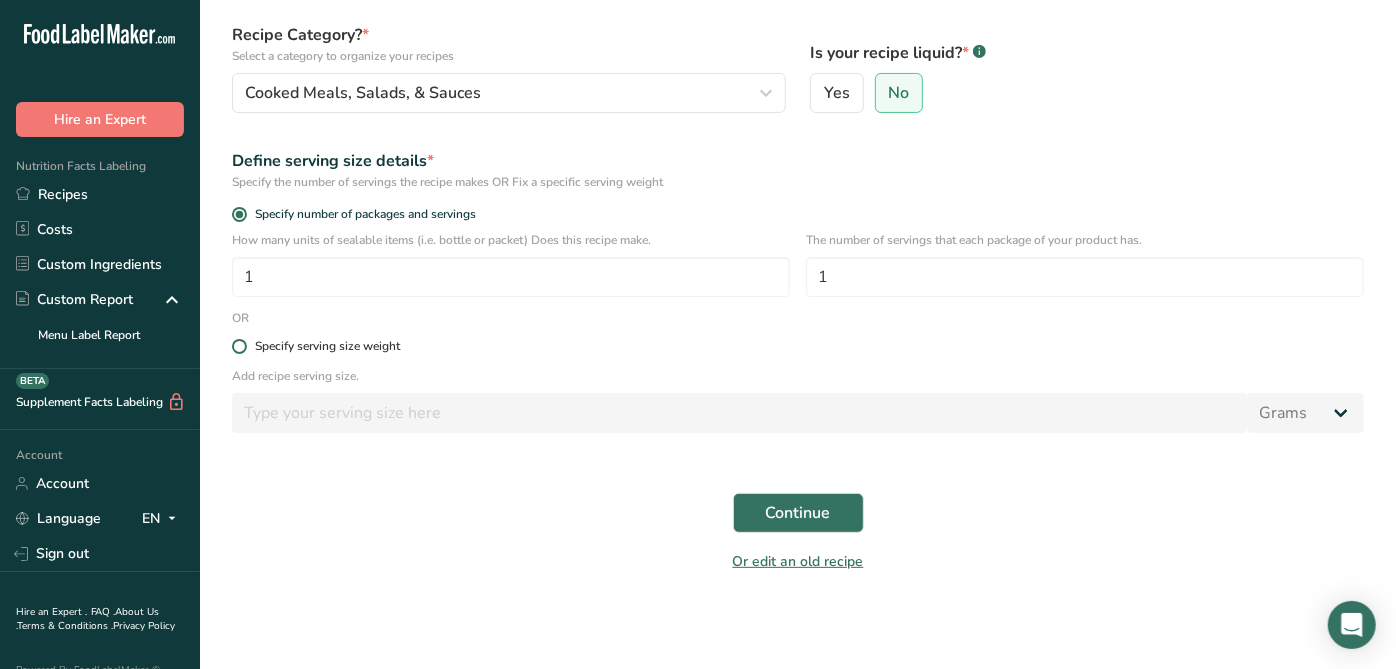 click on "Specify serving size weight" at bounding box center [327, 346] 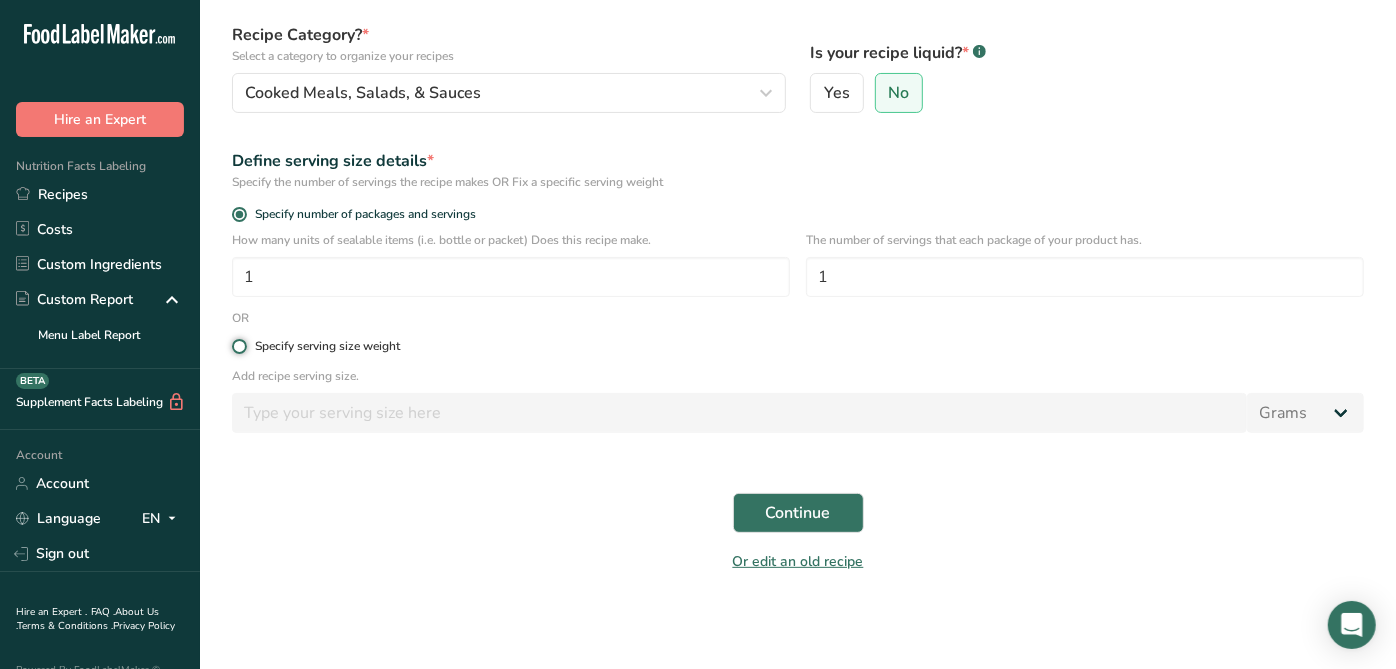 click on "Specify serving size weight" at bounding box center (238, 346) 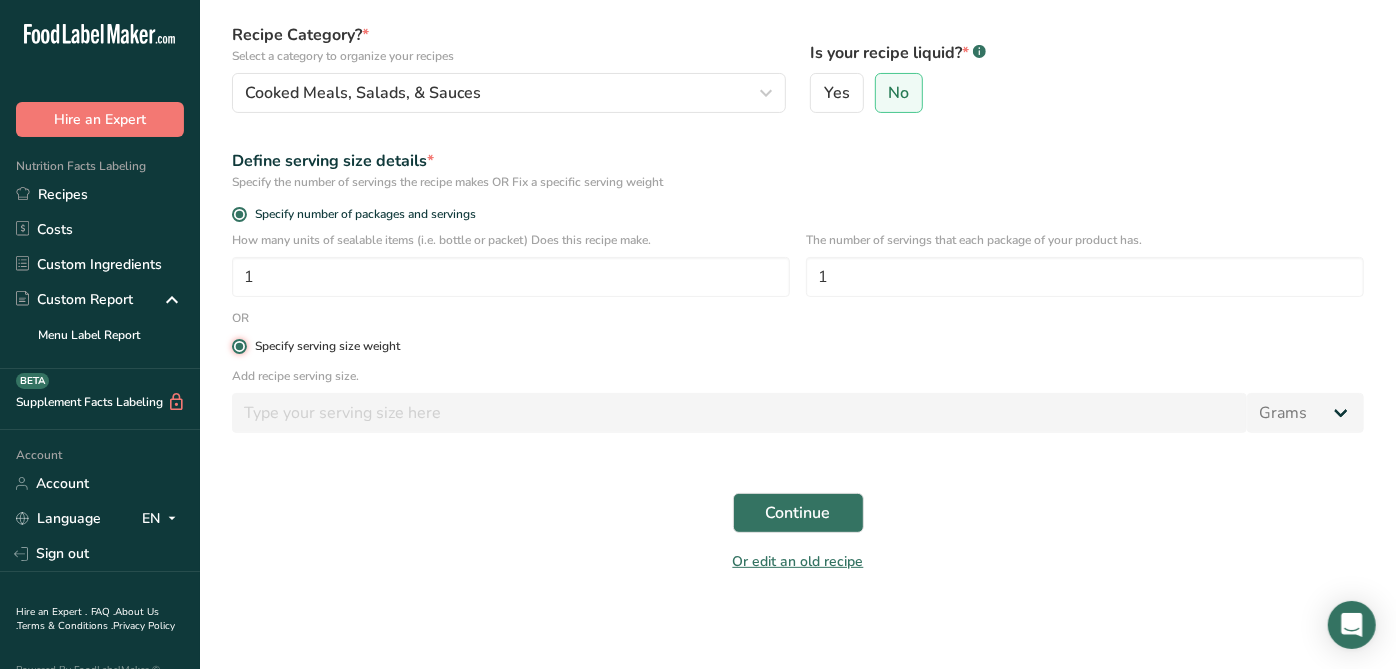 radio on "false" 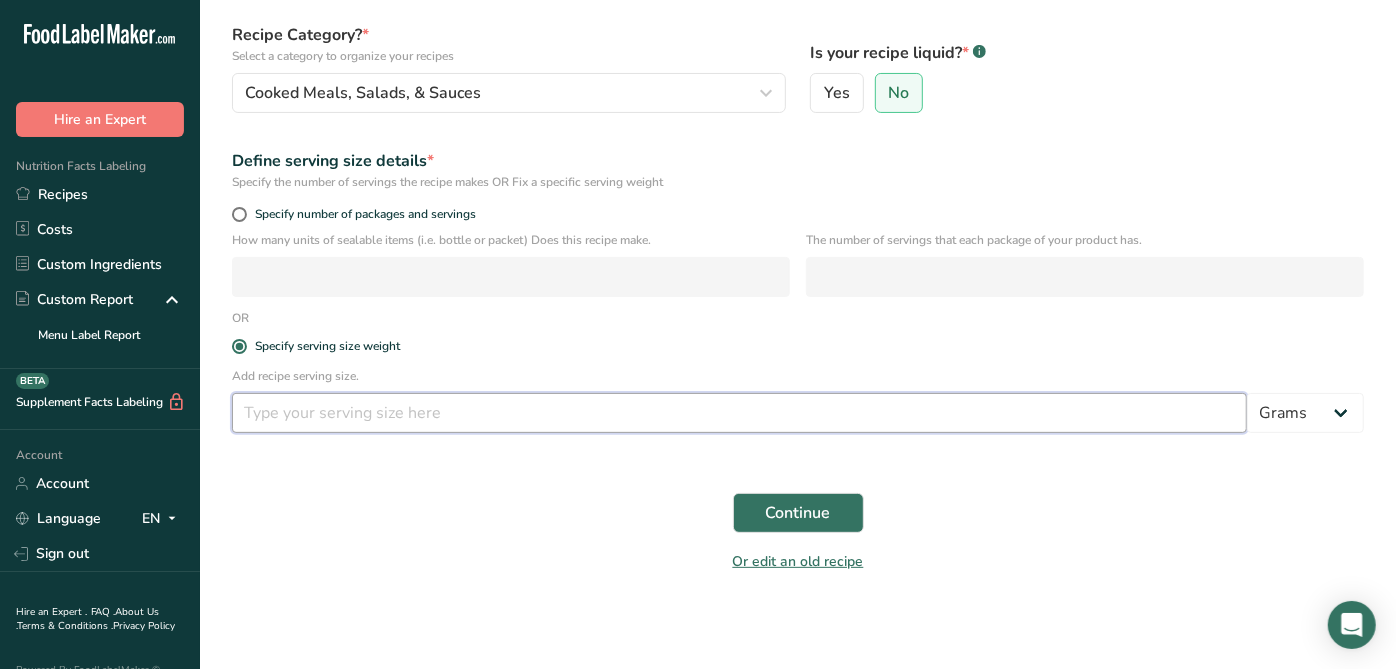 click at bounding box center (739, 413) 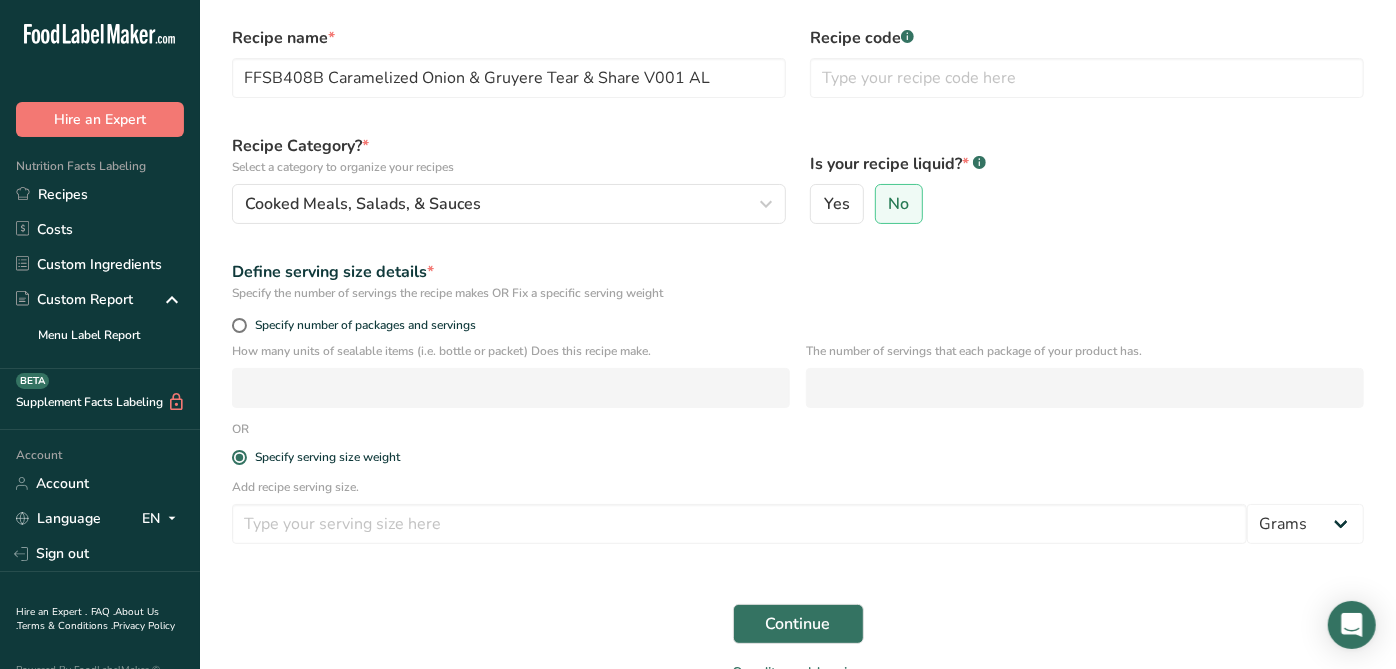 scroll, scrollTop: 190, scrollLeft: 0, axis: vertical 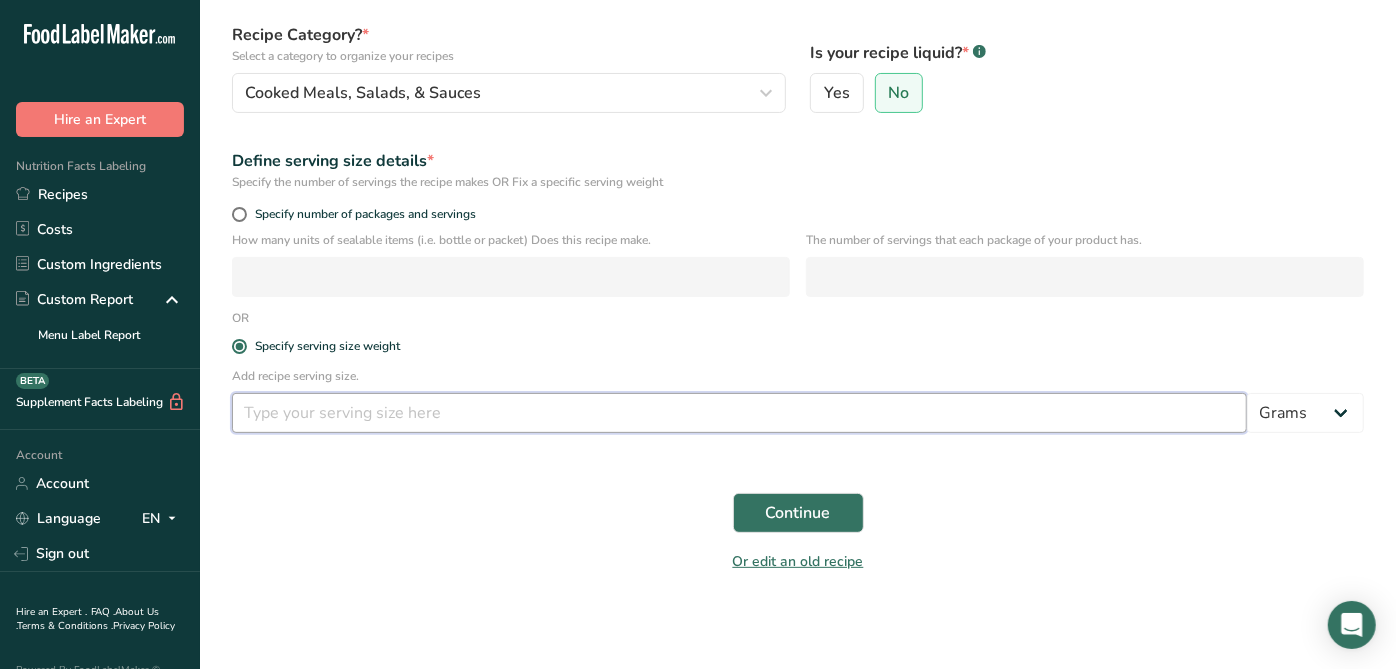 click at bounding box center (739, 413) 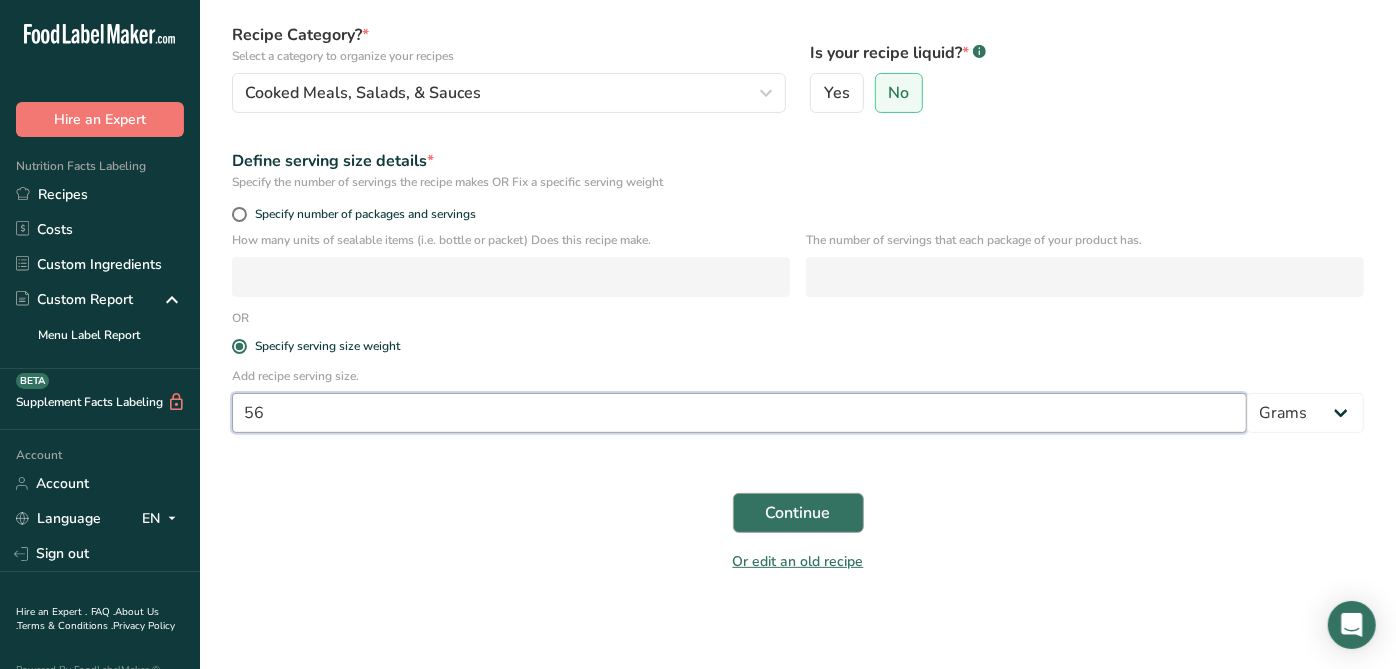 type on "56" 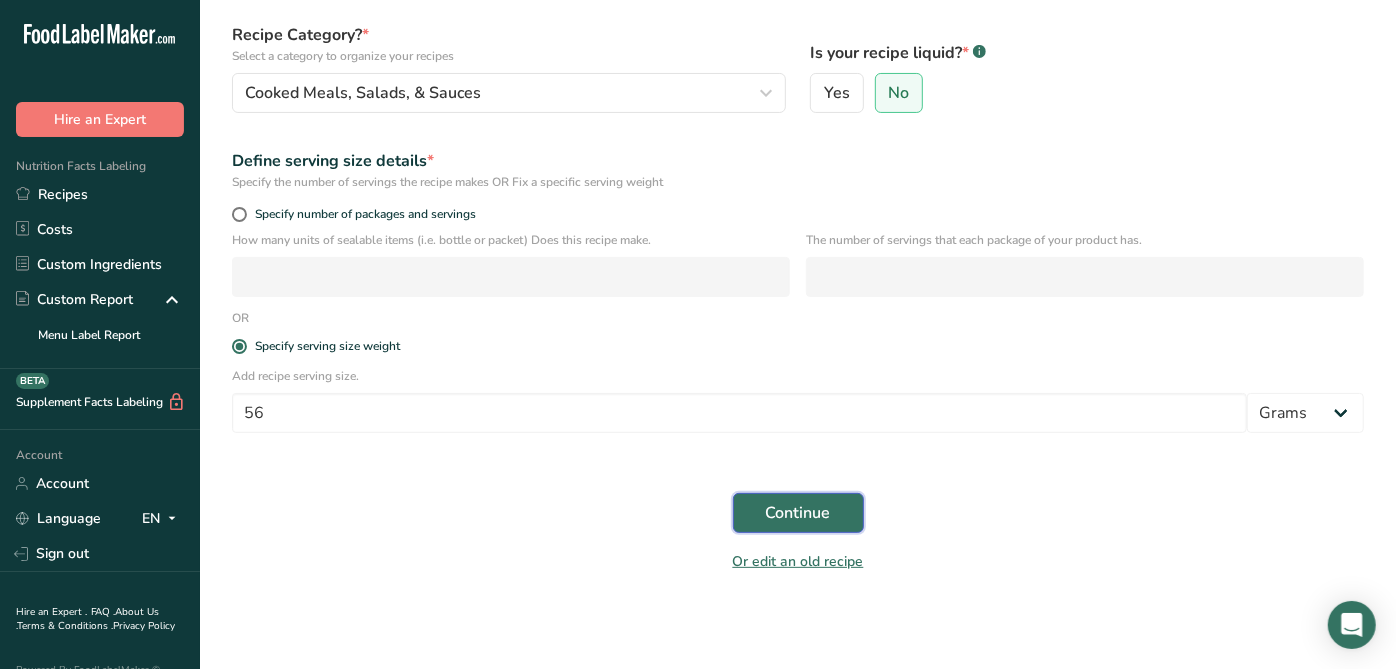 click on "Continue" at bounding box center [798, 513] 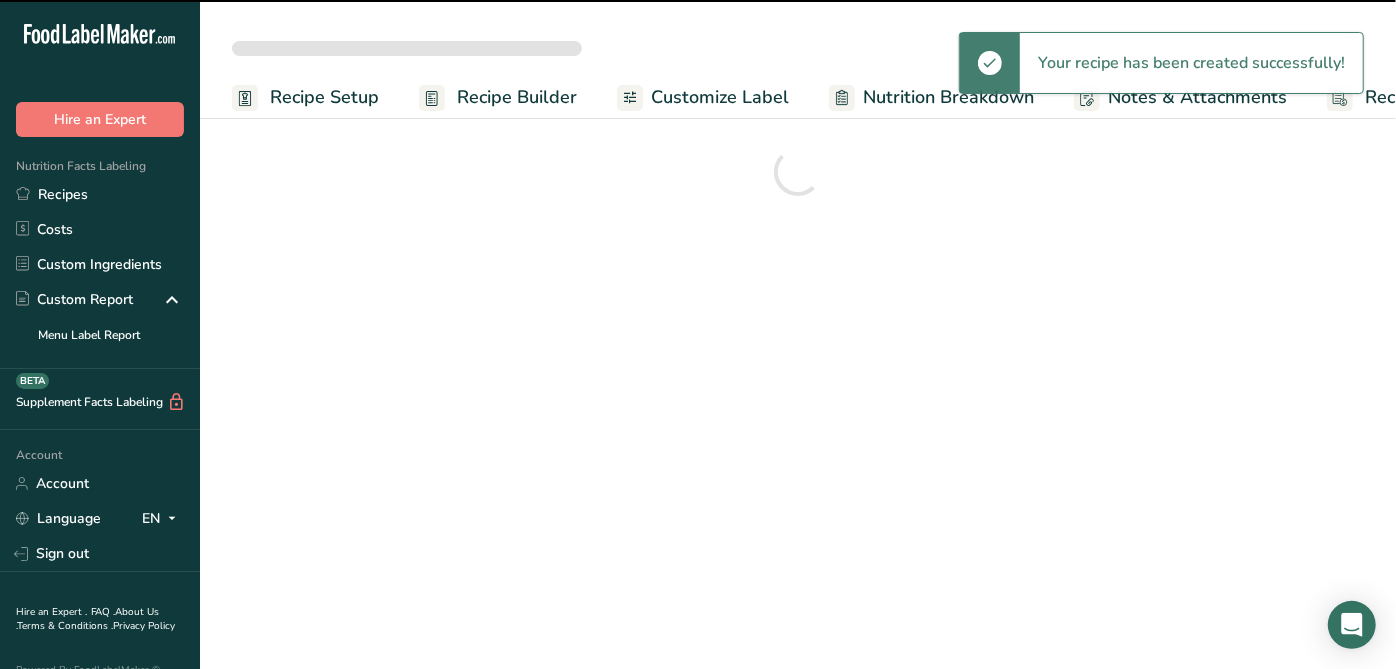 scroll, scrollTop: 0, scrollLeft: 0, axis: both 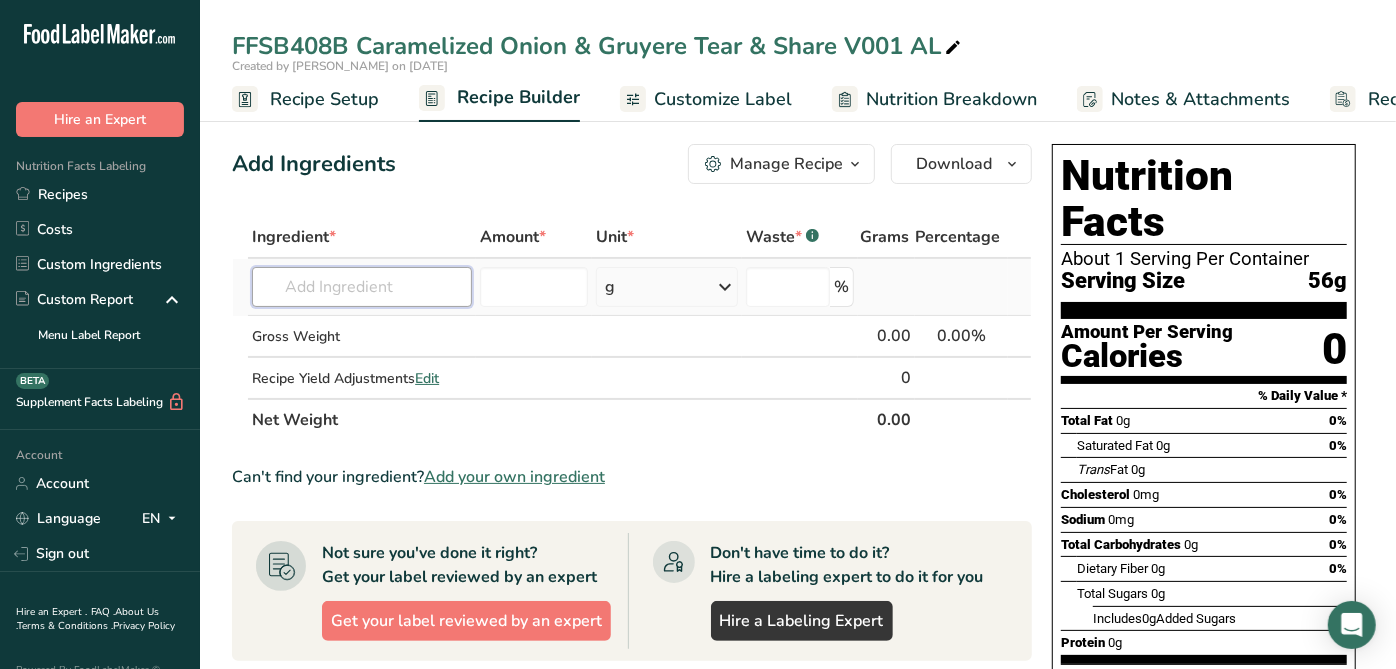 click at bounding box center (362, 287) 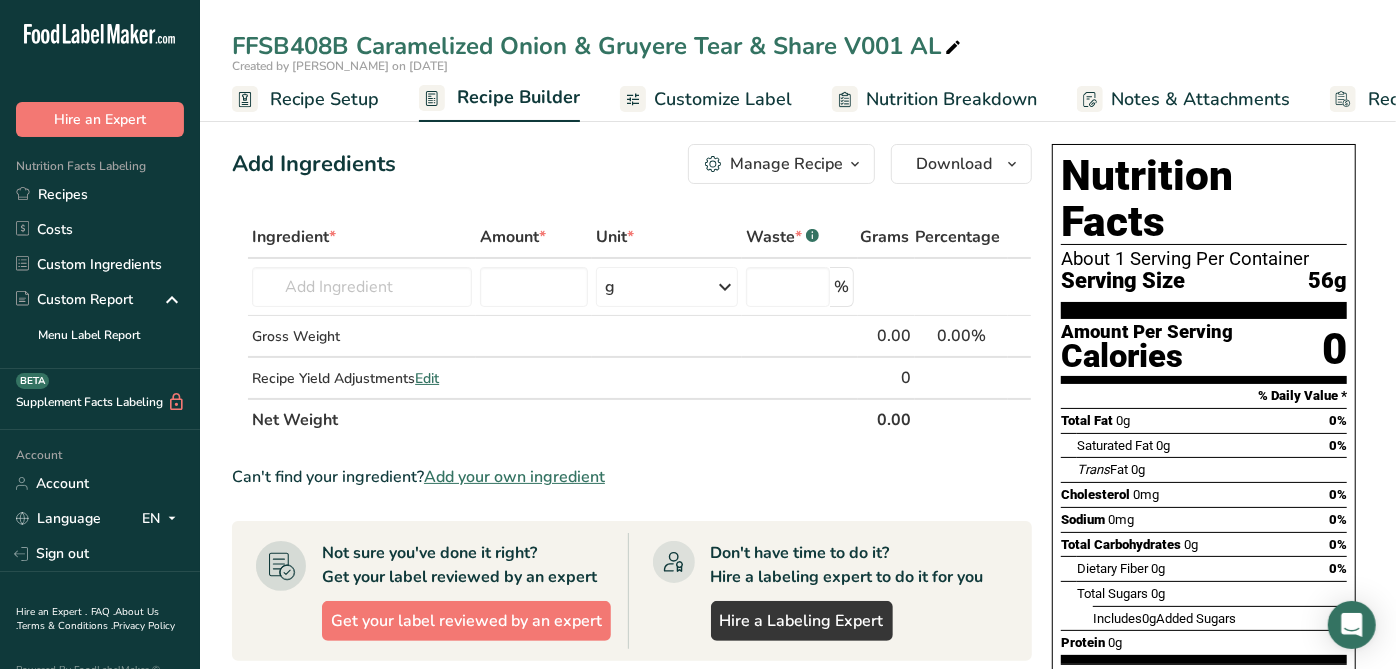 click at bounding box center [953, 48] 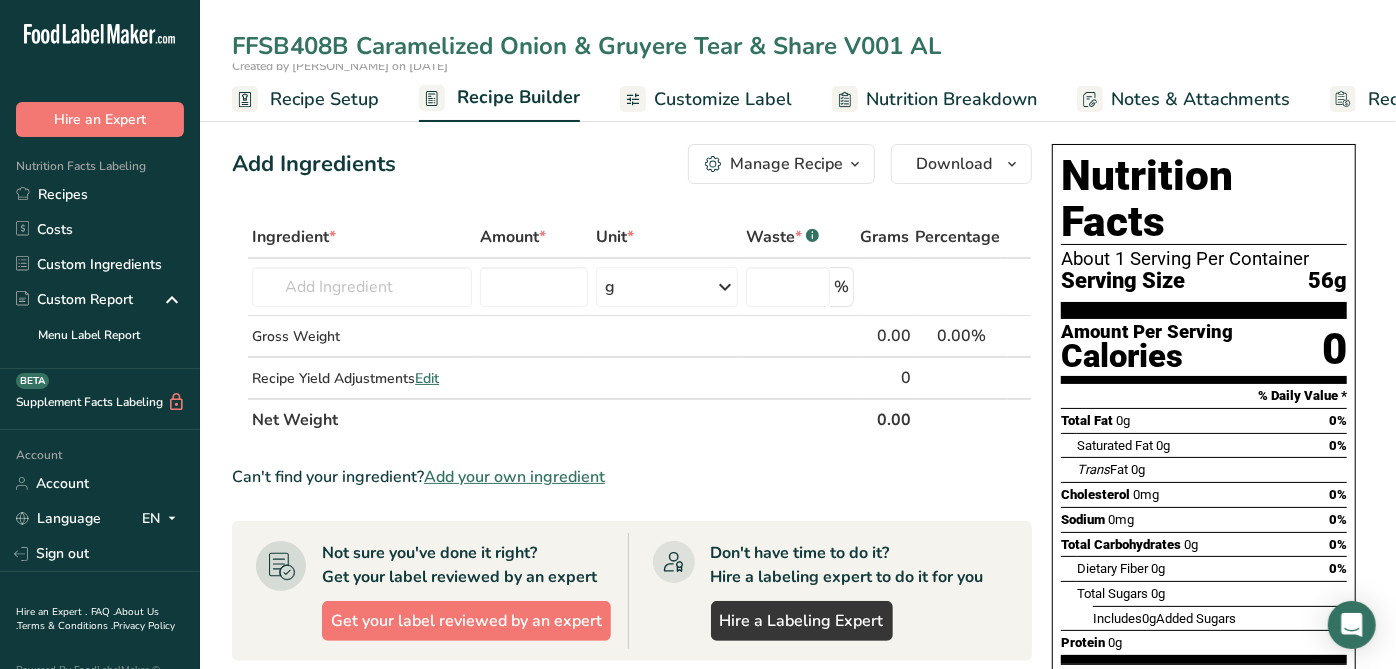 drag, startPoint x: 840, startPoint y: 41, endPoint x: 920, endPoint y: 62, distance: 82.710335 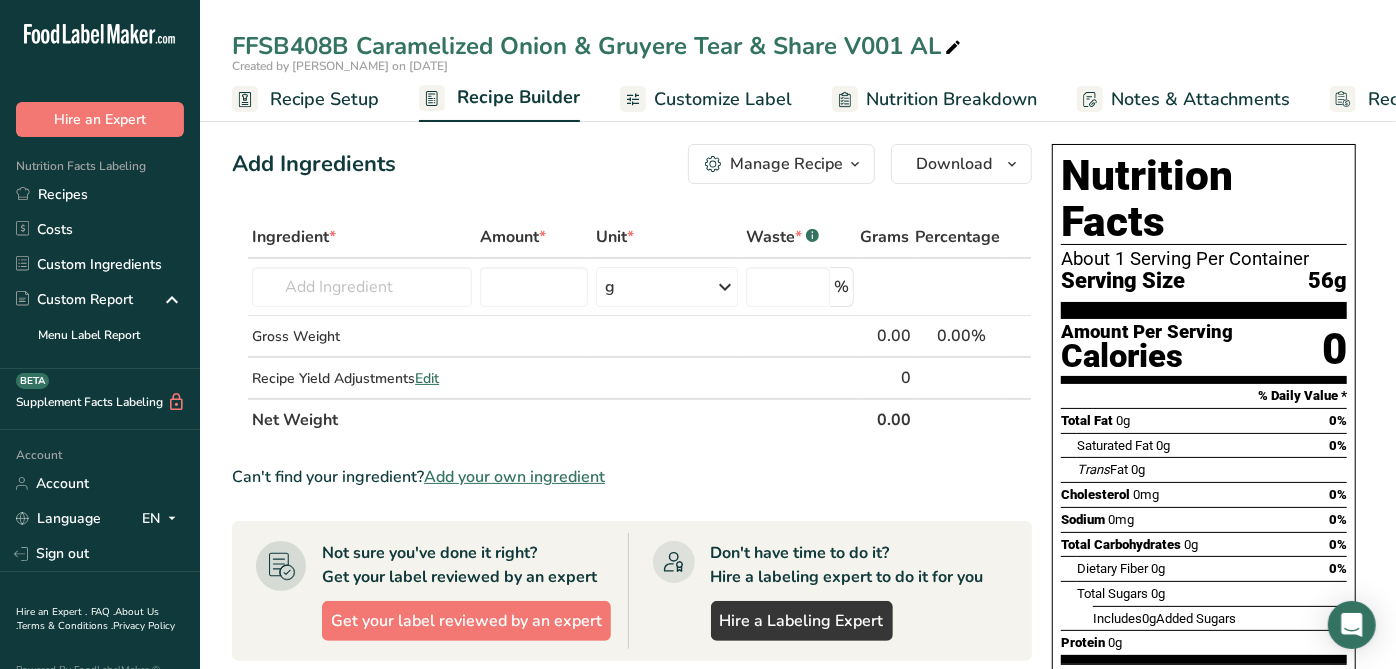 click at bounding box center (953, 48) 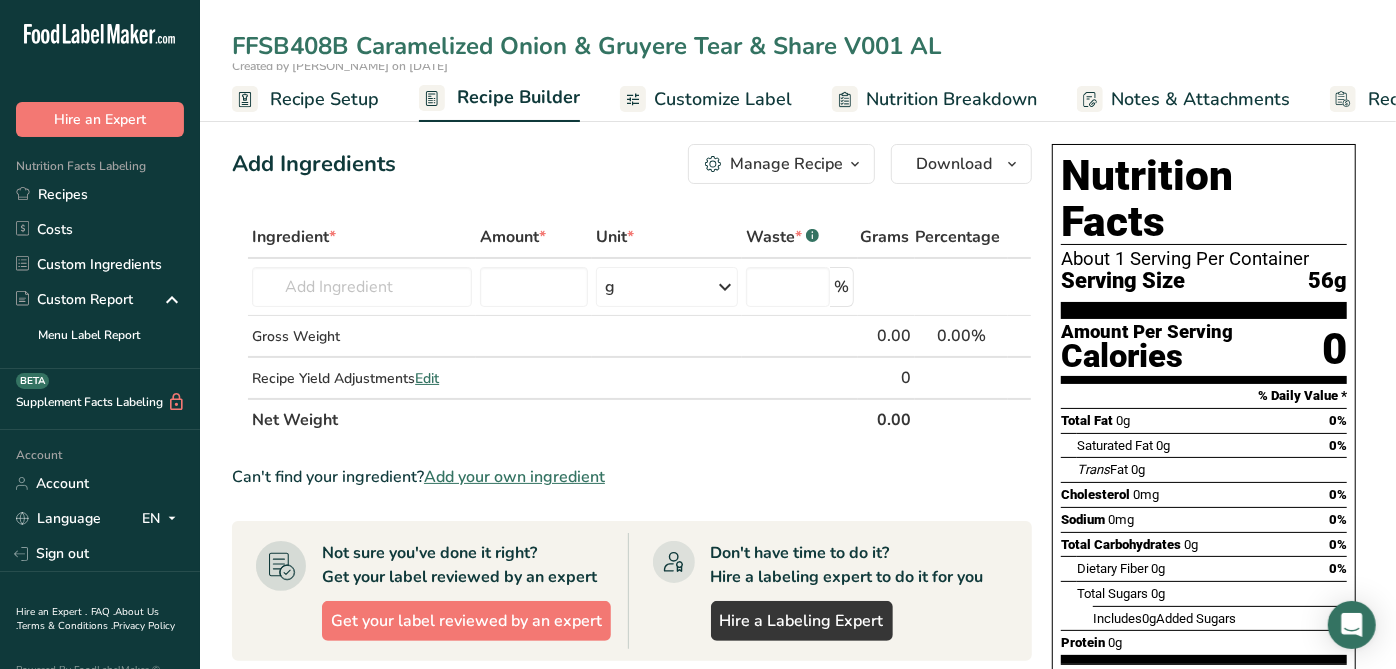 drag, startPoint x: 909, startPoint y: 54, endPoint x: 928, endPoint y: 46, distance: 20.615528 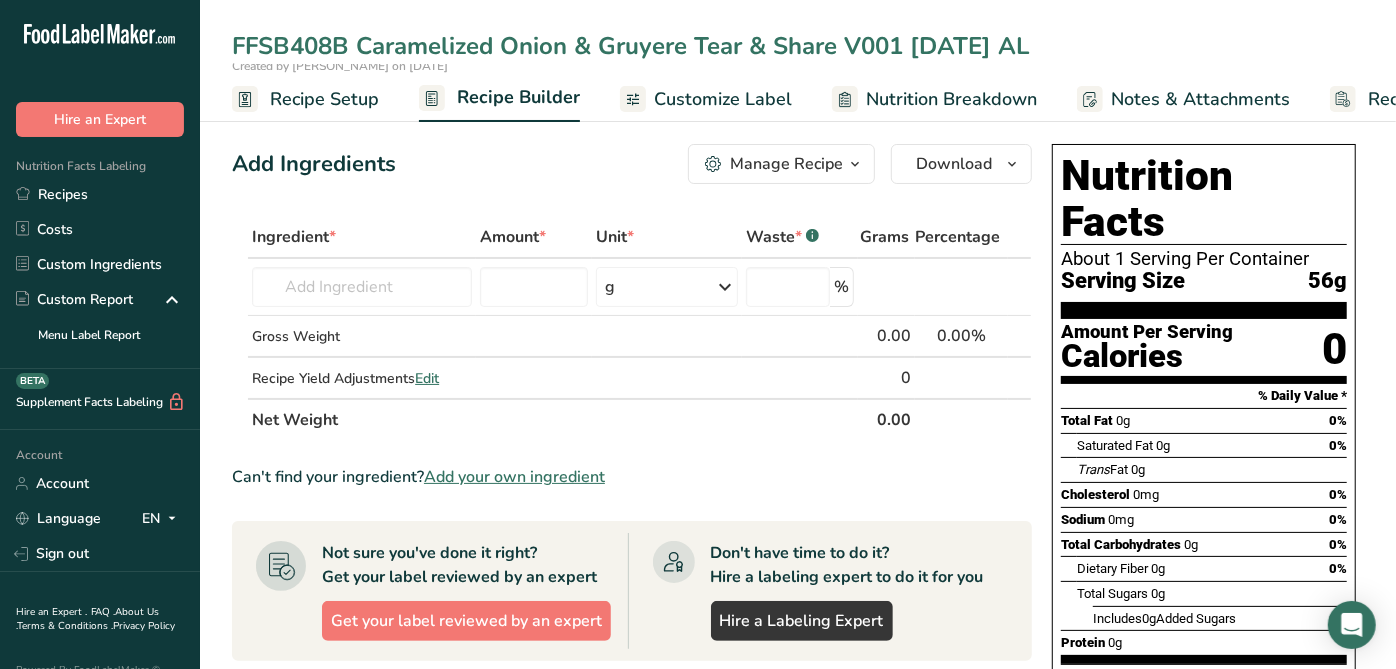 type on "FFSB408B Caramelized Onion & Gruyere Tear & Share V001 7-15-25 AL" 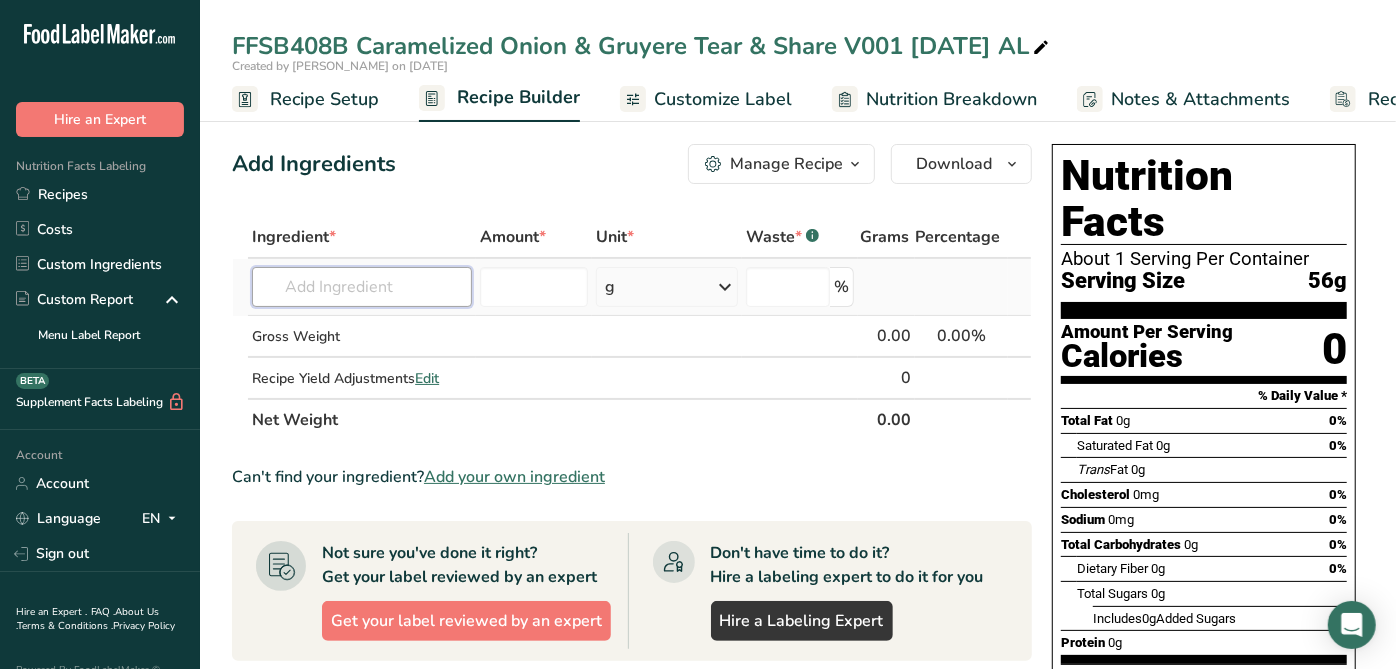 click at bounding box center [362, 287] 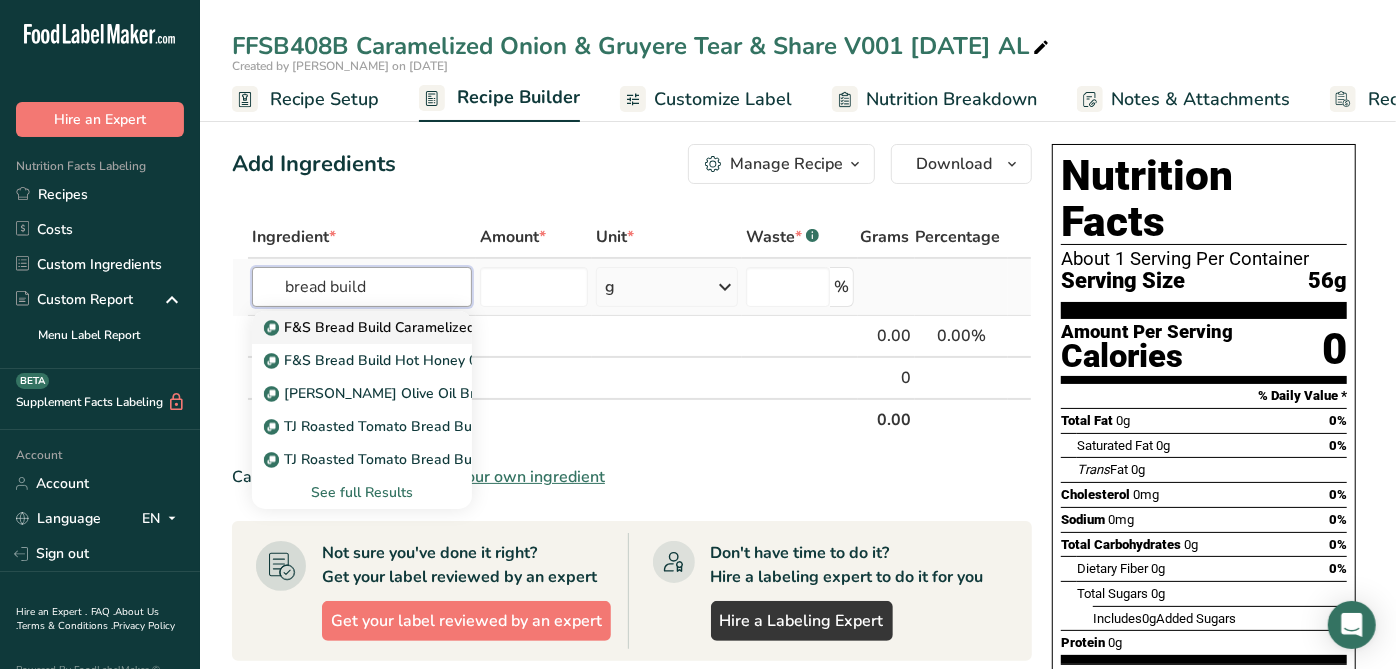 type on "bread build" 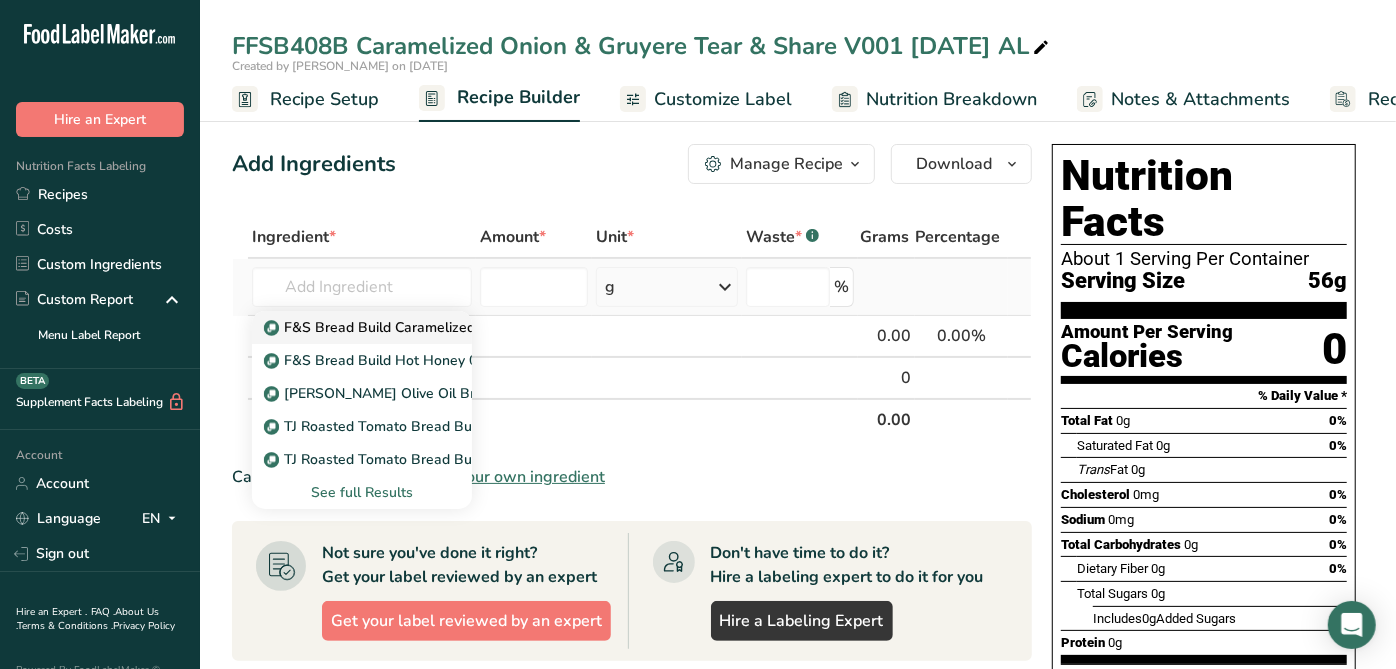 click on "F&S Bread Build Caramelized Onion & Gruyere 7-15-25 AL" at bounding box center (501, 327) 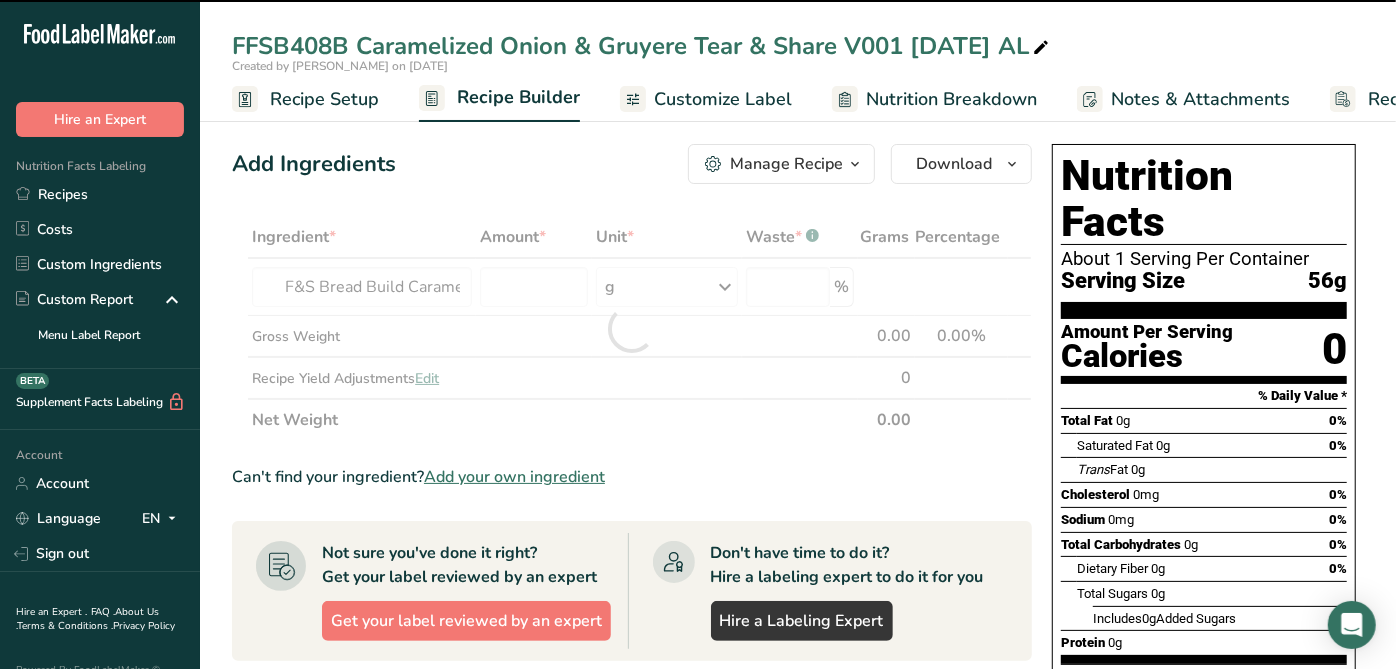type on "0" 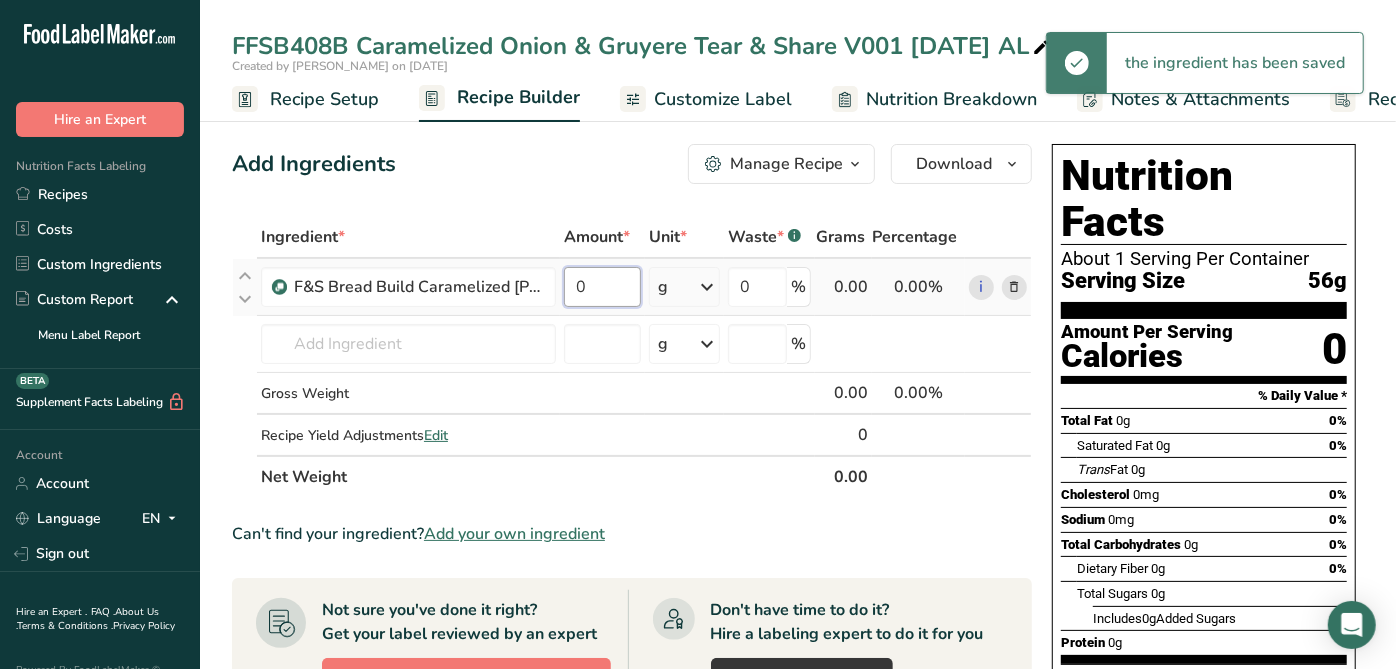 click on "0" at bounding box center (602, 287) 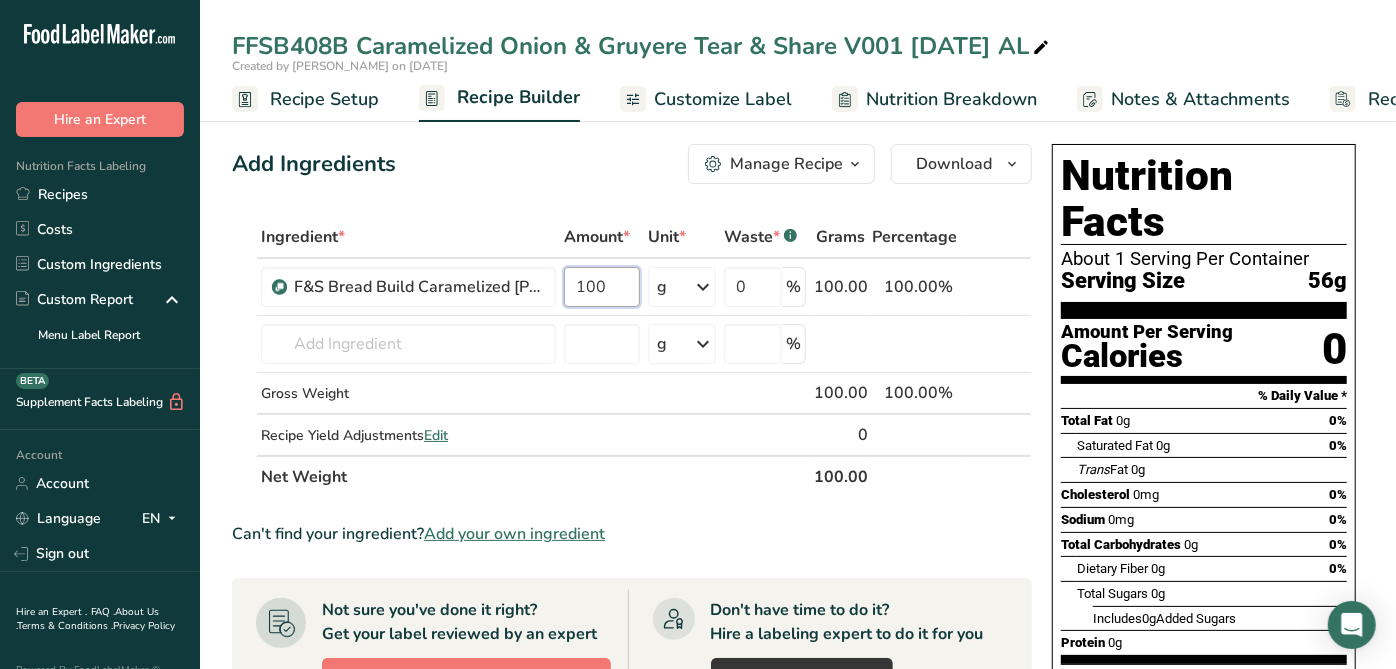 type on "100" 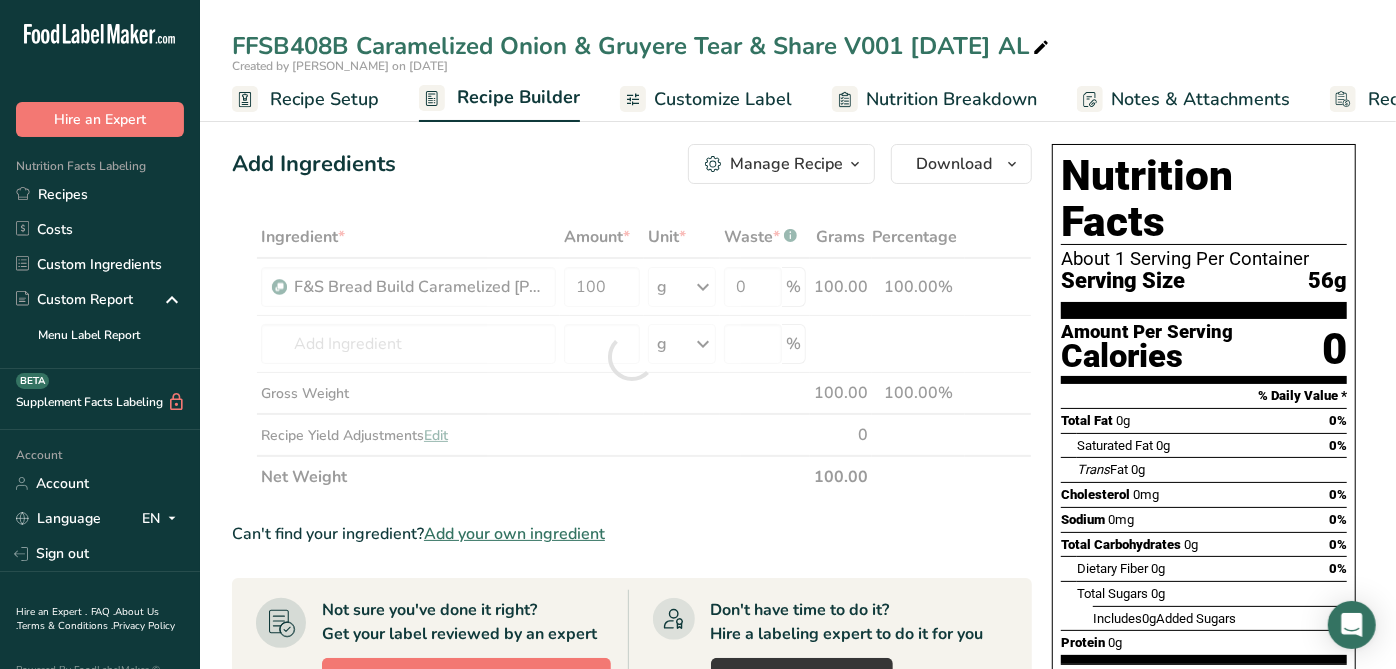 click on "Ingredient *
Amount *
Unit *
Waste *   .a-a{fill:#347362;}.b-a{fill:#fff;}          Grams
Percentage
F&S Bread Build Caramelized Onion & Gruyere 7-15-25 AL
100
g
Weight Units
g
kg
mg
See more
Volume Units
l
mL
fl oz
See more
0
%
100.00
100.00%
i
F&S Bread Build Caramelized Onion & Gruyere 7-15-25 AL
F&S Bread Build Hot Honey 050824 AF
Kroger Rosemary Olive Oil Bread Build V110 11-15-21 AL
TJ Roasted Tomato Bread Build V105 (yeast increase) 6-8-23 AL" at bounding box center [632, 686] 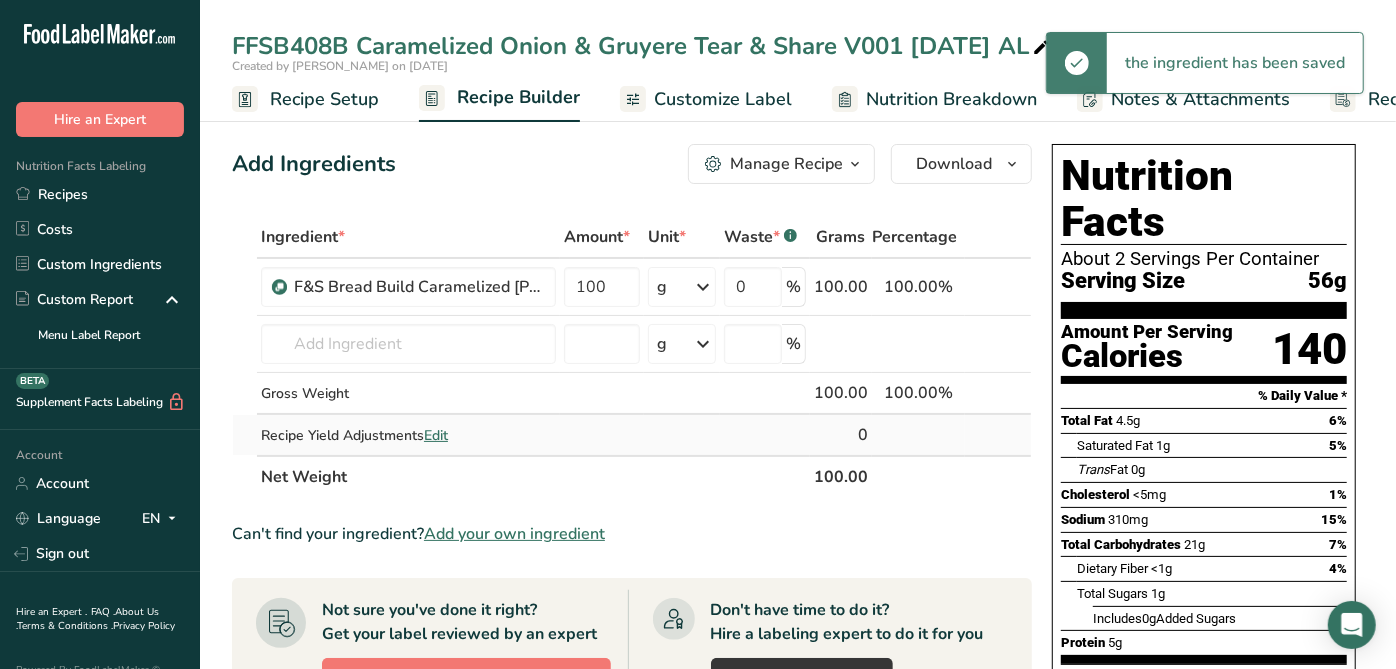 click on "Edit" at bounding box center (436, 435) 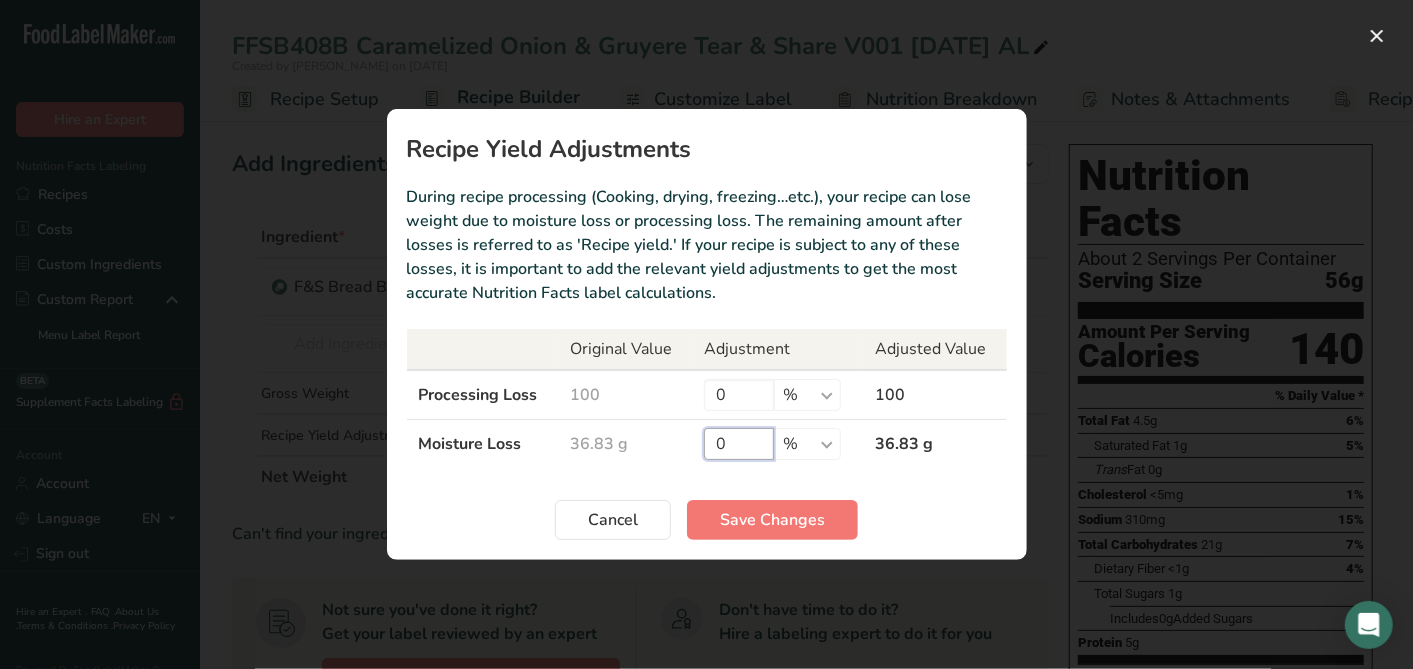 click on "0" at bounding box center [739, 444] 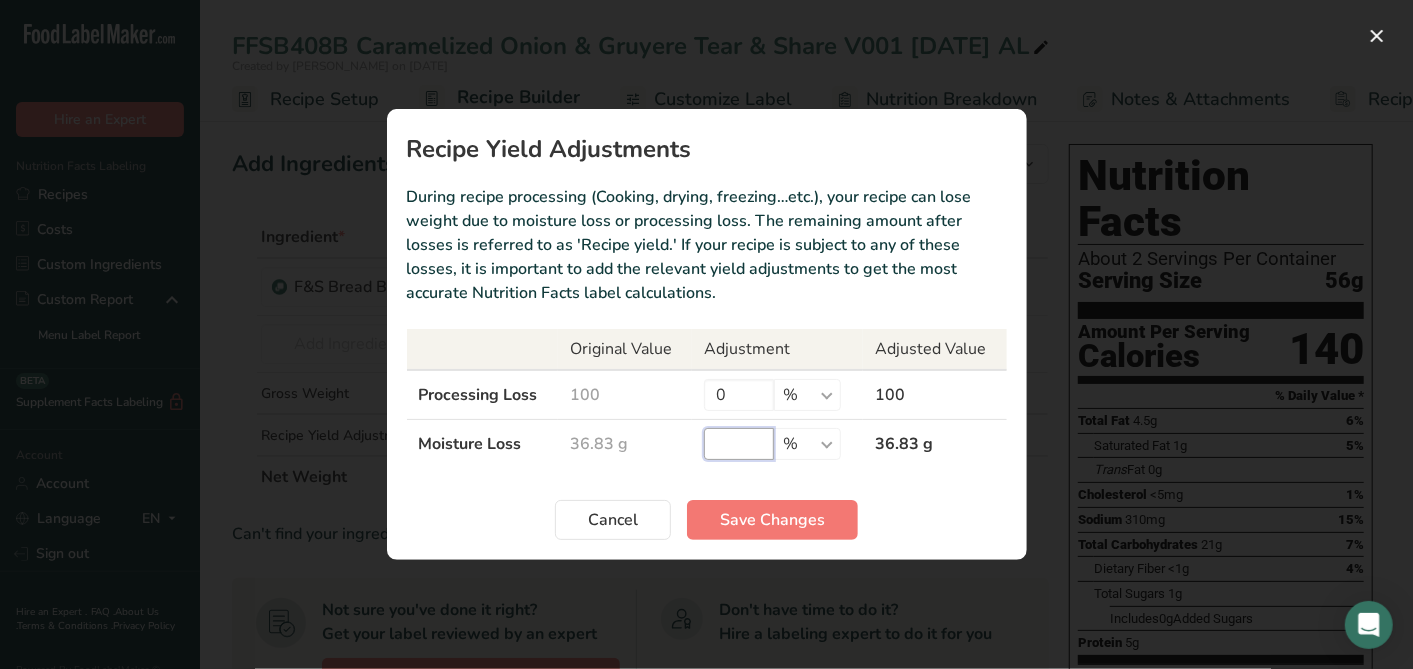 click at bounding box center (739, 444) 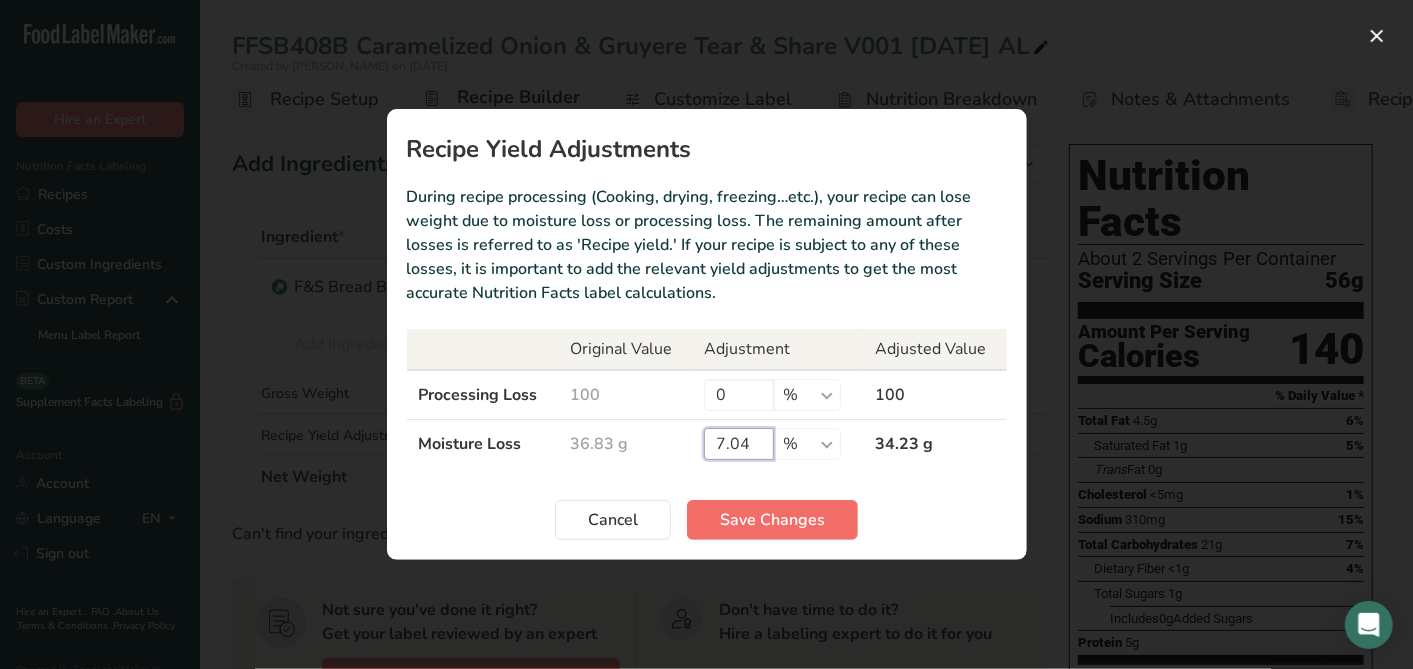 type on "7.04" 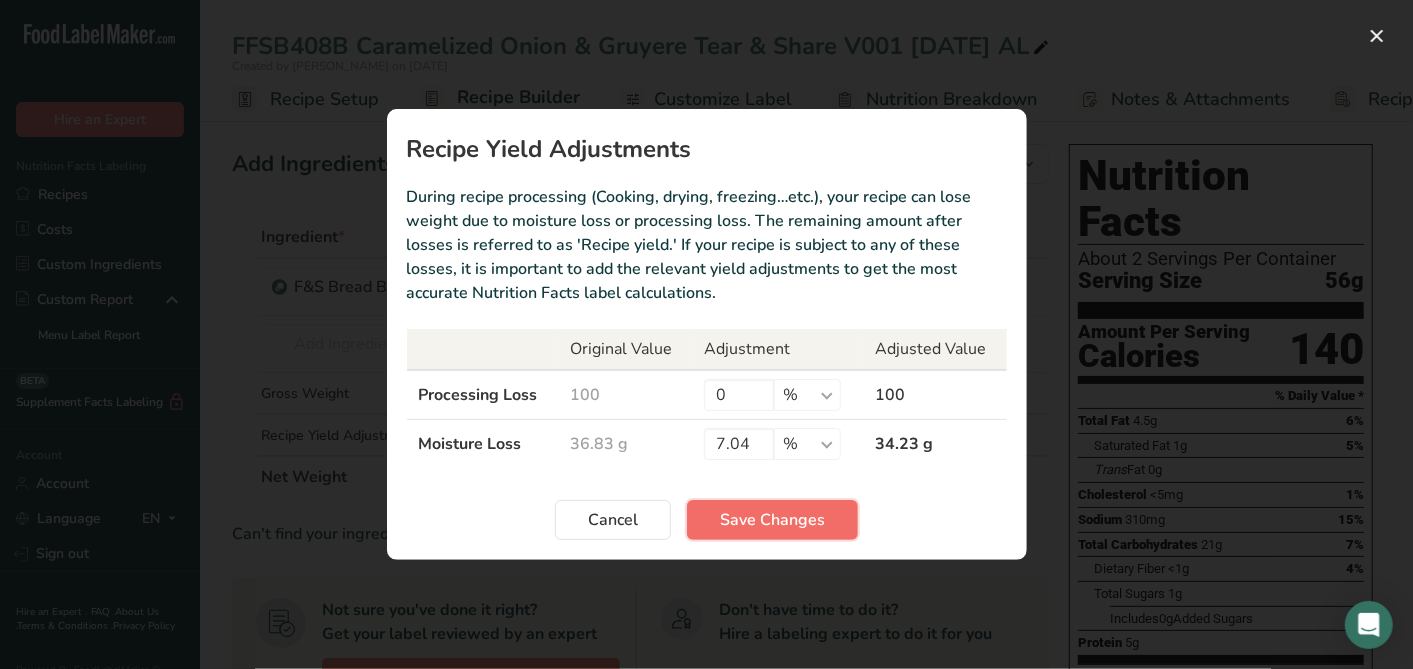click on "Save Changes" at bounding box center (772, 520) 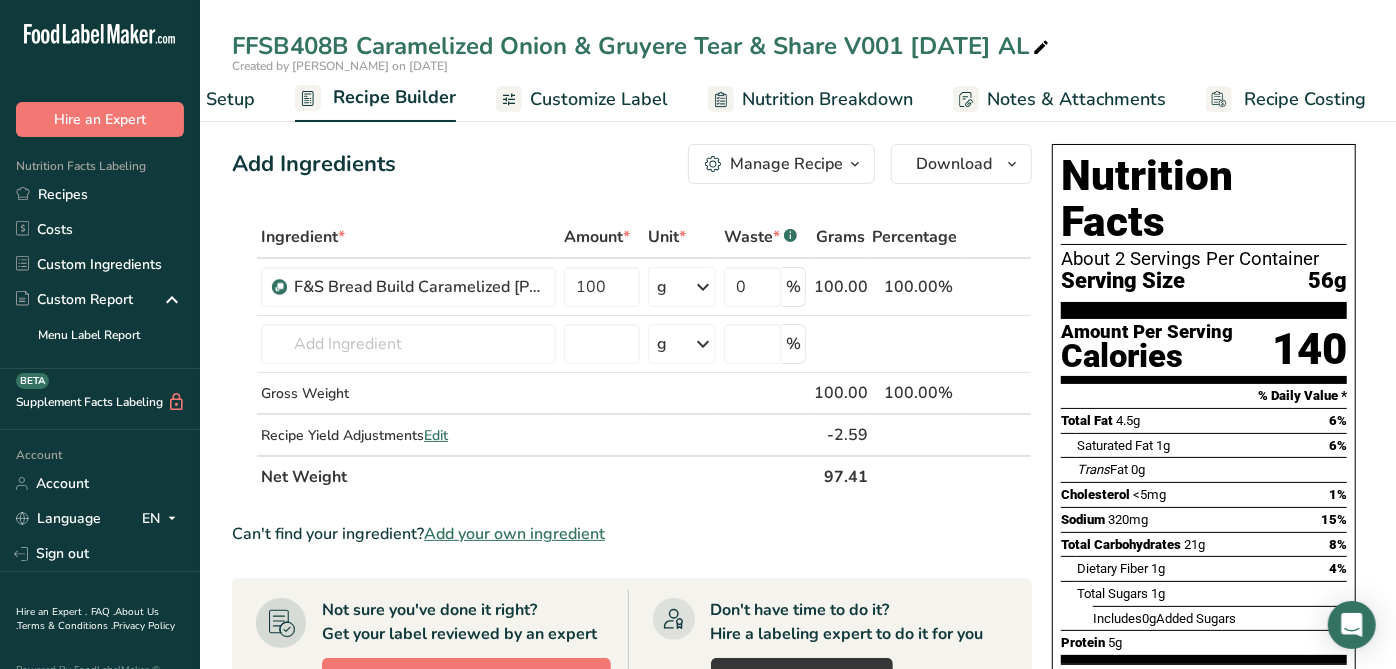 scroll, scrollTop: 0, scrollLeft: 0, axis: both 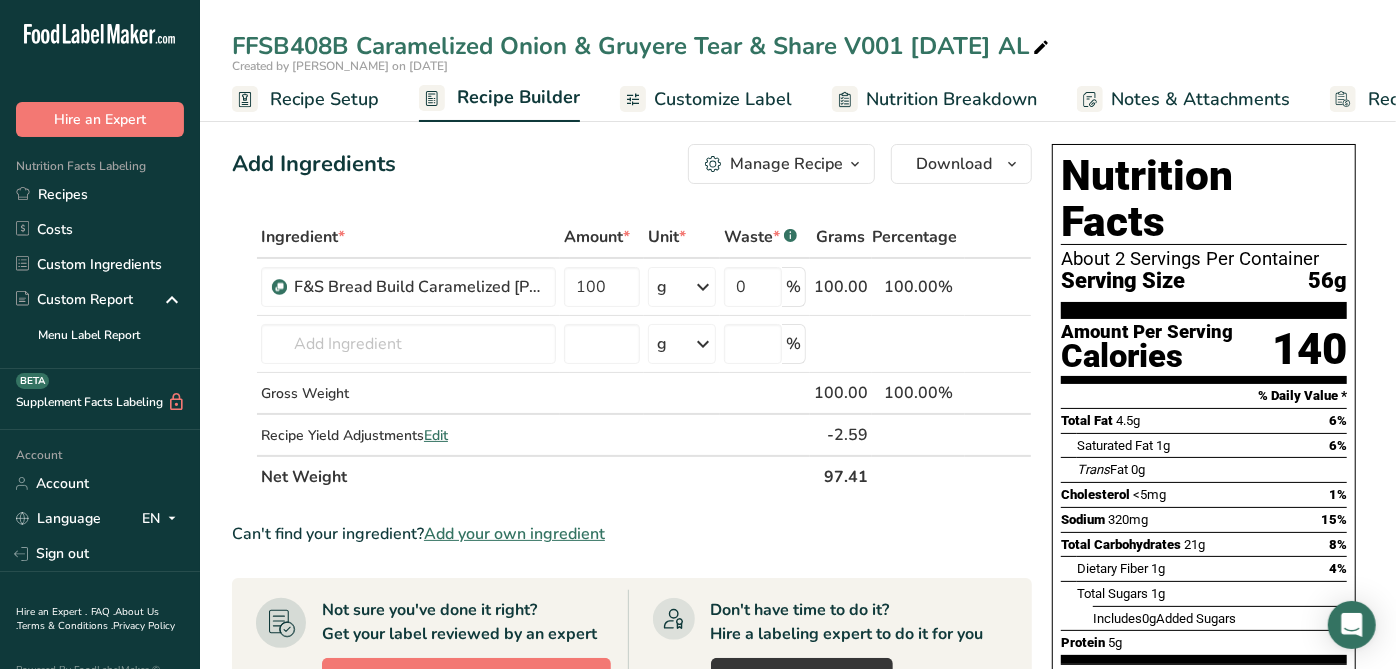 click on "Customize Label" at bounding box center [723, 99] 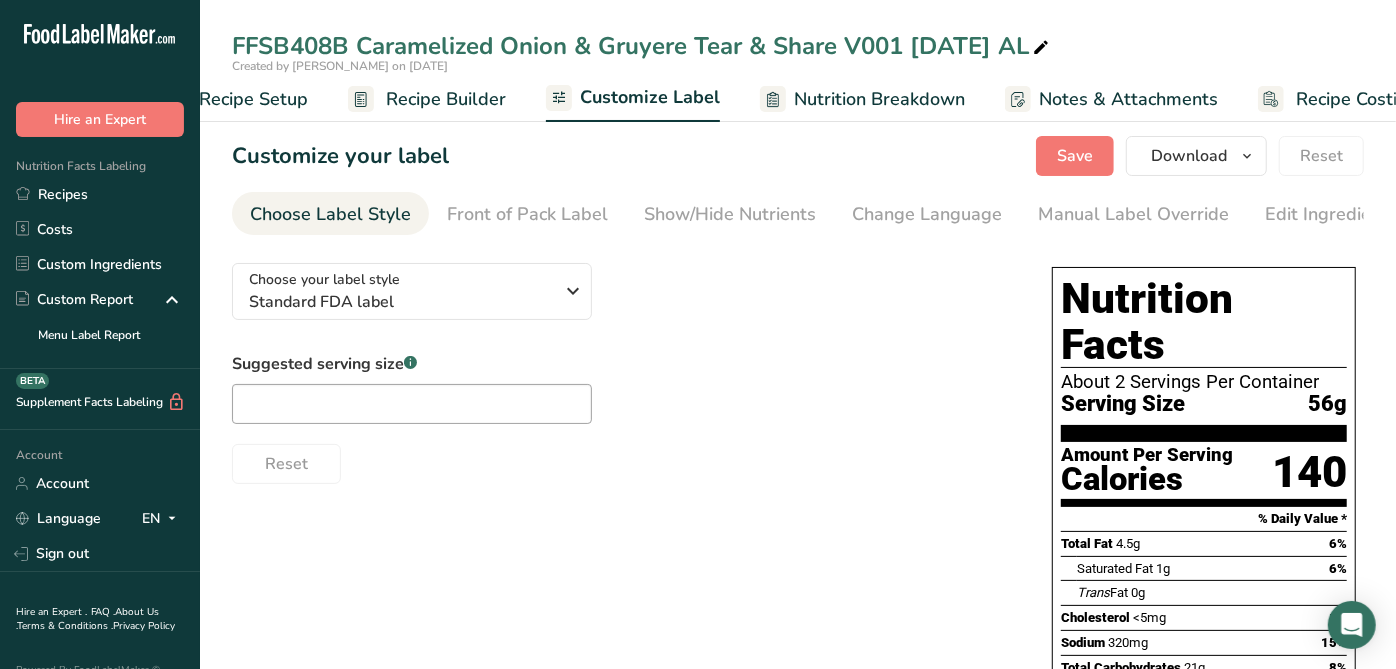 scroll, scrollTop: 0, scrollLeft: 125, axis: horizontal 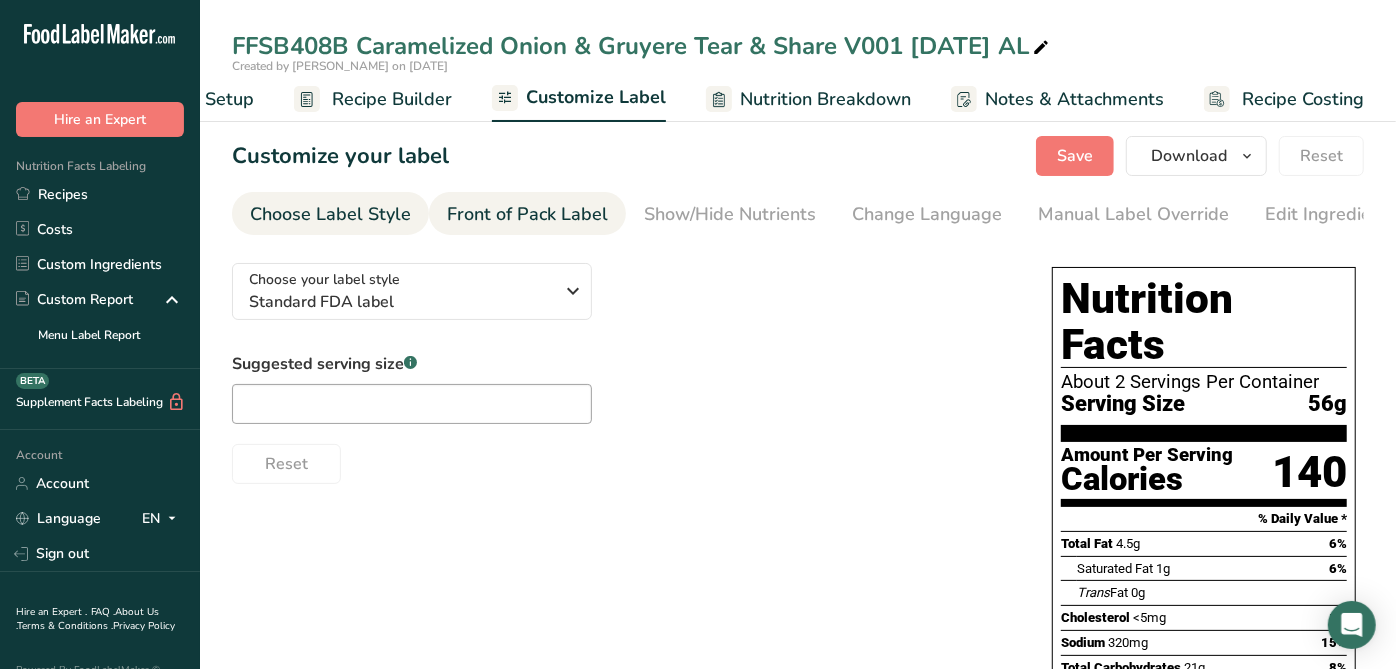 click on "Front of Pack Label" at bounding box center [527, 214] 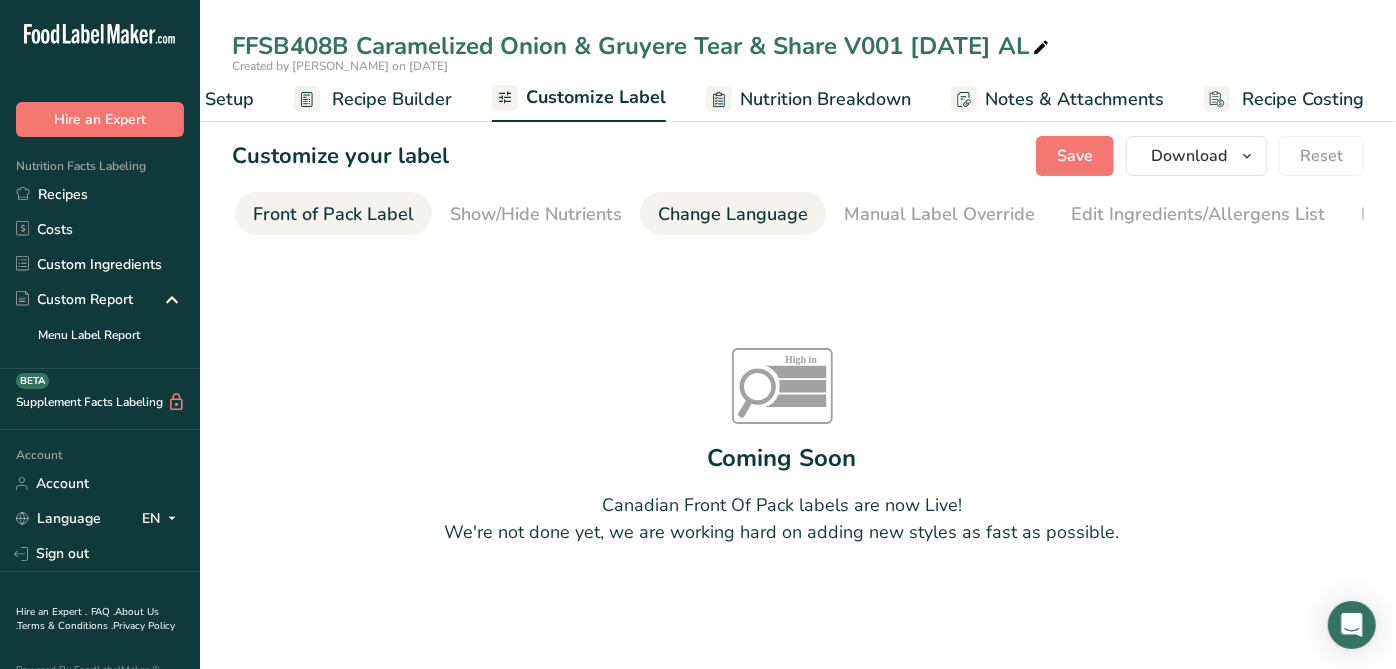 click on "Change Language" at bounding box center [733, 214] 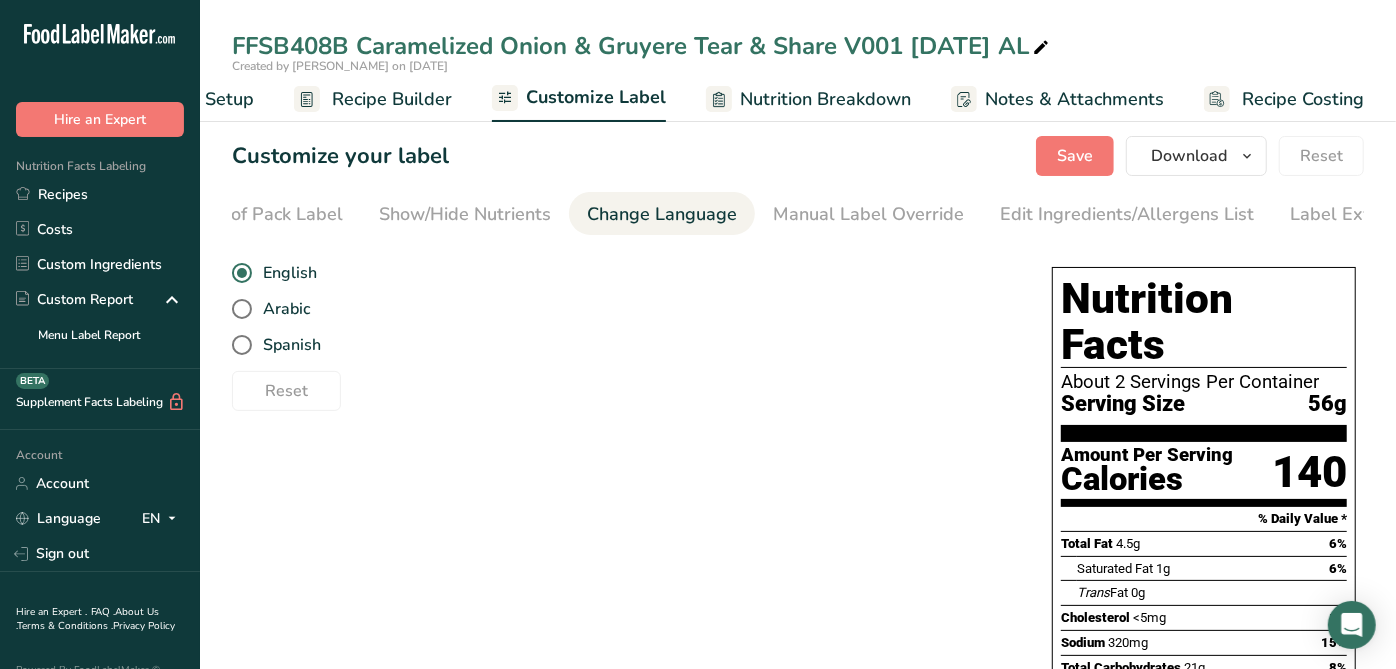 scroll, scrollTop: 0, scrollLeft: 320, axis: horizontal 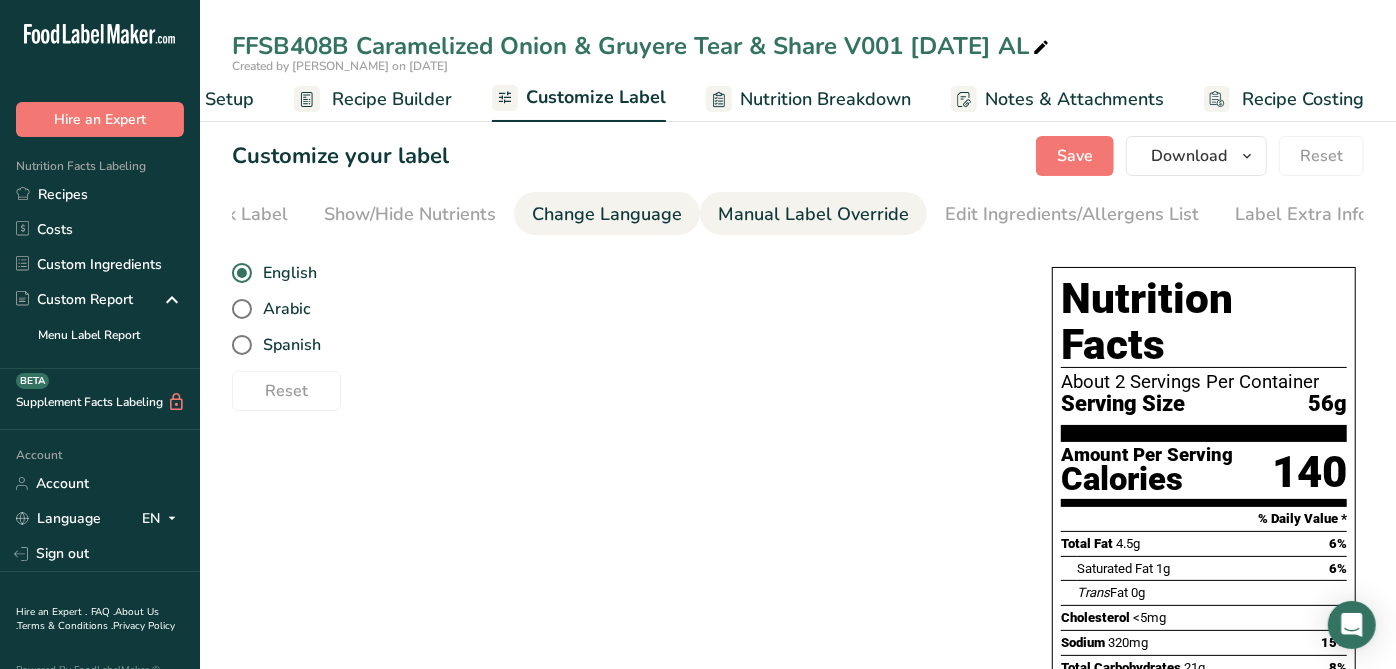 click on "Manual Label Override" at bounding box center (813, 214) 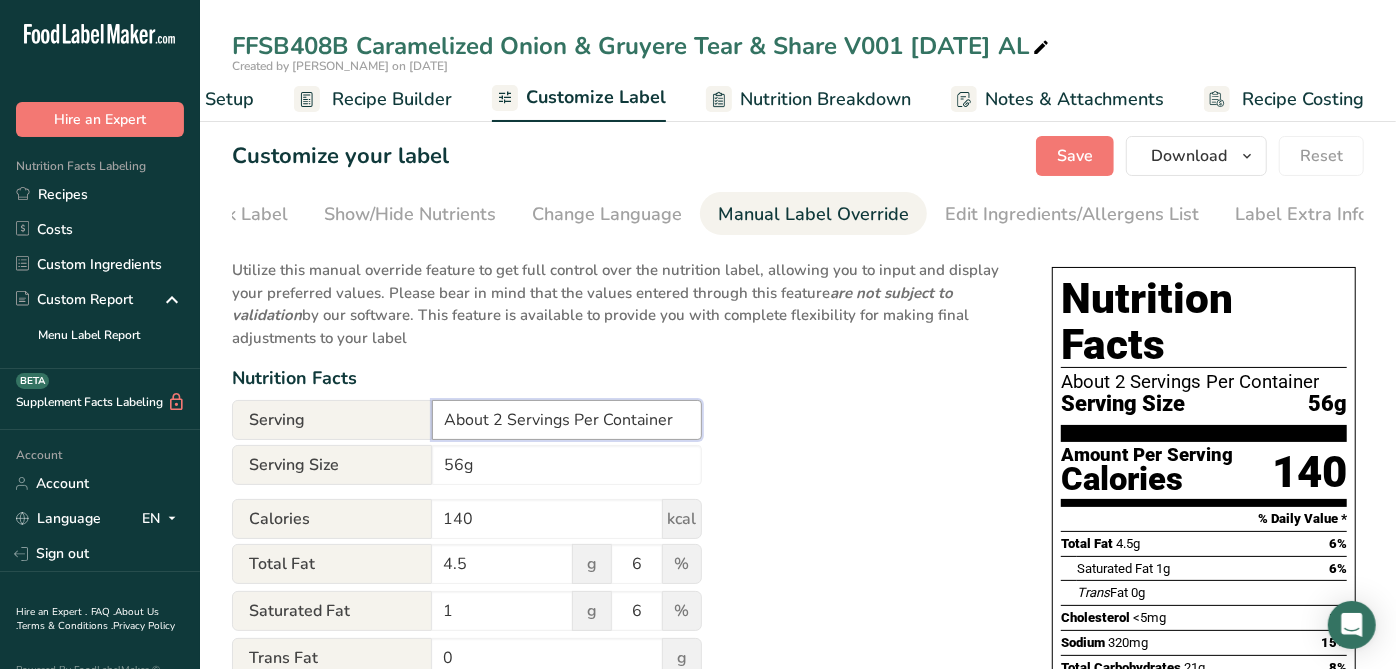 drag, startPoint x: 501, startPoint y: 424, endPoint x: 927, endPoint y: 516, distance: 435.82108 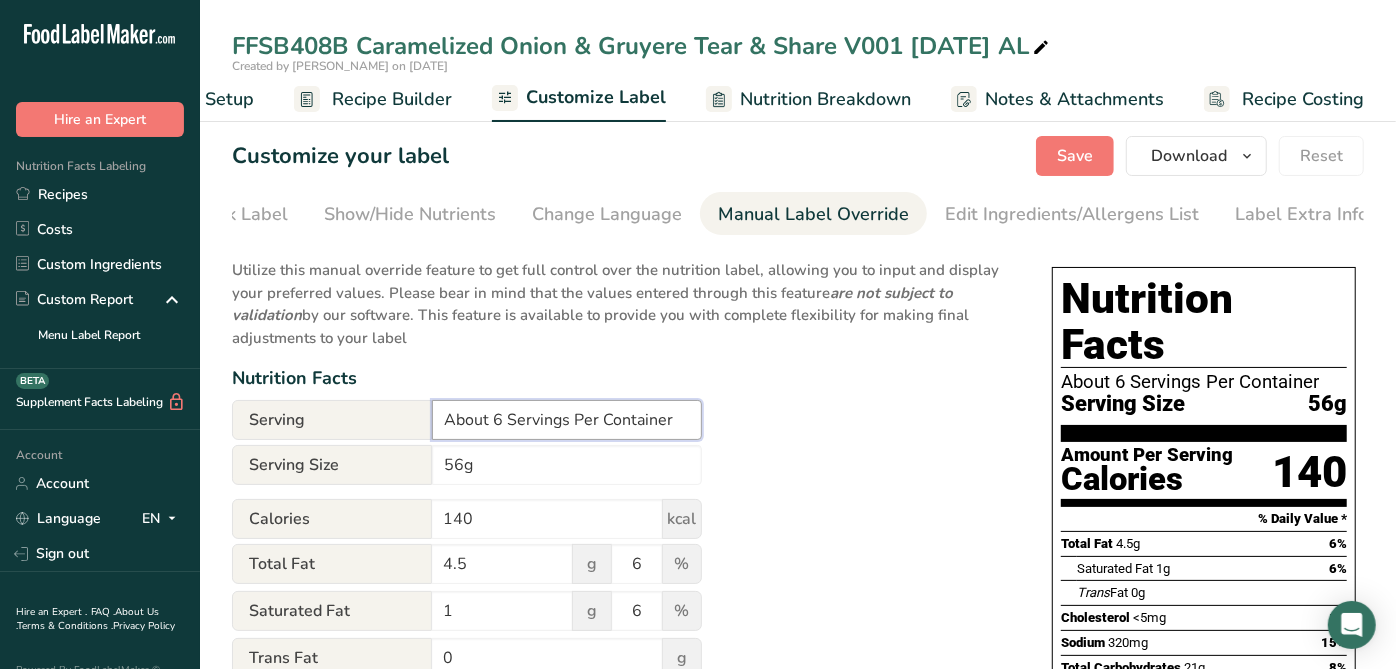 type on "About 6 Servings Per Container" 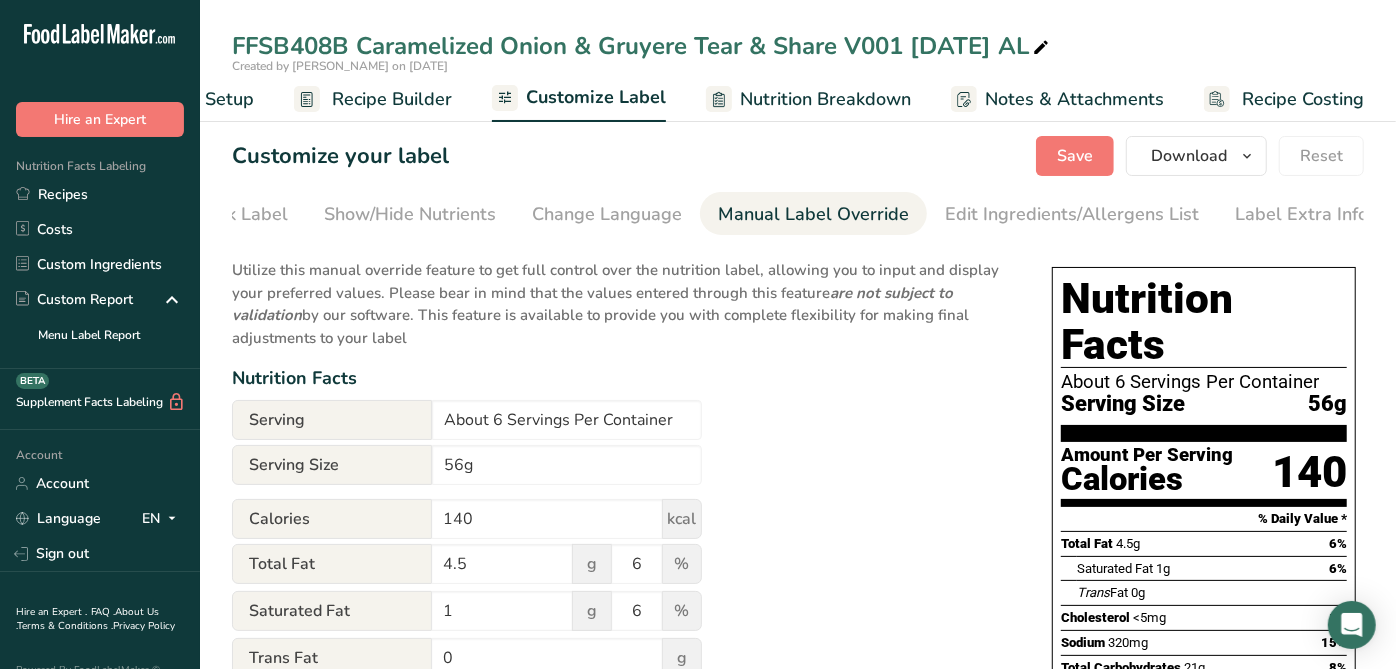 click on "Utilize this manual override feature to get full control over the nutrition label, allowing you to input and display your preferred values. Please bear in mind that the values entered through this feature
are not subject to validation
by our software. This feature is available to provide you with complete flexibility for making final adjustments to your label
Nutrition Facts
Serving
About 6 Servings Per Container
Serving Size
56g
Calories
140
kcal
Total Fat
4.5
g
6
%
Saturated Fat
1
g
6
%
Trans Fat
0
g
Cholesterol
<5
mg
1
%
Sodium
320
mg
15
%" at bounding box center (622, 748) 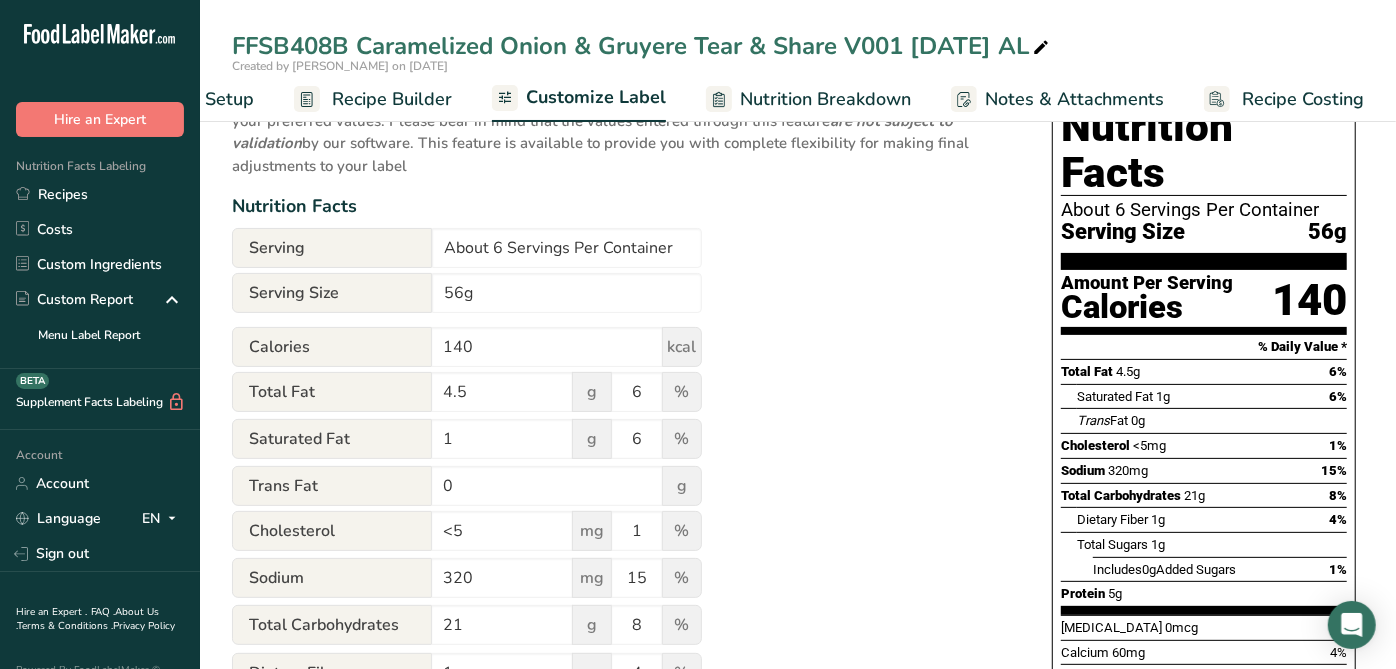scroll, scrollTop: 222, scrollLeft: 0, axis: vertical 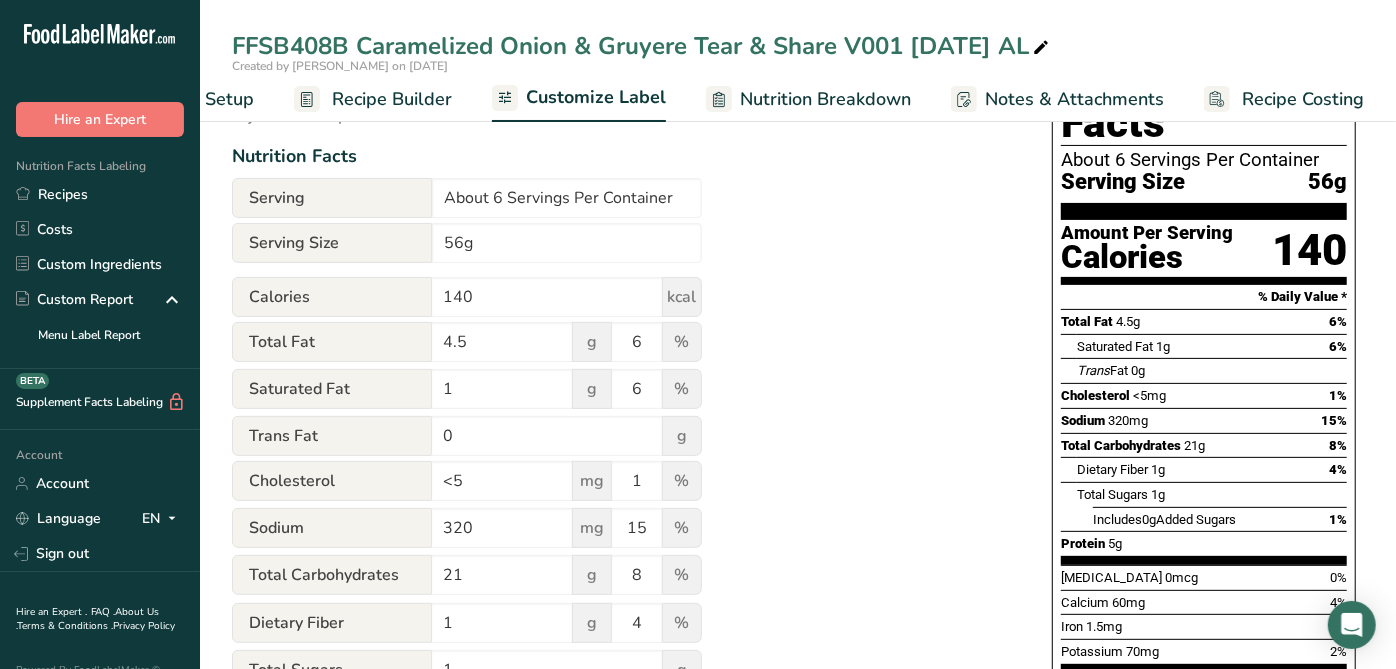 click on "Saturated Fat
1g
6%" at bounding box center (1212, 346) 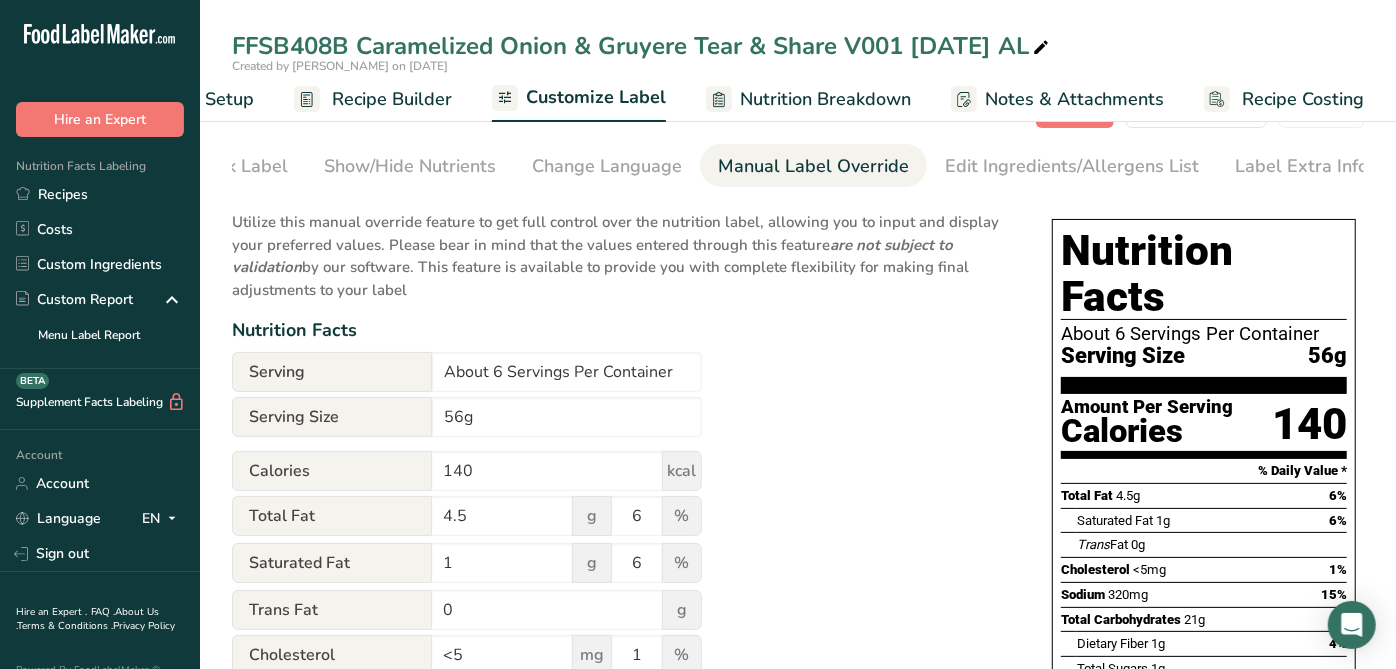 scroll, scrollTop: 0, scrollLeft: 0, axis: both 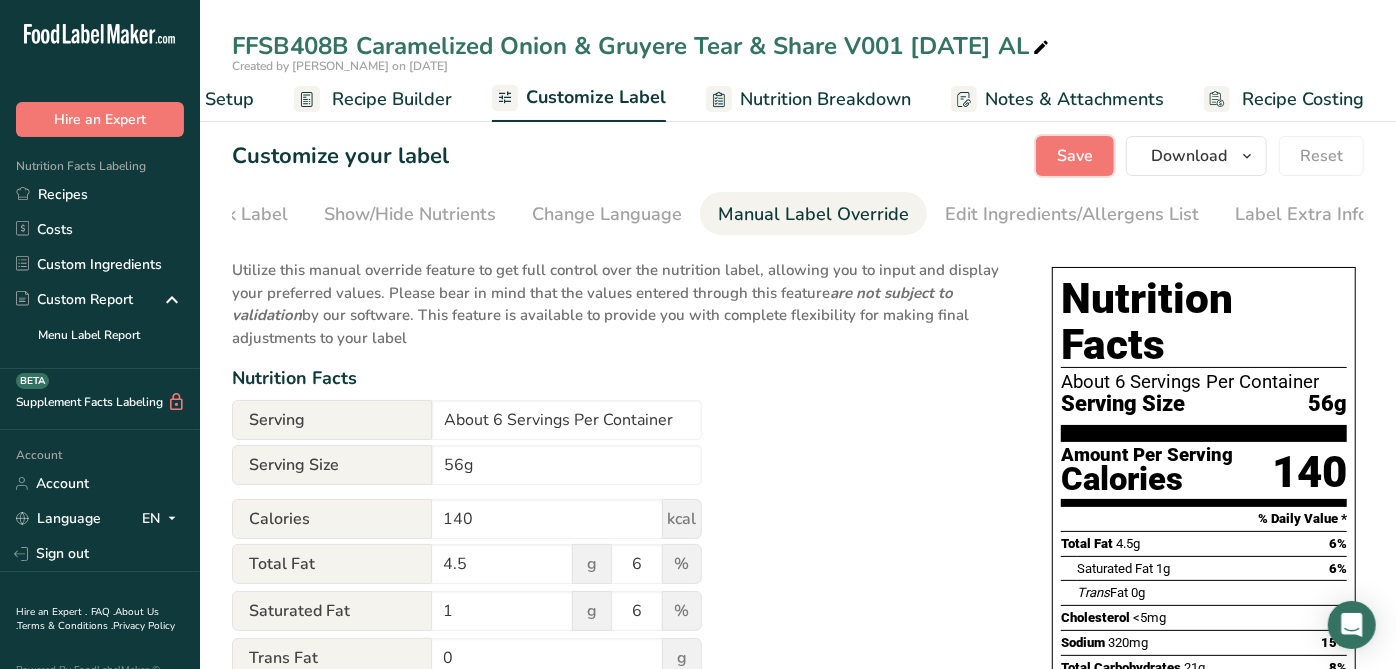 click on "Save" at bounding box center (1075, 156) 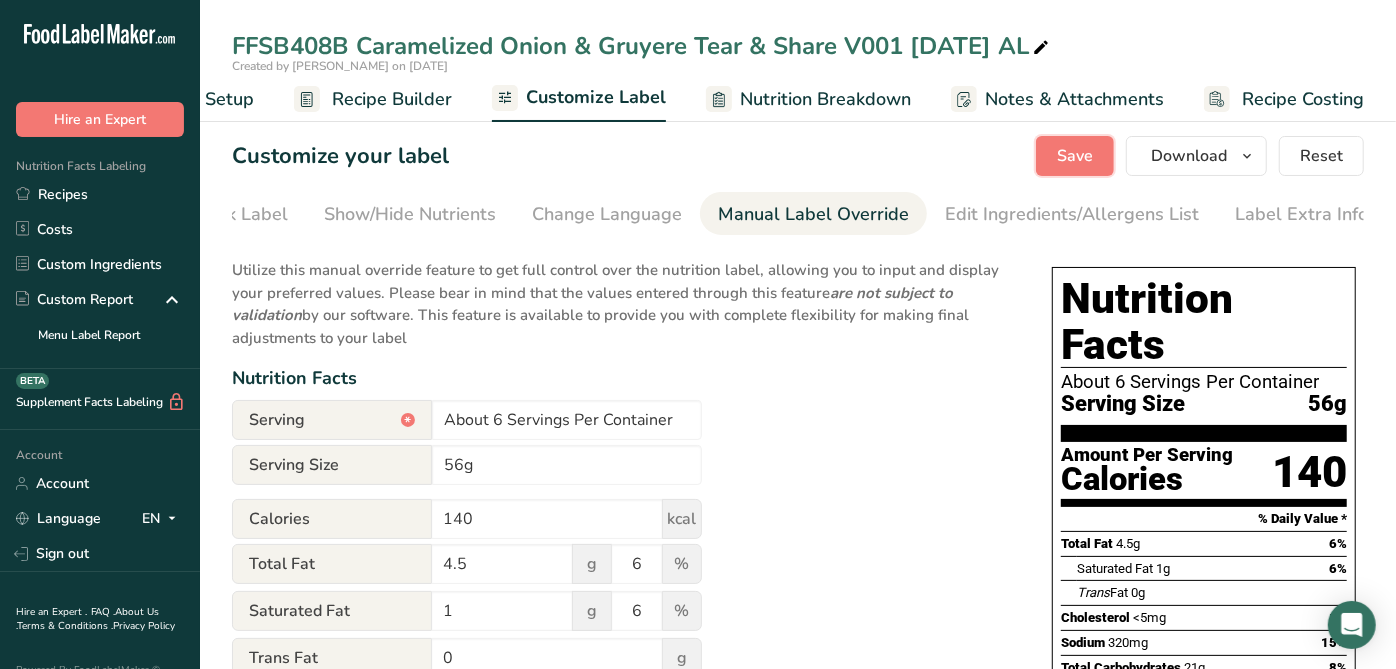 scroll, scrollTop: 0, scrollLeft: 0, axis: both 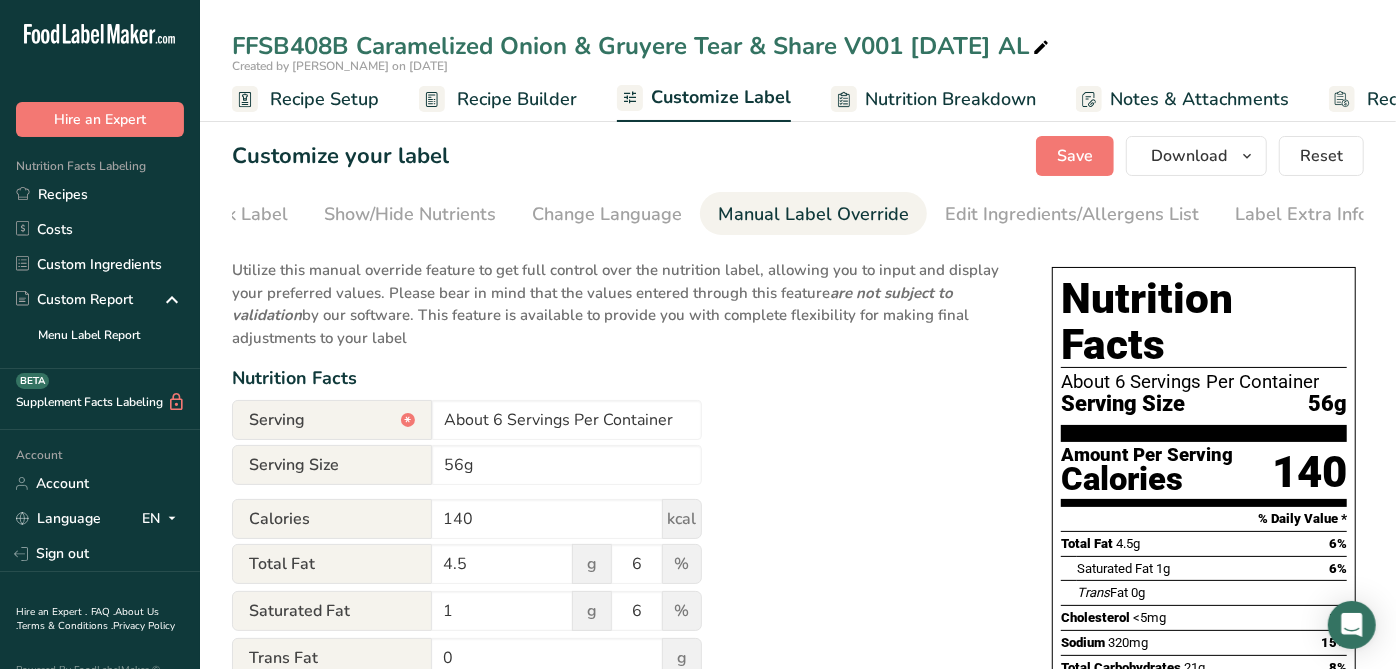 click on "Recipe Setup" at bounding box center (324, 99) 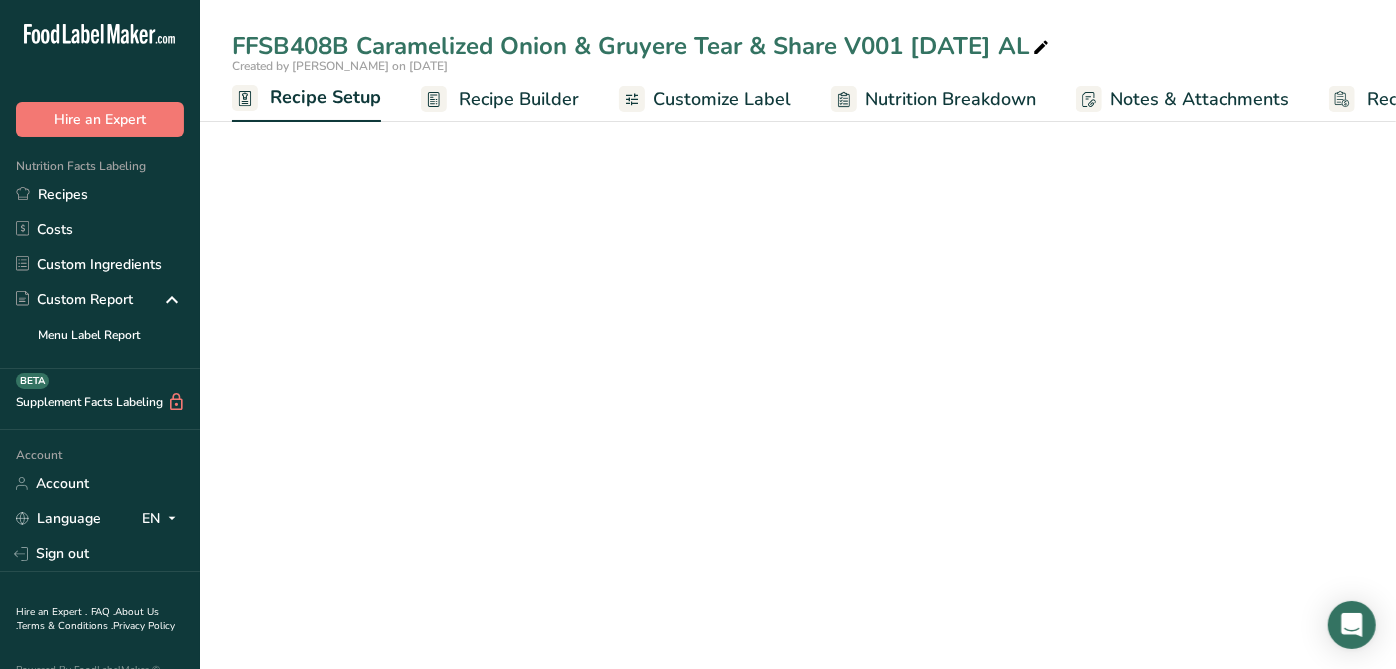 scroll, scrollTop: 0, scrollLeft: 6, axis: horizontal 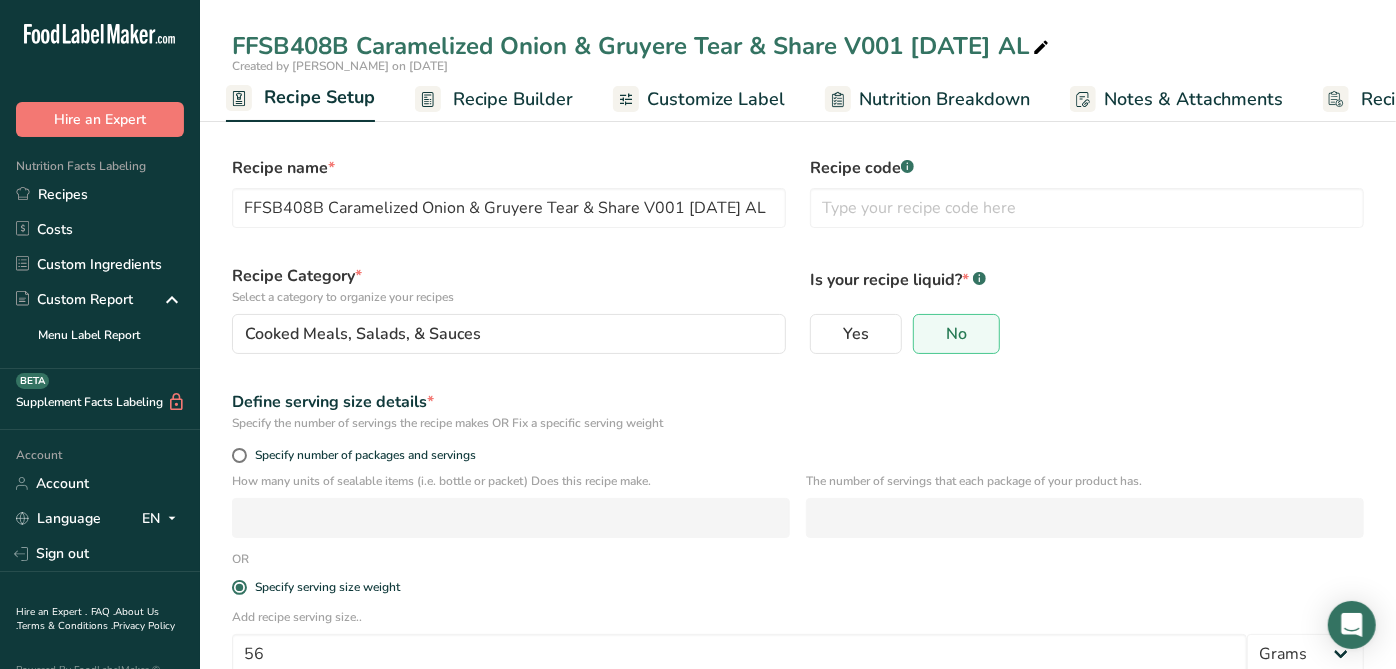 click on "Recipe Builder" at bounding box center (513, 99) 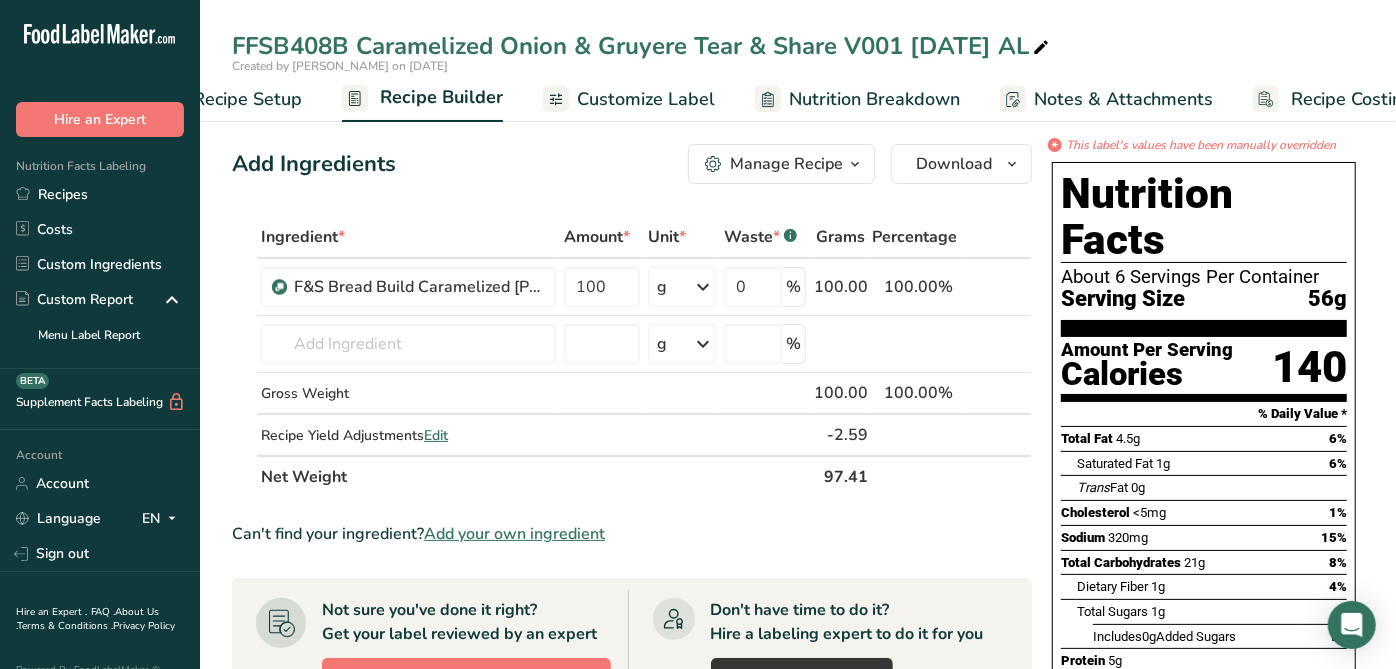 scroll, scrollTop: 0, scrollLeft: 124, axis: horizontal 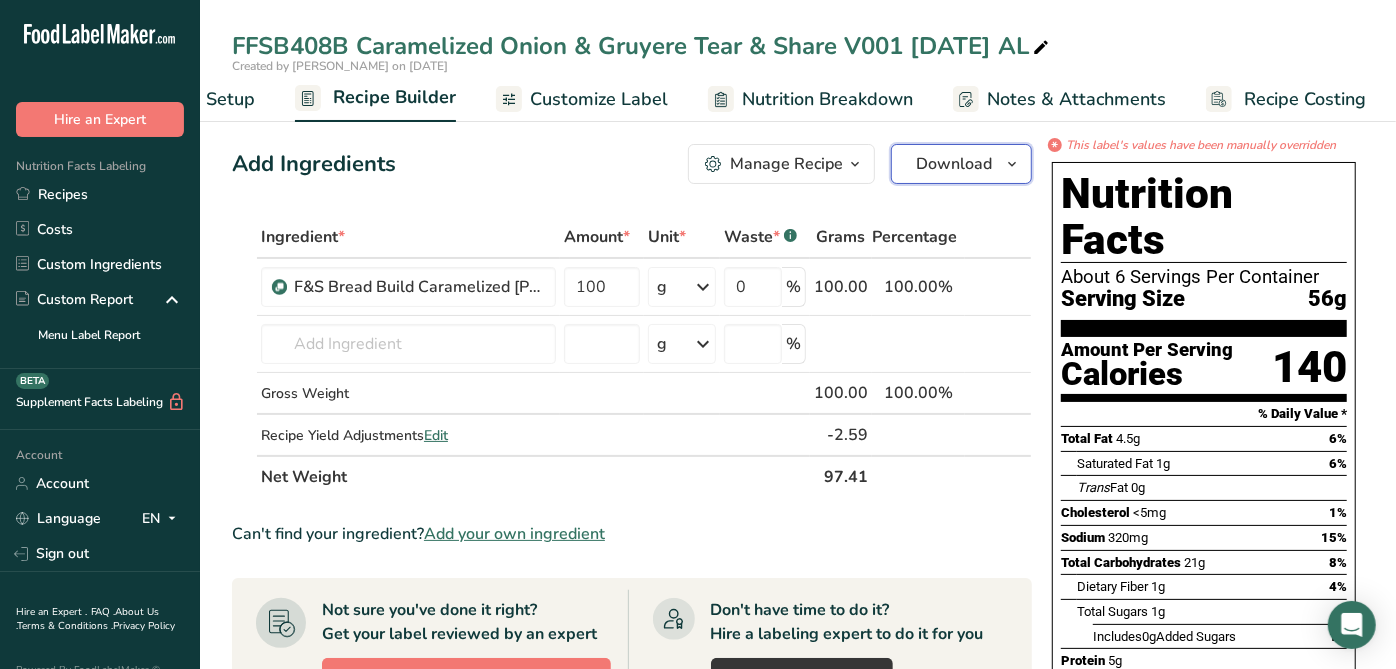 click on "Download" at bounding box center [954, 164] 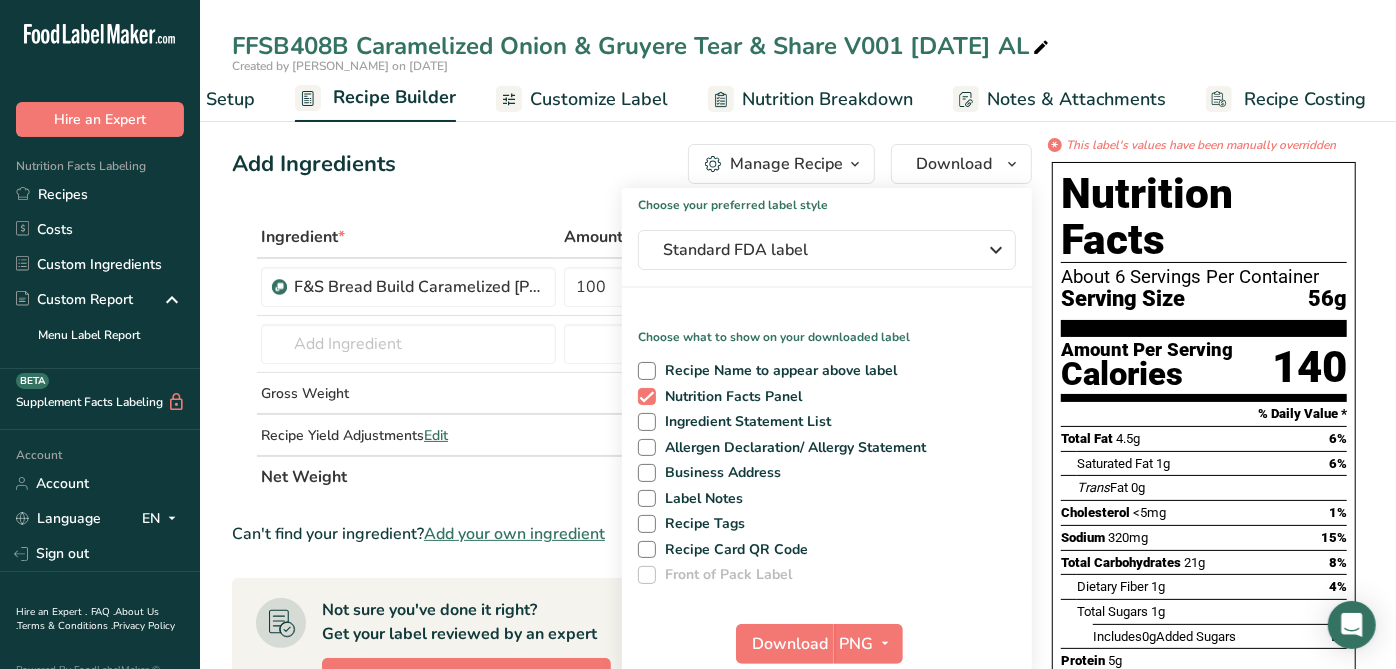 drag, startPoint x: 1099, startPoint y: 163, endPoint x: 1105, endPoint y: 136, distance: 27.658634 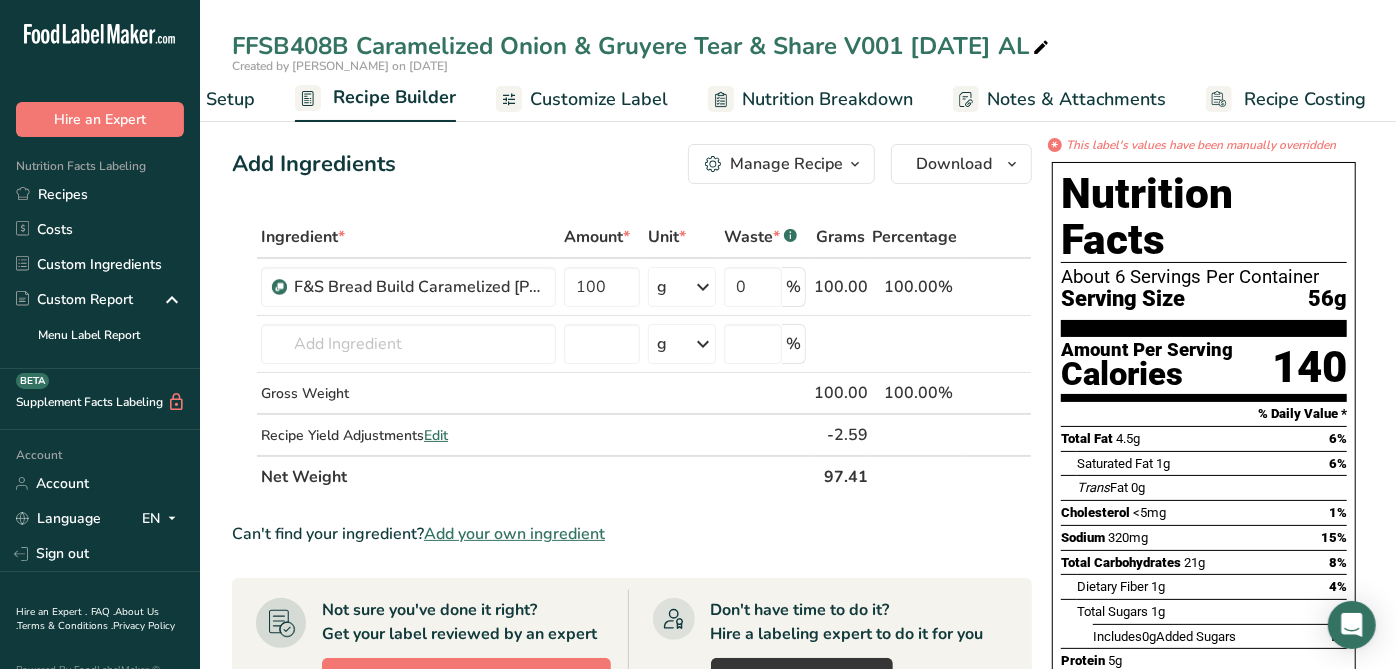 click on "Customize Label" at bounding box center [599, 99] 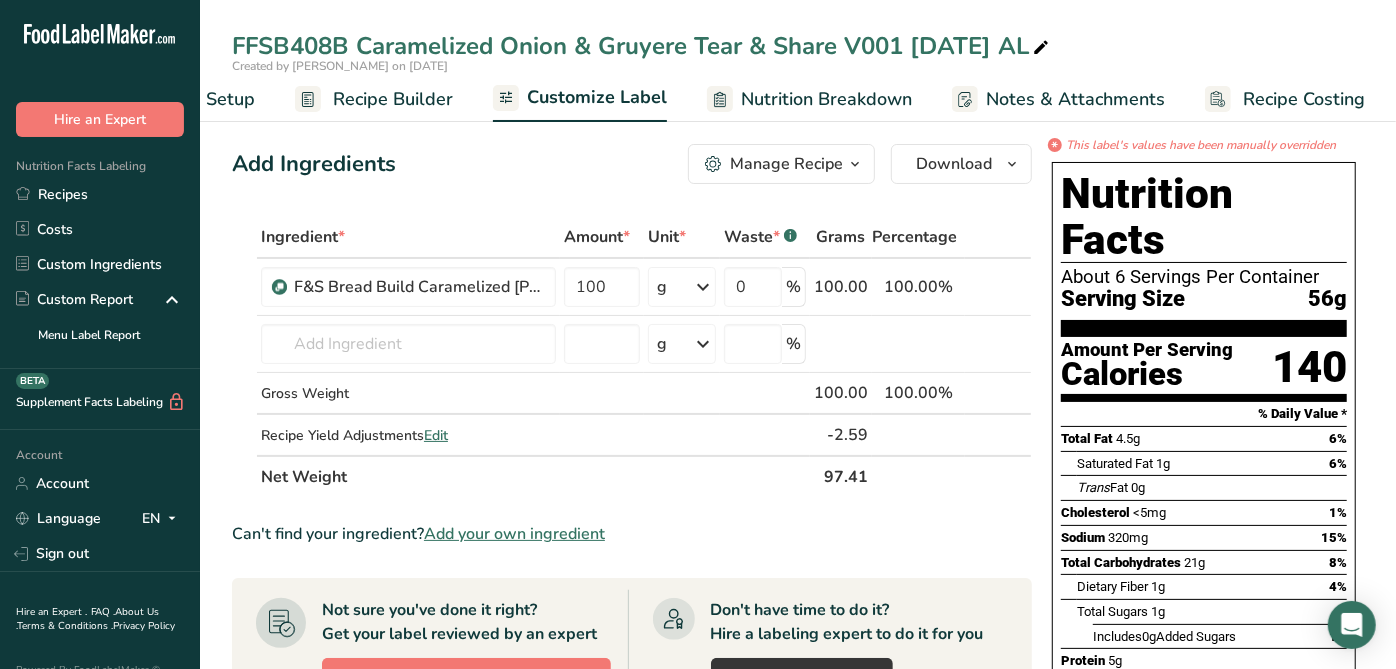 scroll, scrollTop: 0, scrollLeft: 125, axis: horizontal 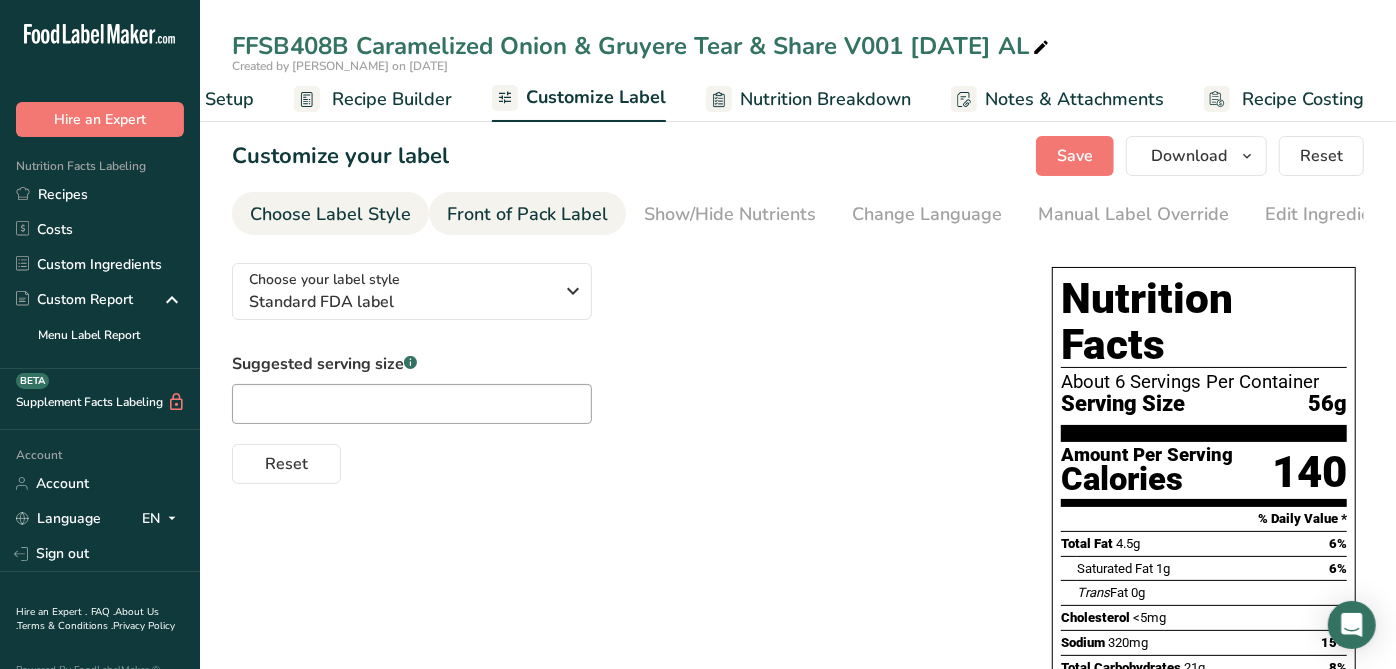 click on "Front of Pack Label" at bounding box center (527, 214) 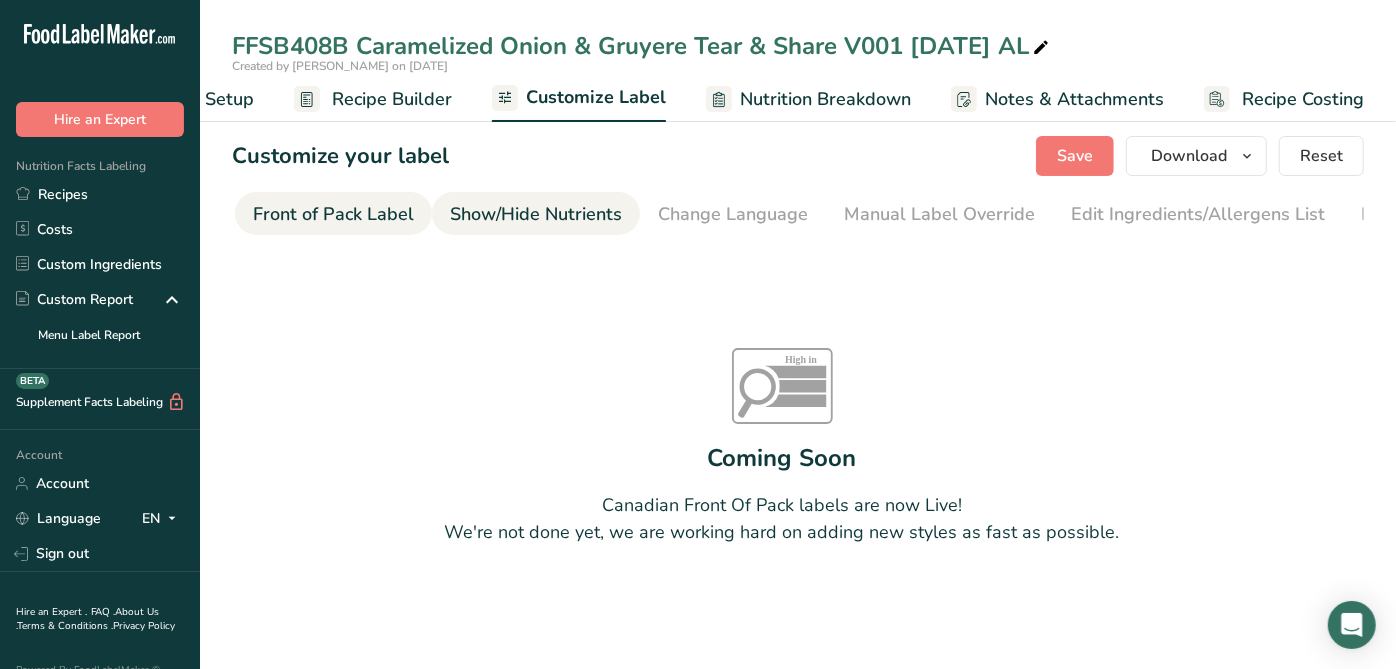 click on "Show/Hide Nutrients" at bounding box center [536, 214] 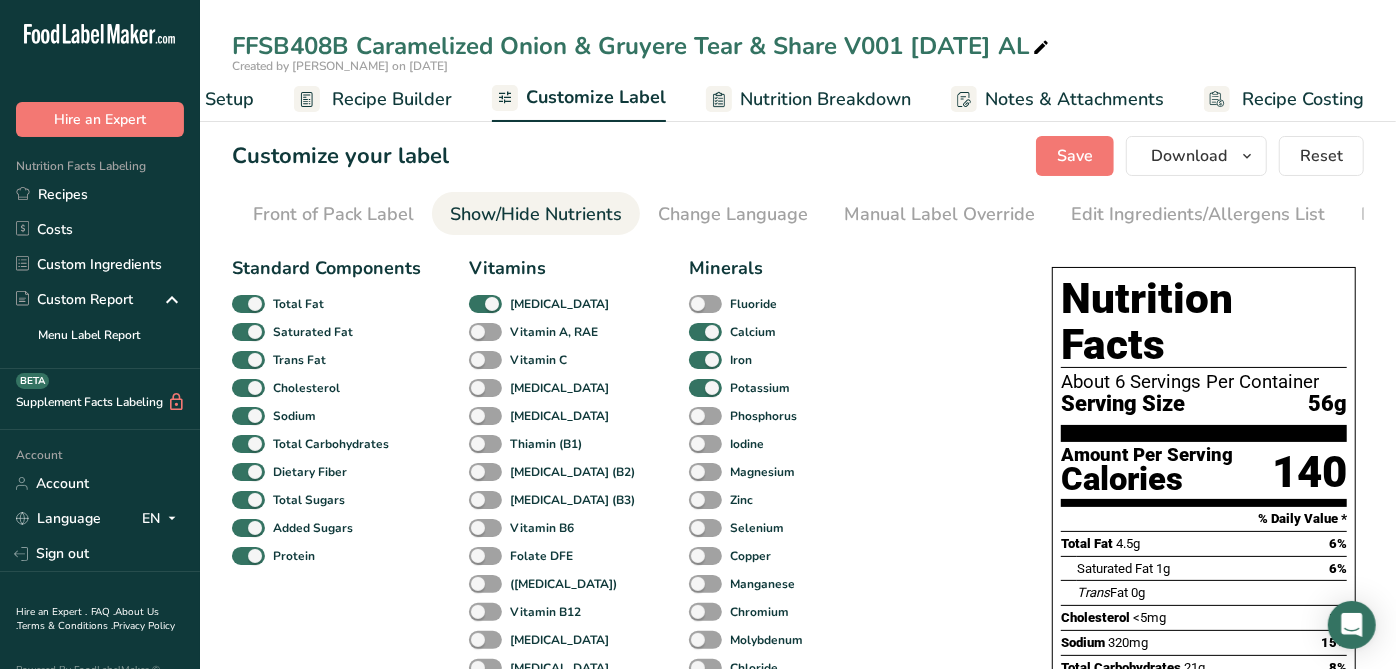 scroll, scrollTop: 0, scrollLeft: 320, axis: horizontal 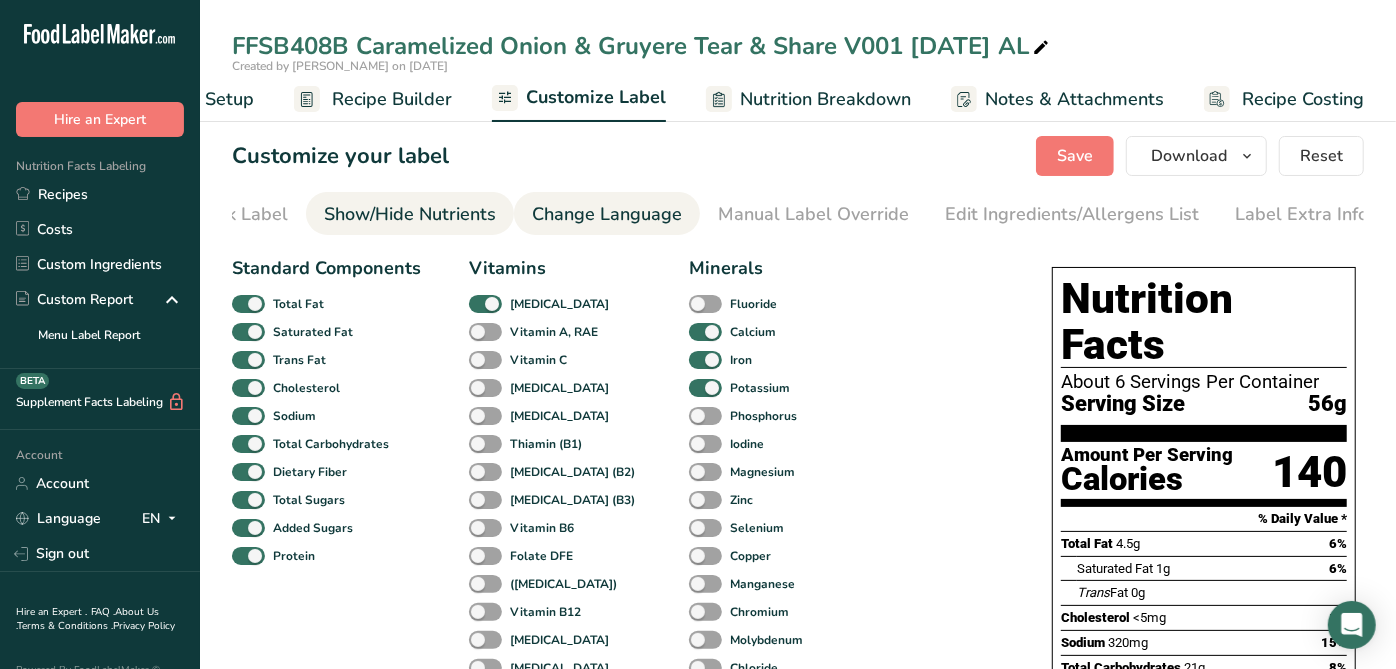 click on "Change Language" at bounding box center [607, 214] 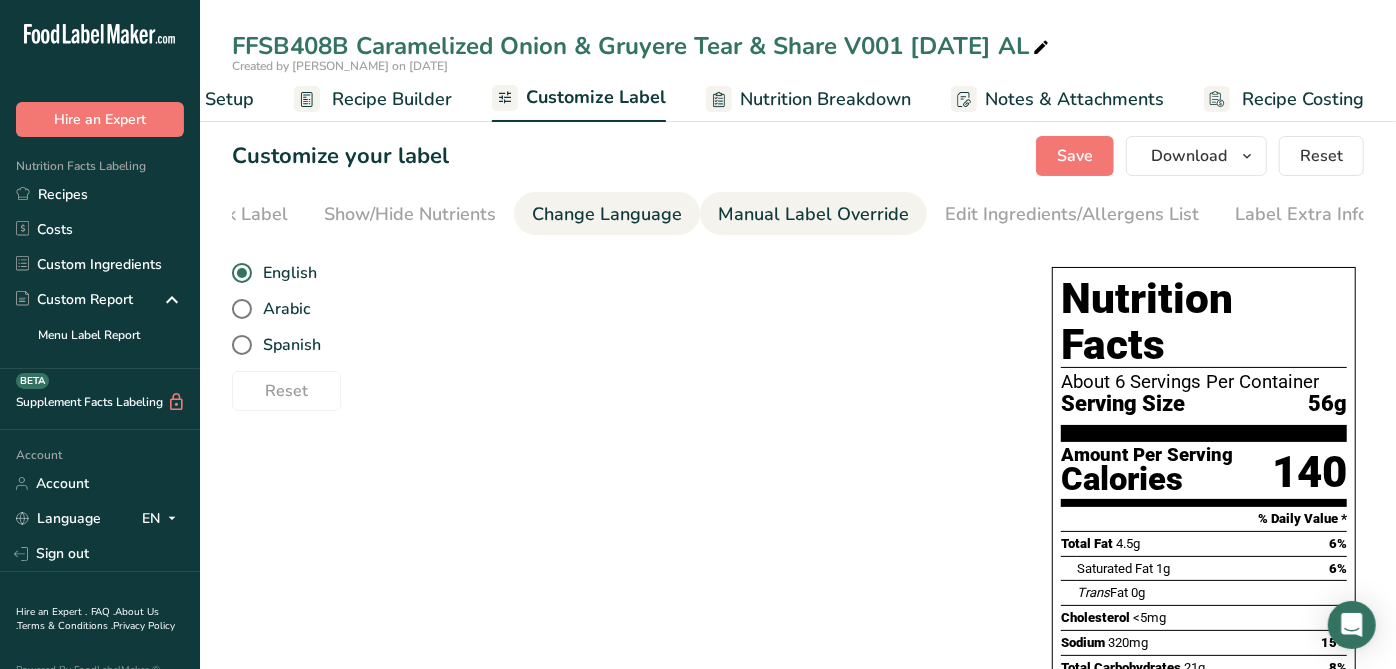 click on "Manual Label Override" at bounding box center [813, 214] 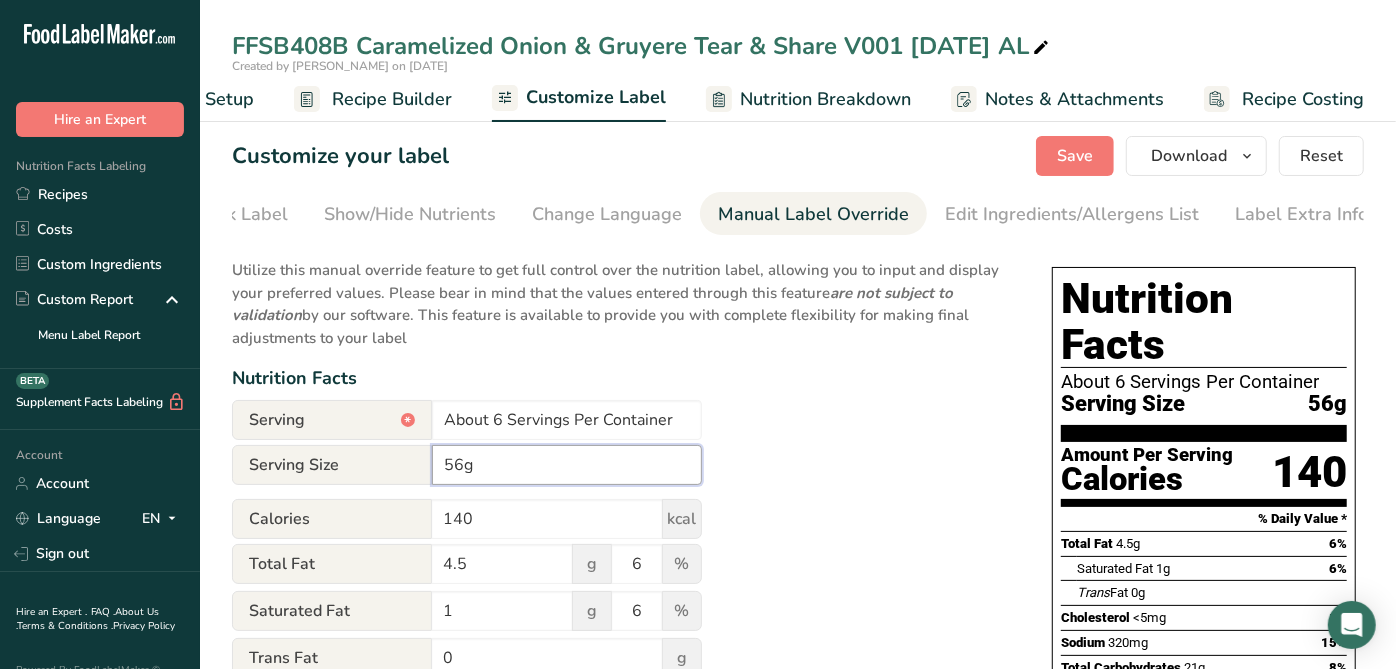 click on "56g" at bounding box center (567, 465) 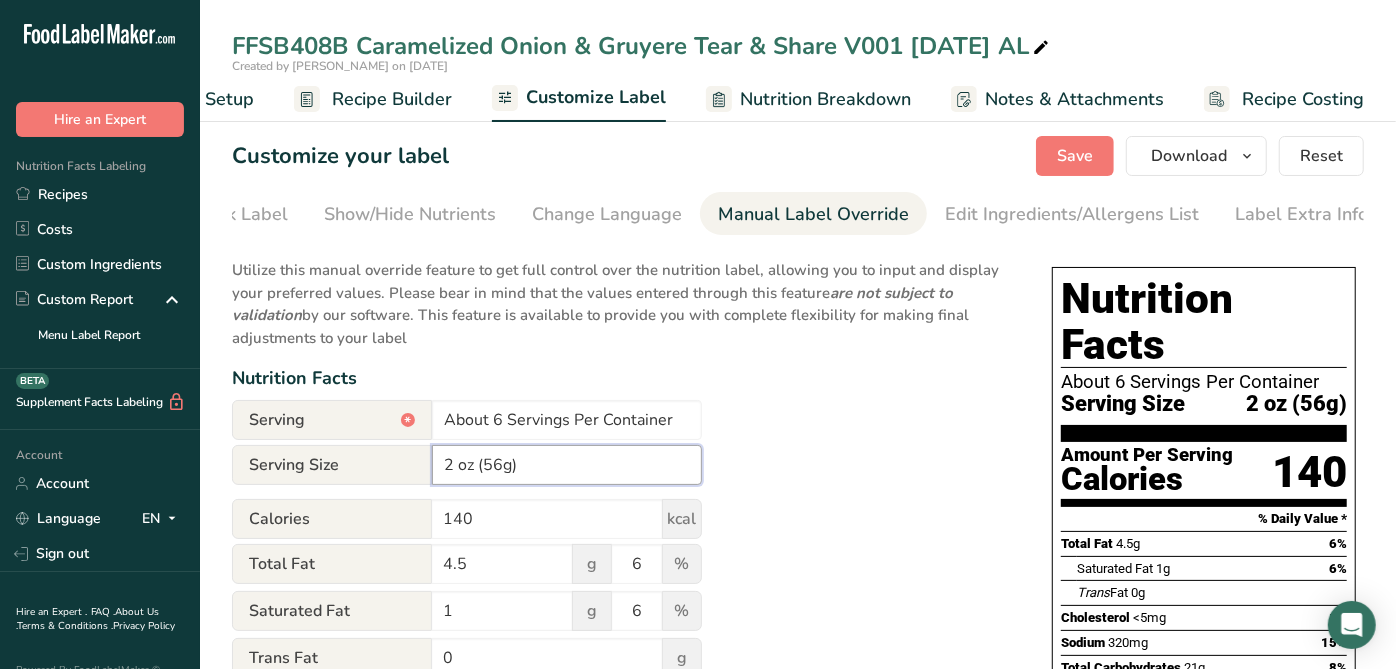 type on "2 oz (56g)" 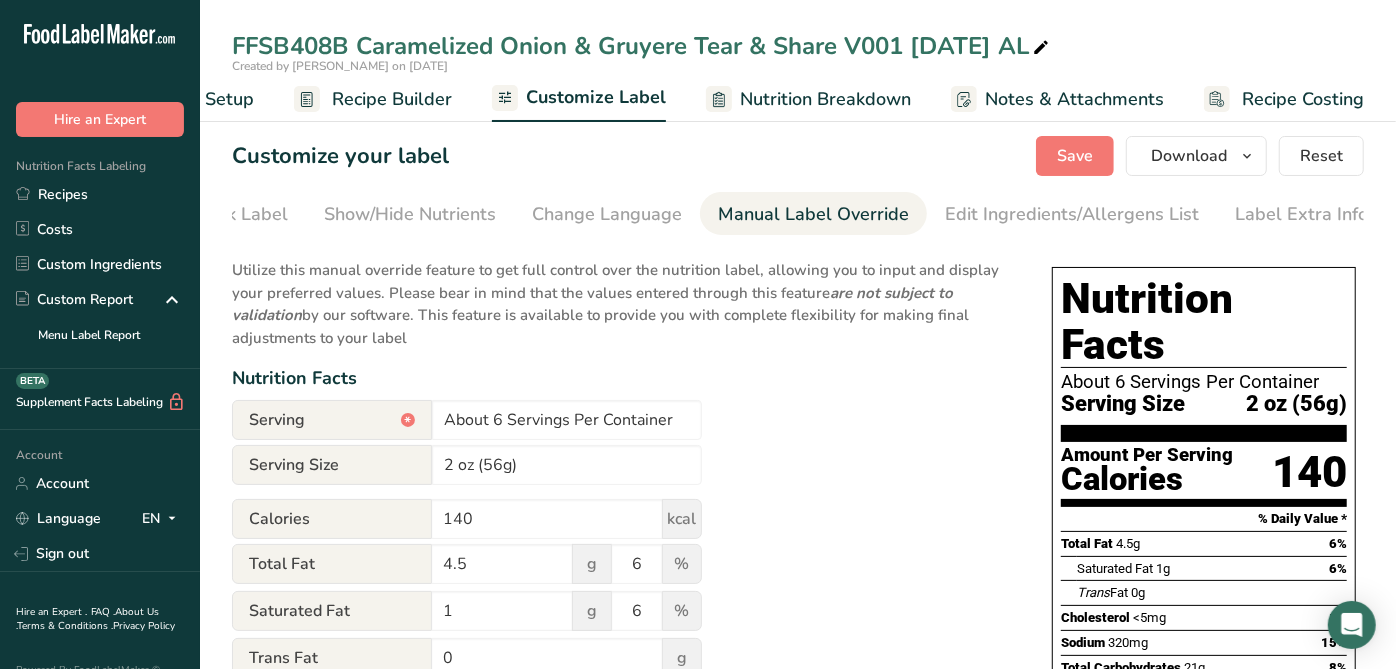click on "Utilize this manual override feature to get full control over the nutrition label, allowing you to input and display your preferred values. Please bear in mind that the values entered through this feature
are not subject to validation
by our software. This feature is available to provide you with complete flexibility for making final adjustments to your label
Nutrition Facts
Serving
*
About 6 Servings Per Container
Serving Size
2 oz (56g)
Calories
140
kcal
Total Fat
4.5
g
6
%
Saturated Fat
1
g
6
%
Trans Fat
0
g
Cholesterol
<5
mg
1
%
Sodium
320     15     21     8" at bounding box center (622, 748) 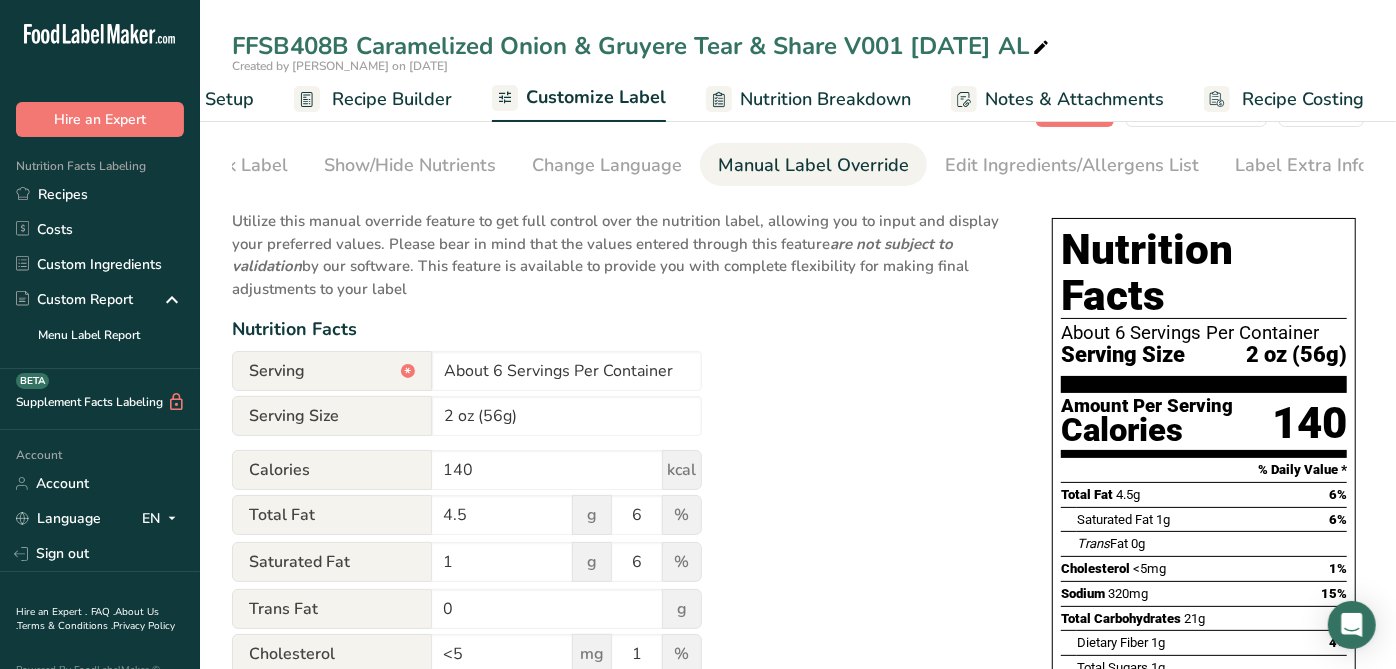 scroll, scrollTop: 0, scrollLeft: 0, axis: both 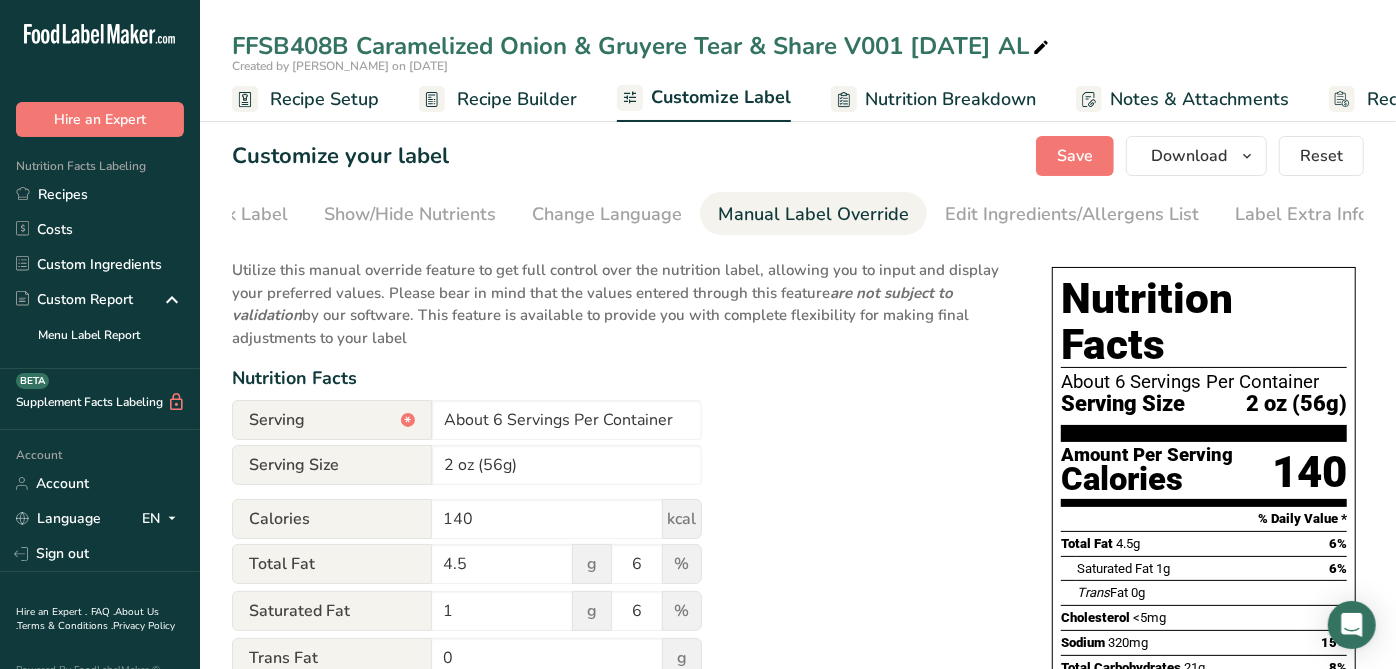 click on "Recipe Setup" at bounding box center (324, 99) 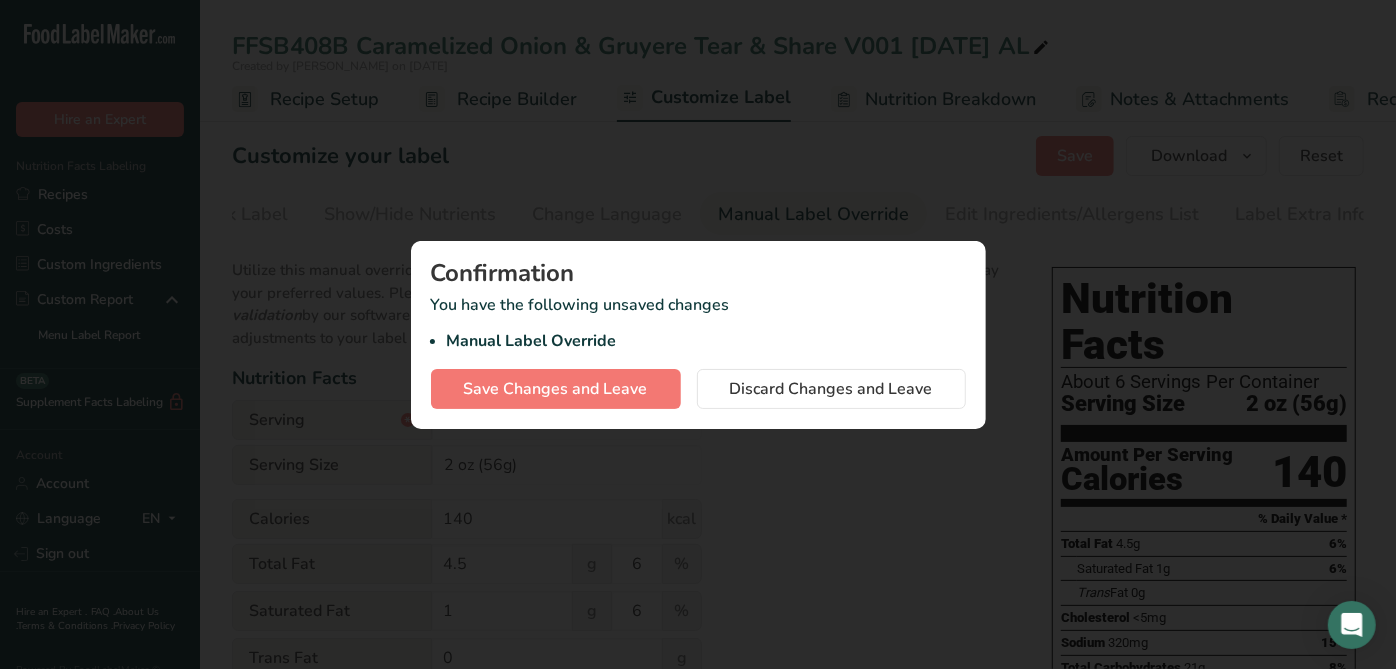 scroll, scrollTop: 0, scrollLeft: 303, axis: horizontal 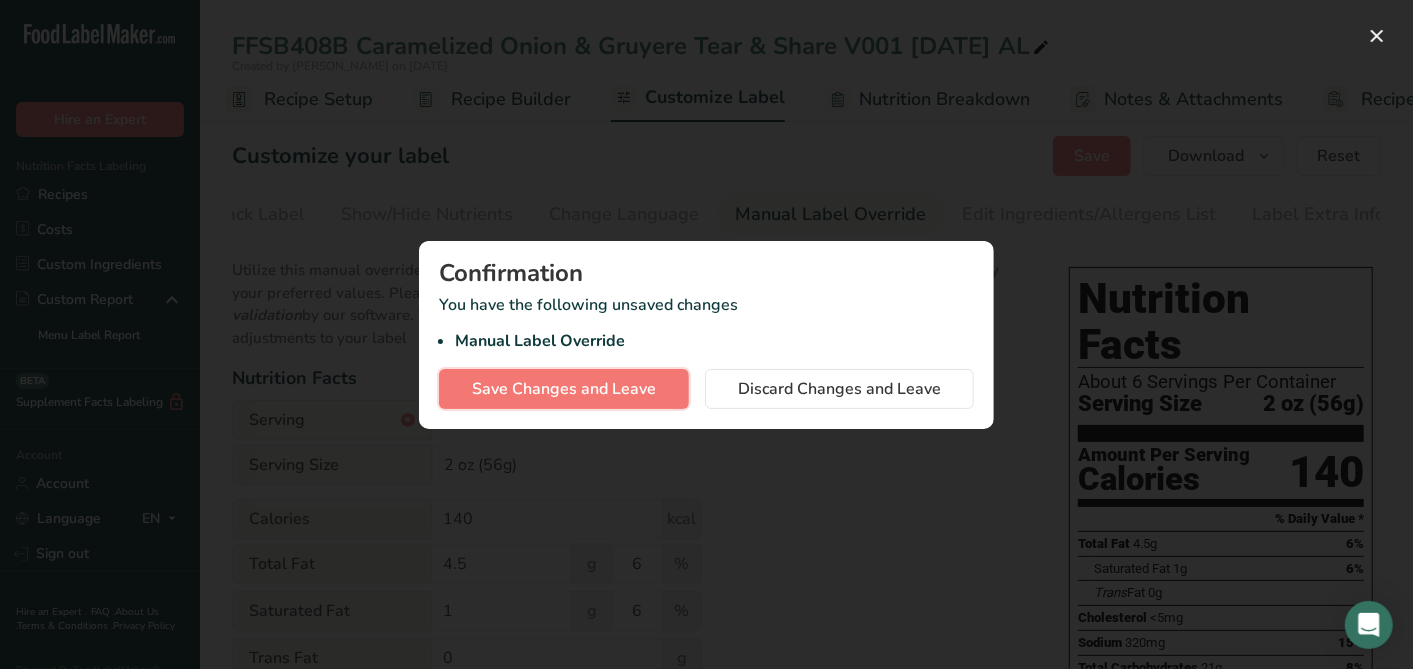 click on "Save Changes and Leave" at bounding box center [564, 389] 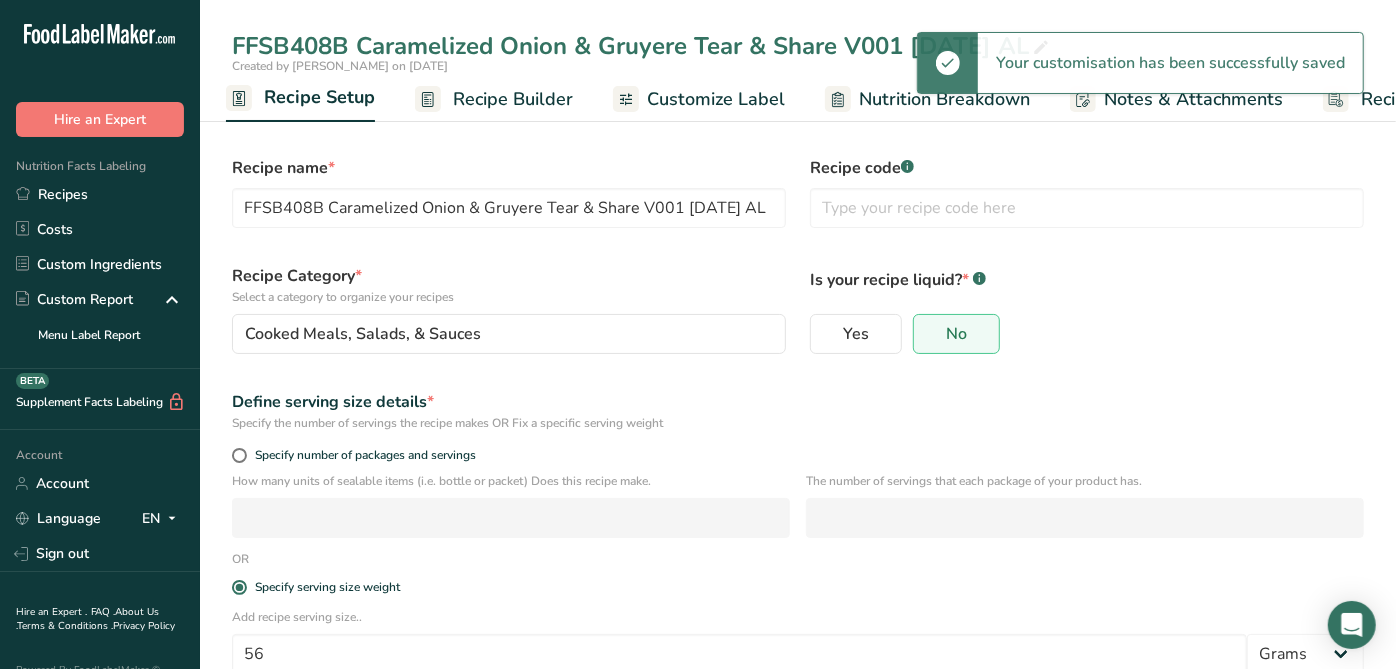 click on "Recipe Builder" at bounding box center (513, 99) 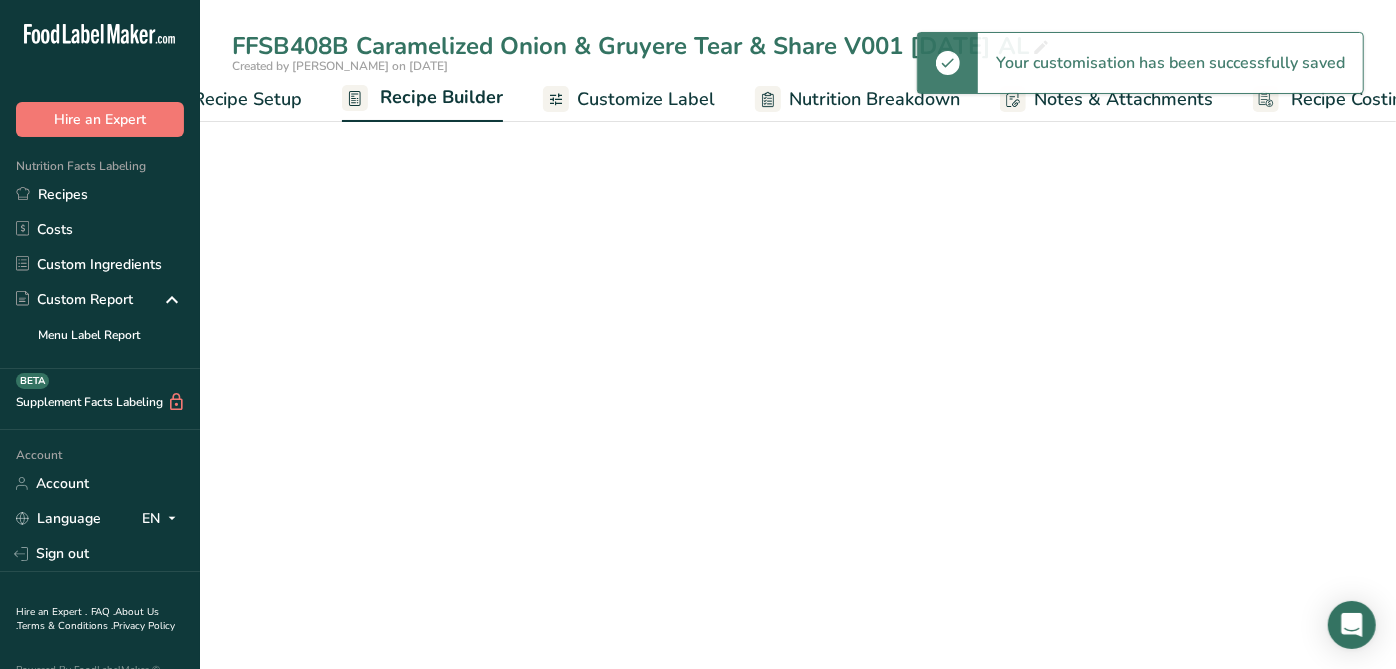 scroll, scrollTop: 0, scrollLeft: 124, axis: horizontal 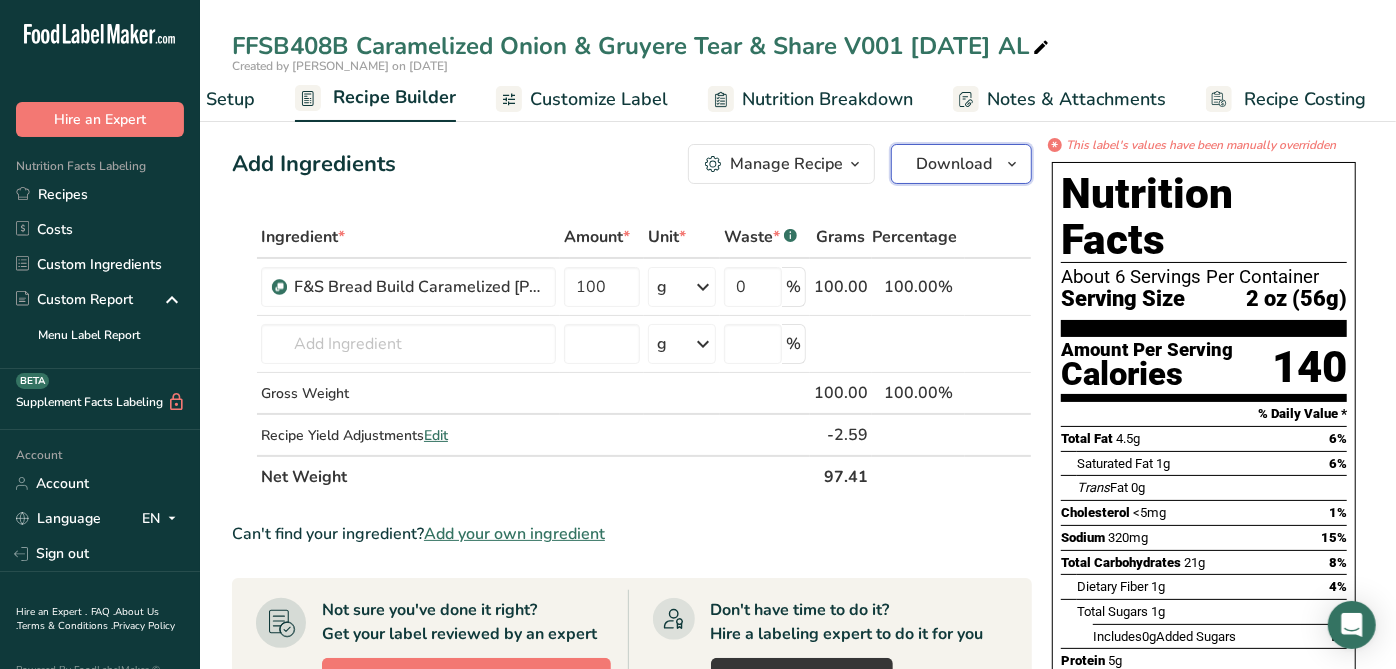 click on "Download" at bounding box center [954, 164] 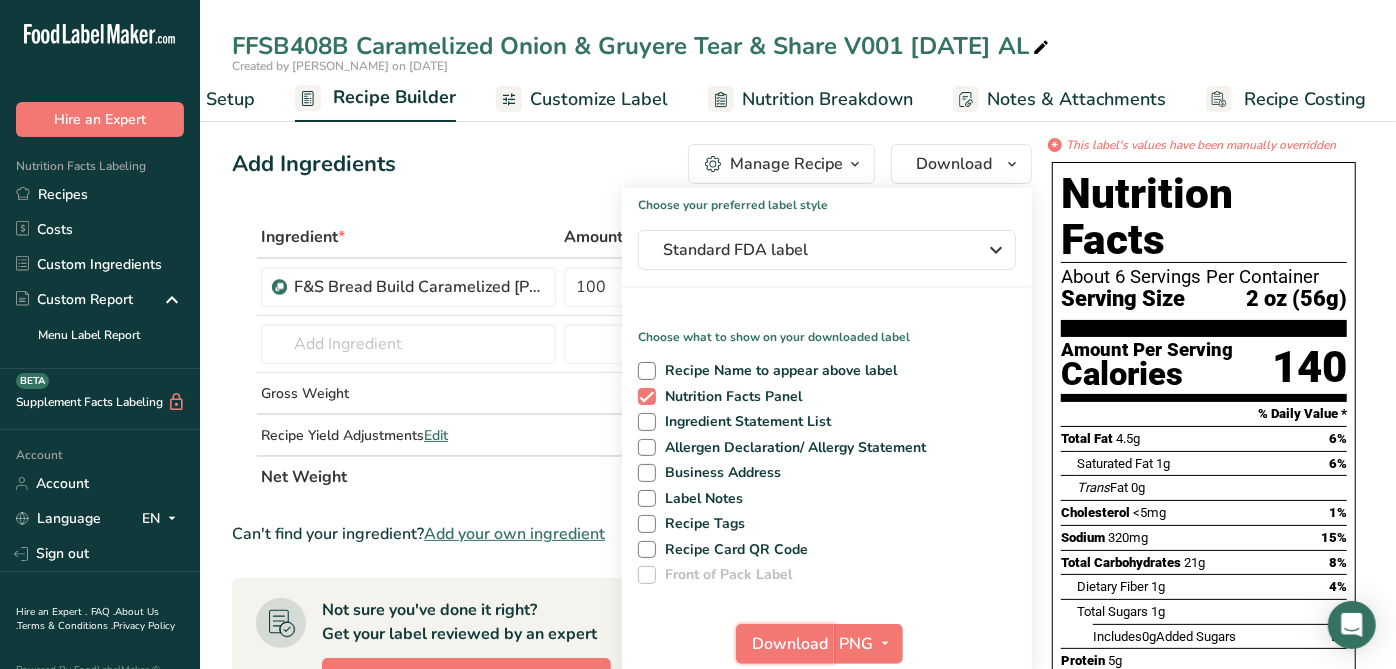 click on "Download" at bounding box center (791, 644) 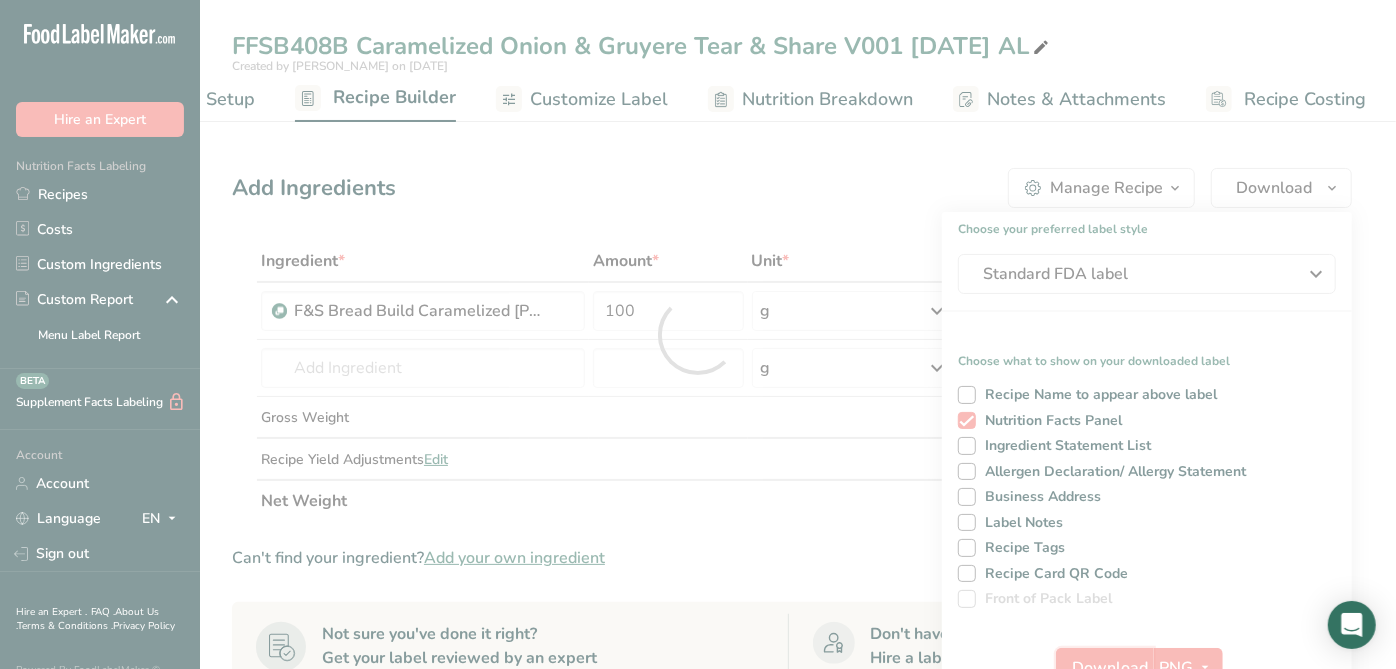 scroll, scrollTop: 0, scrollLeft: 0, axis: both 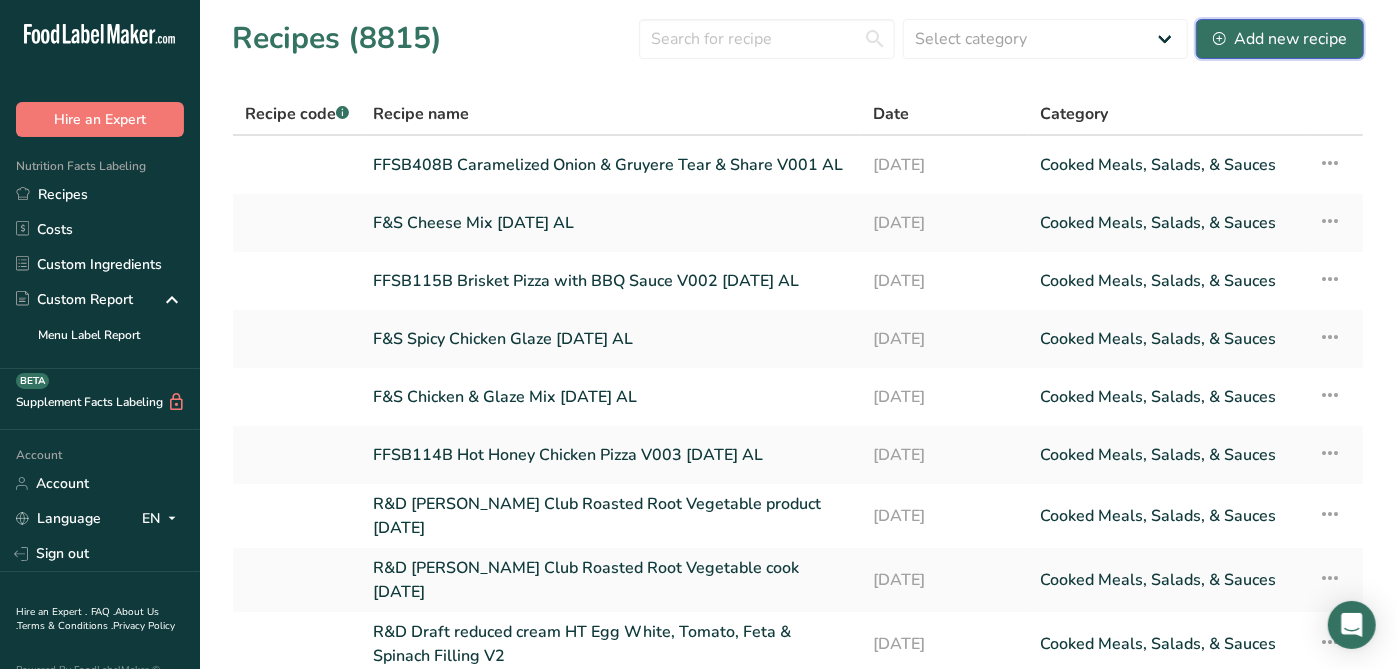 click on "Add new recipe" at bounding box center [1280, 39] 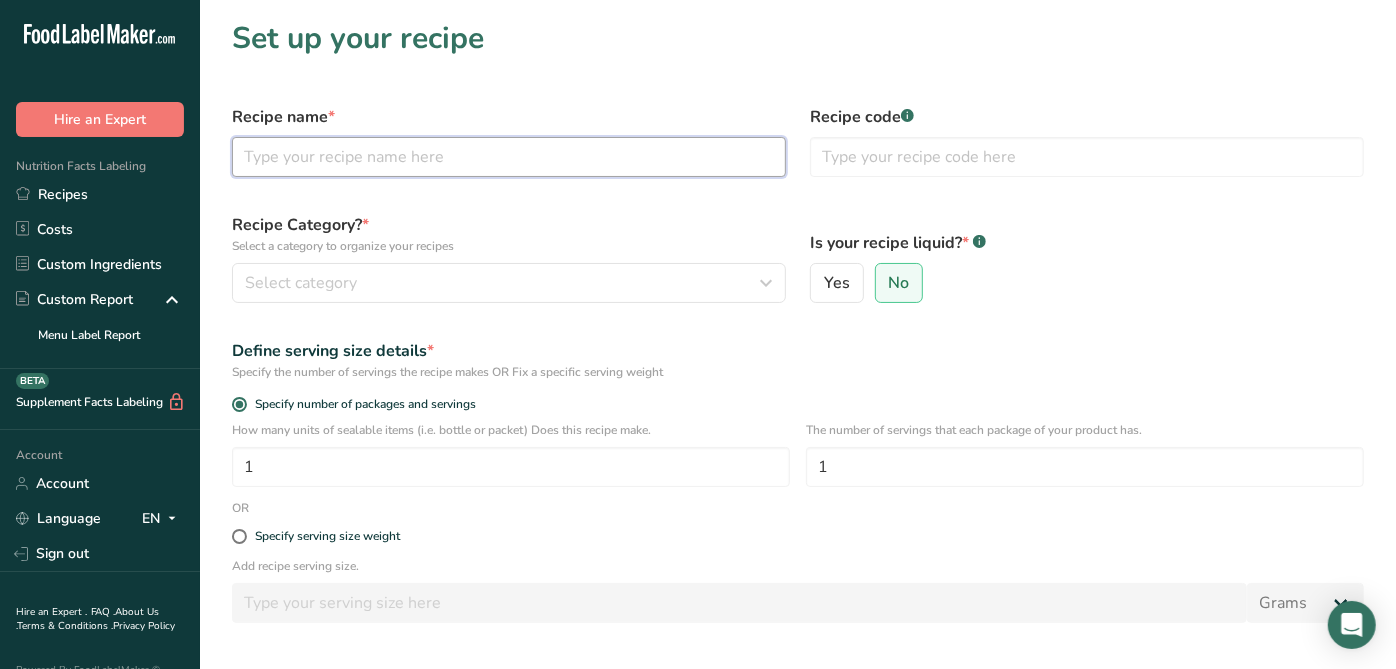 click at bounding box center (509, 157) 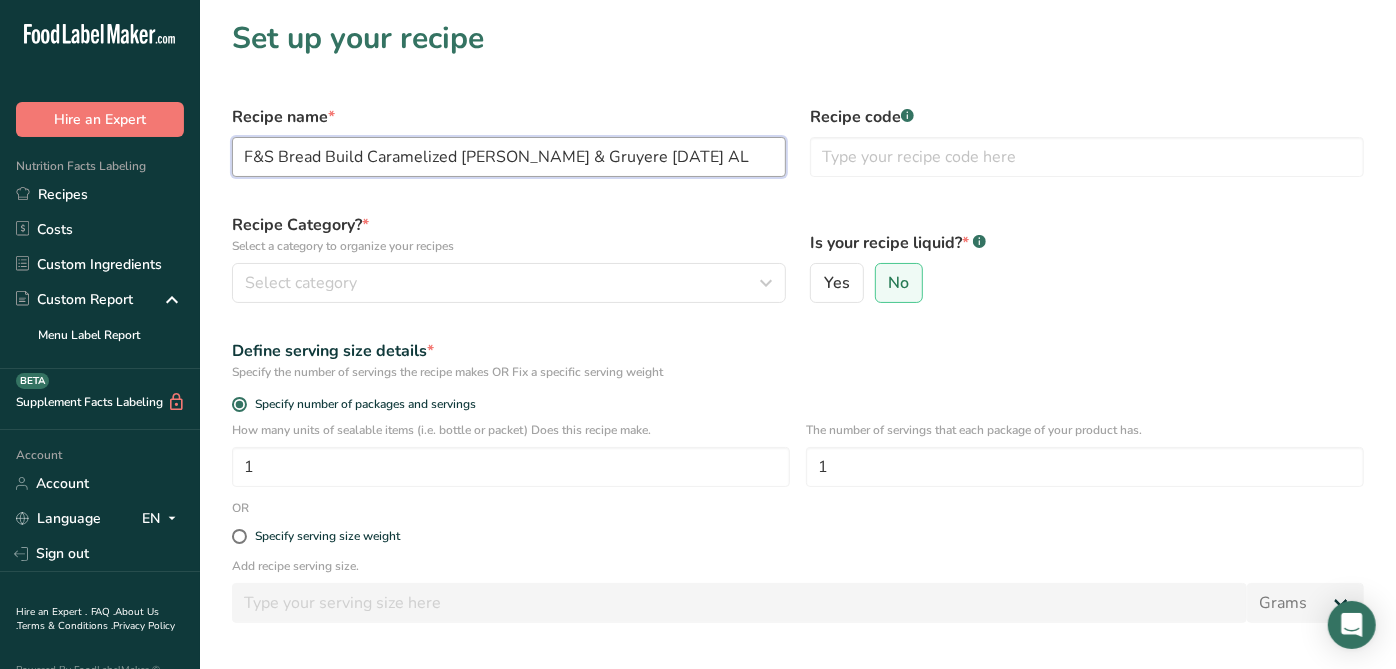 type on "F&S Bread Build Caramelized Onion & Gruyere 7-15-25 AL" 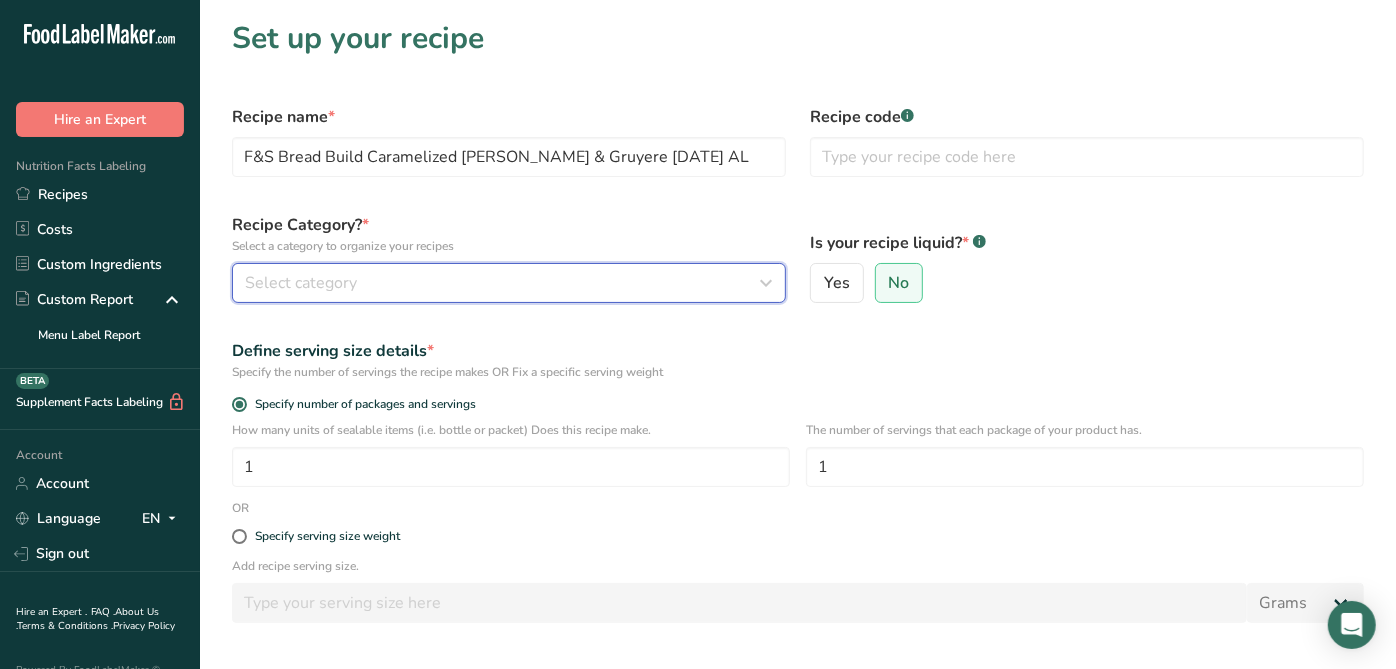 click on "Select category" at bounding box center (301, 283) 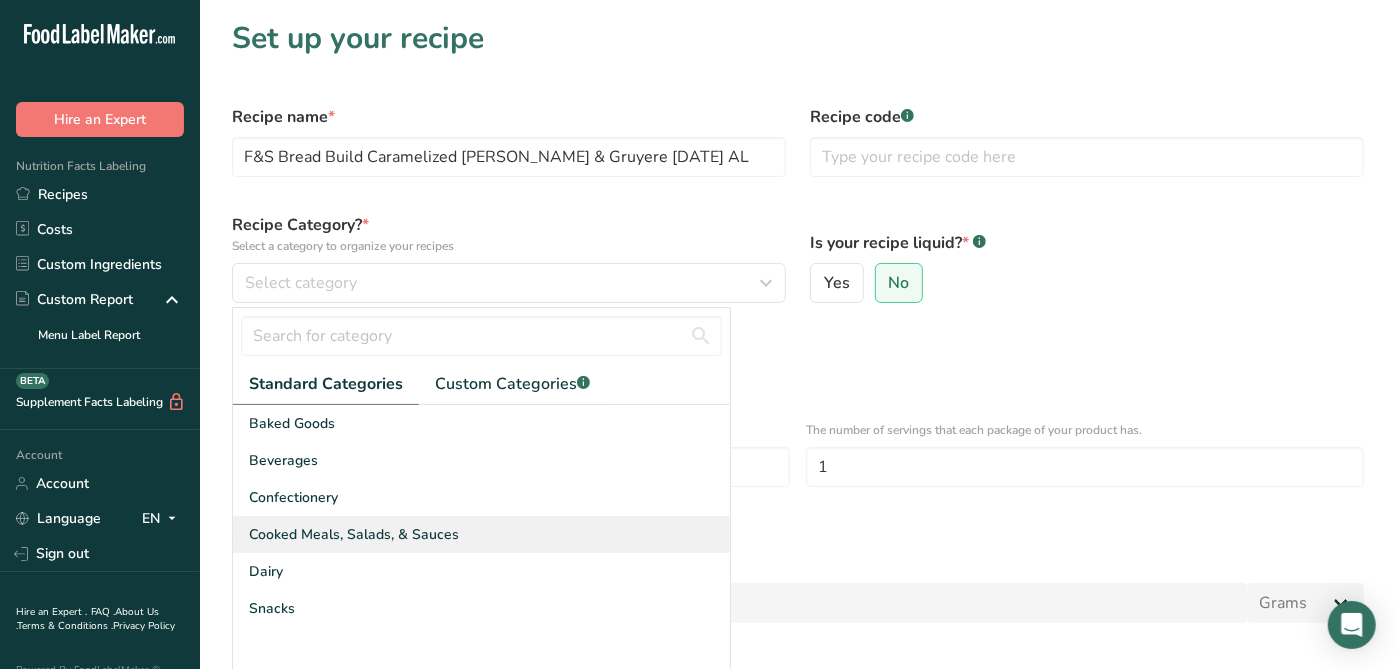 click on "Cooked Meals, Salads, & Sauces" at bounding box center (354, 534) 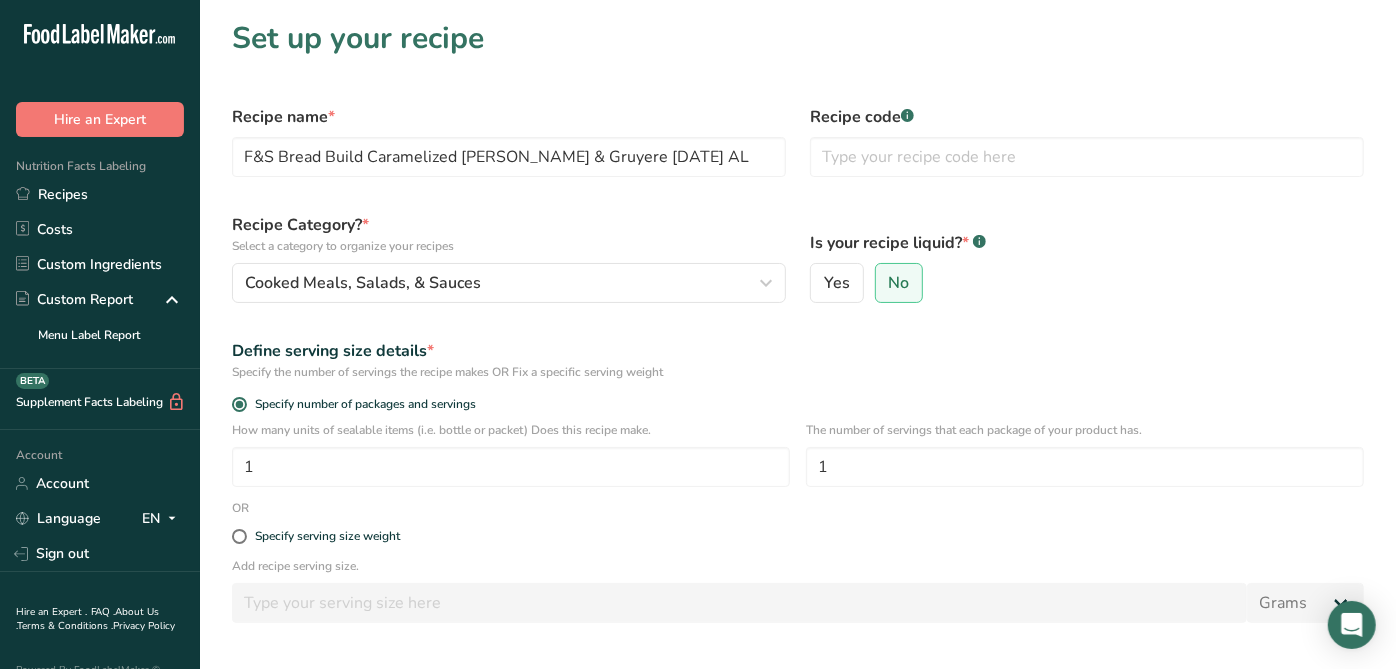 click on "Define serving size details *
Specify the number of servings the recipe makes OR Fix a specific serving weight" at bounding box center (798, 360) 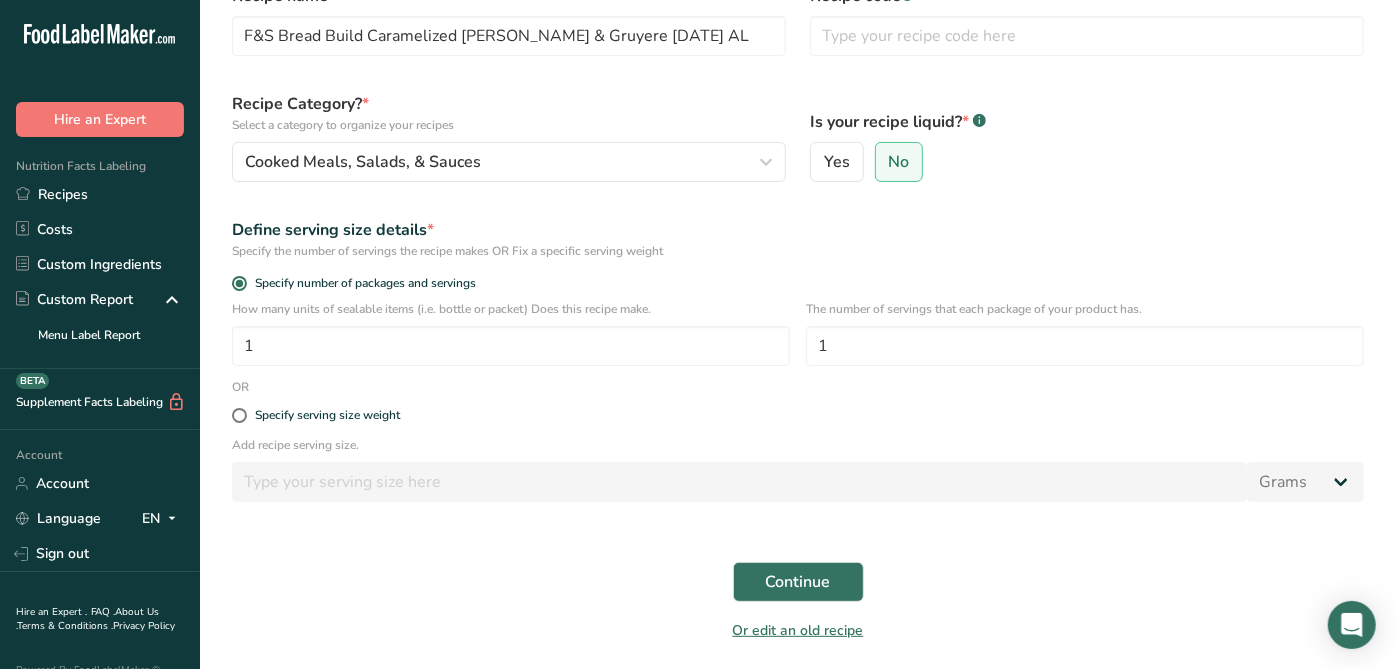 scroll, scrollTop: 190, scrollLeft: 0, axis: vertical 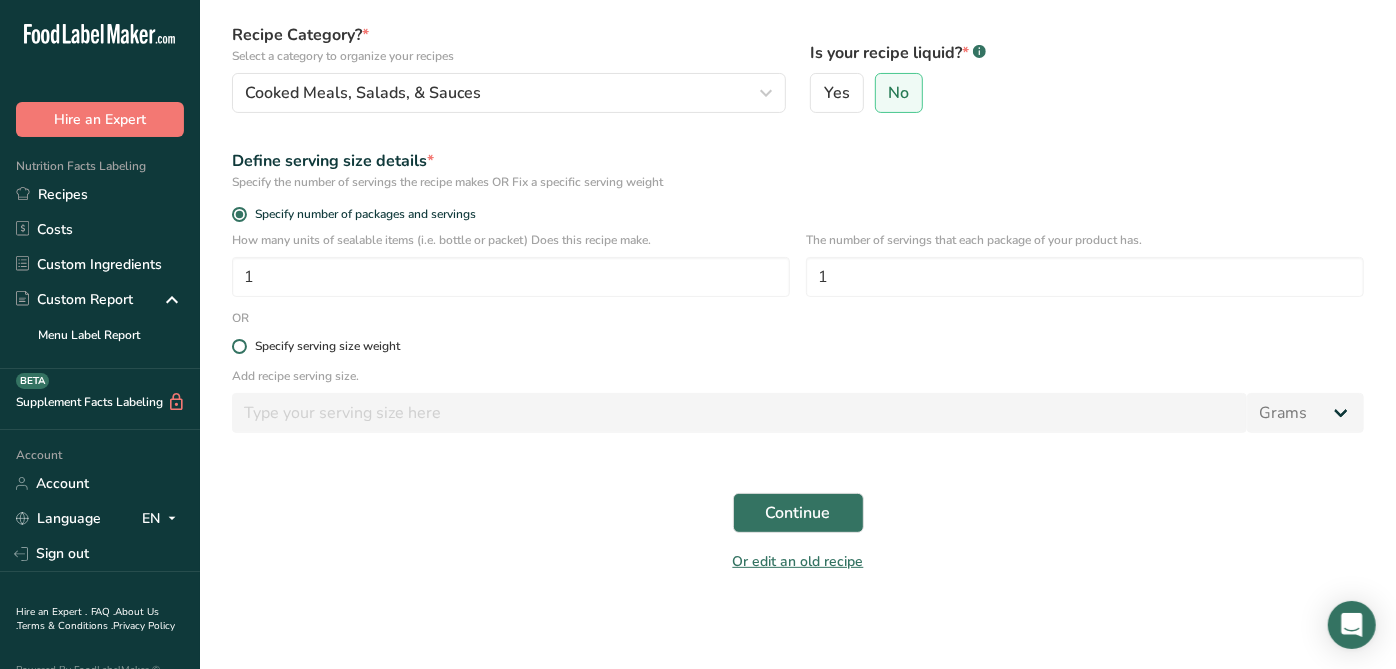 click on "Specify serving size weight" at bounding box center (327, 346) 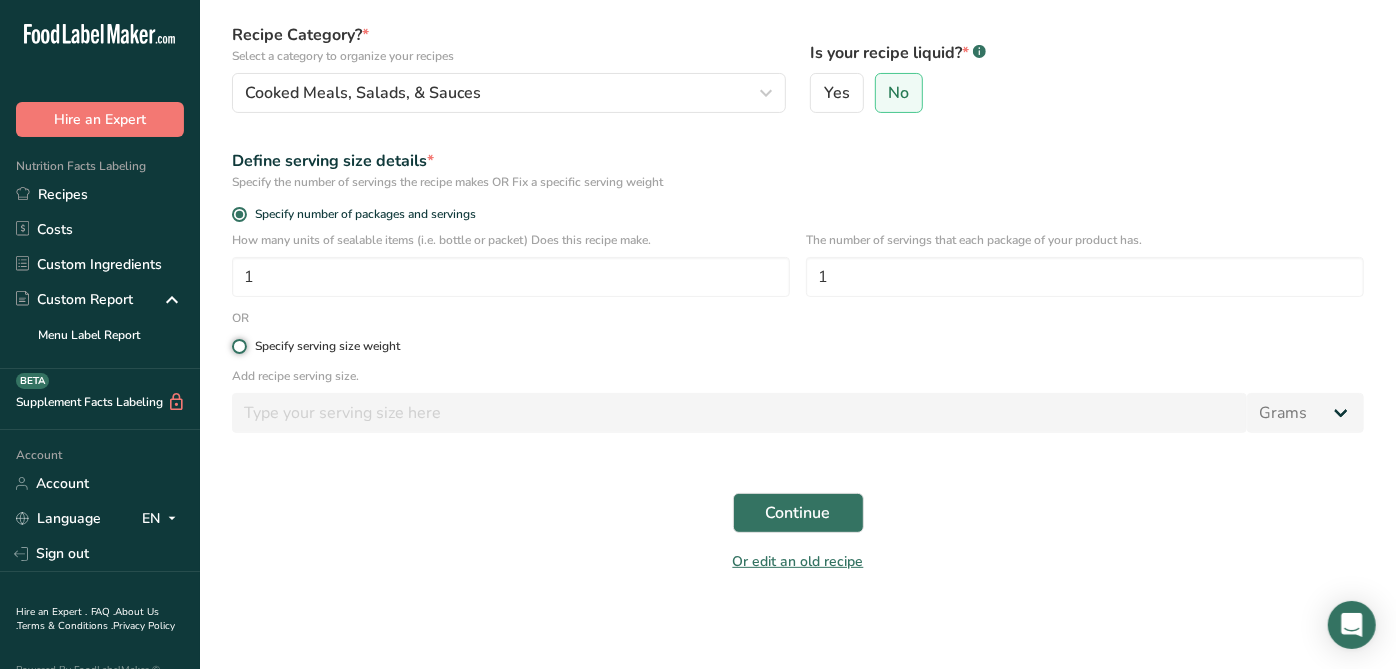 radio on "true" 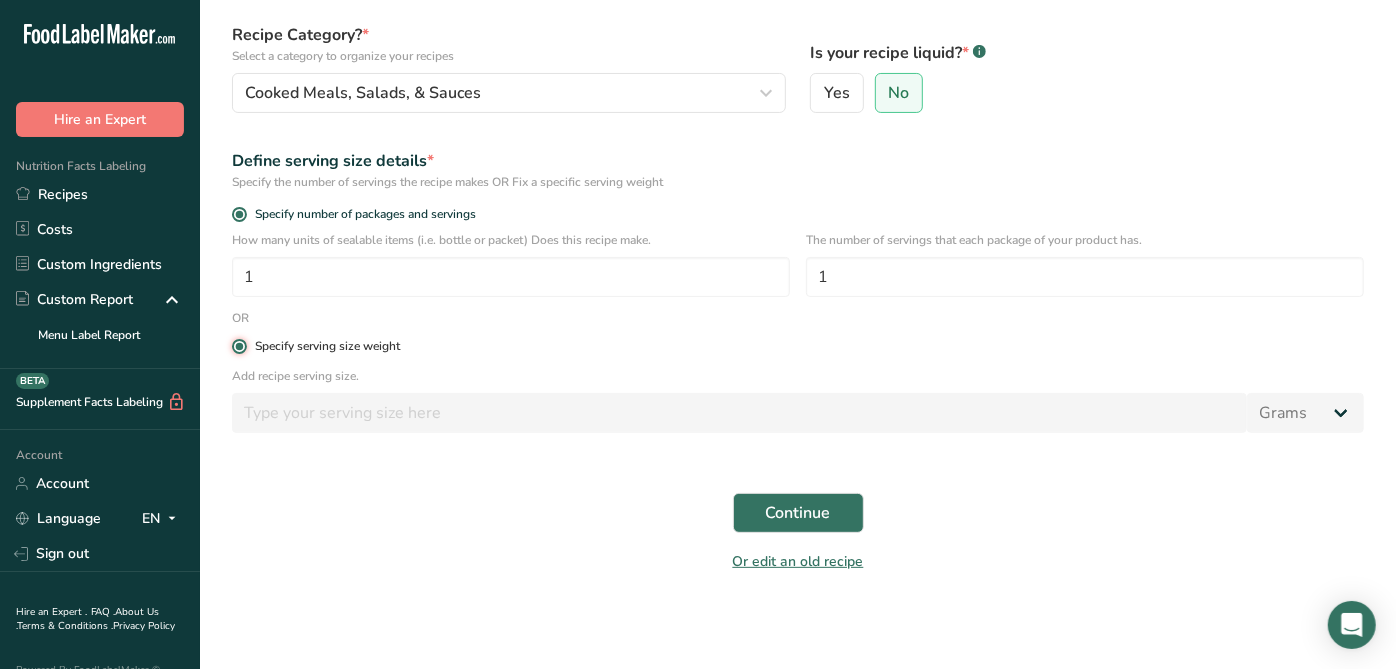 radio on "false" 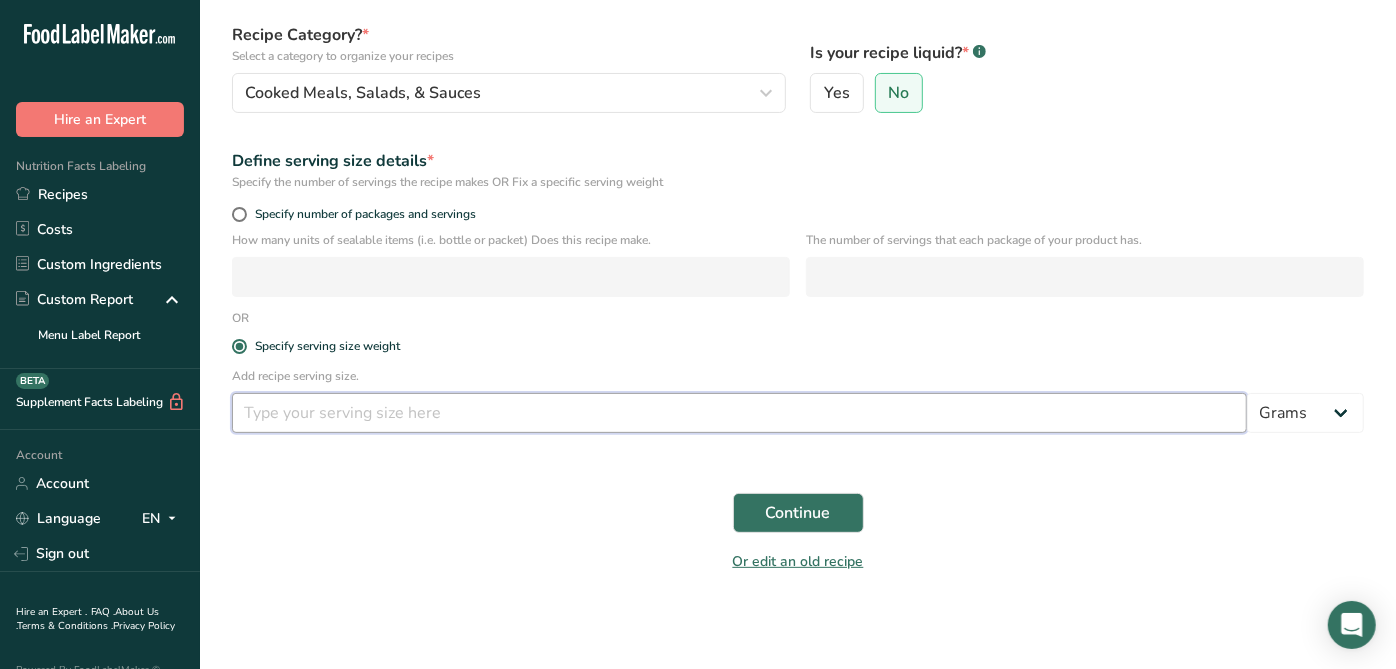 click at bounding box center [739, 413] 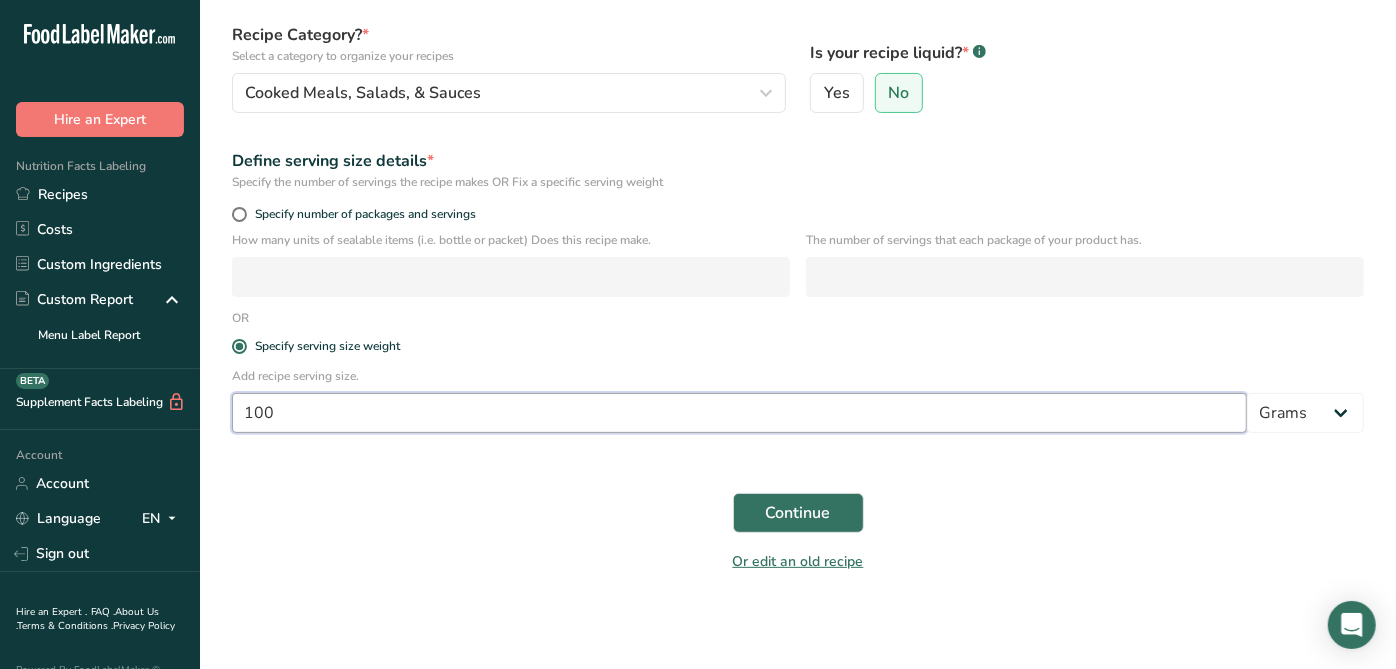 type on "100" 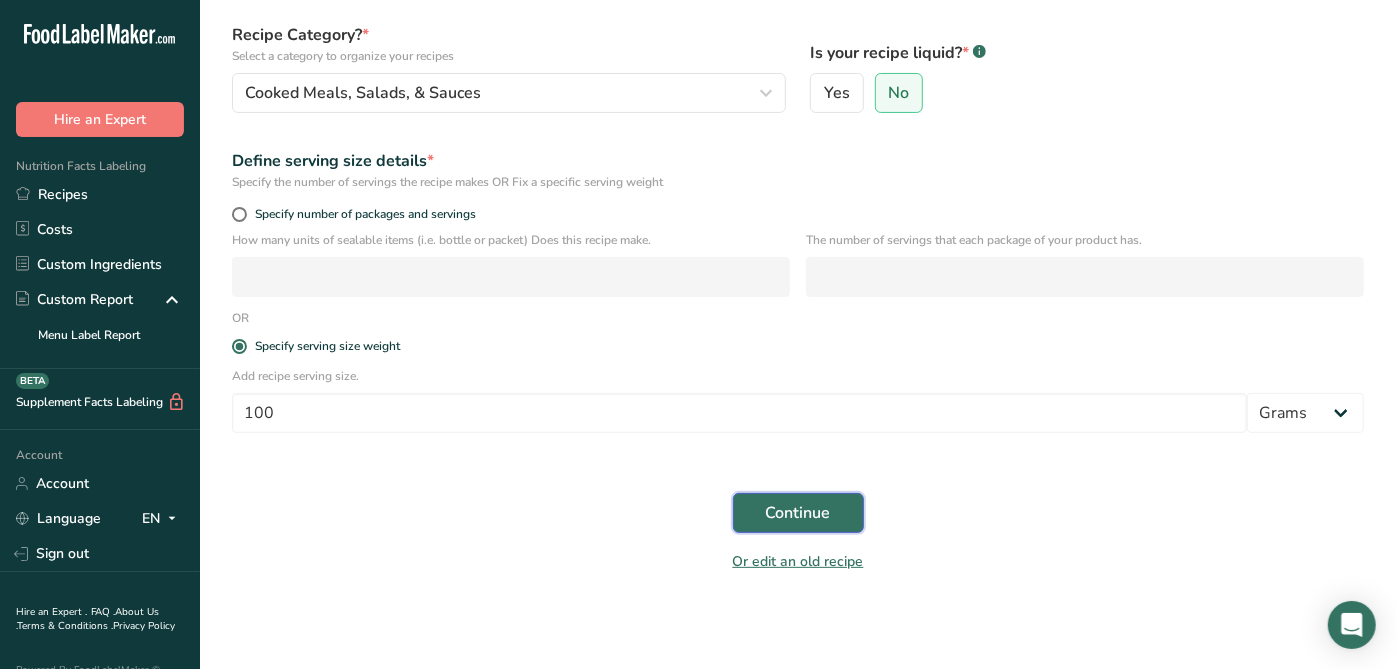 click on "Continue" at bounding box center (798, 513) 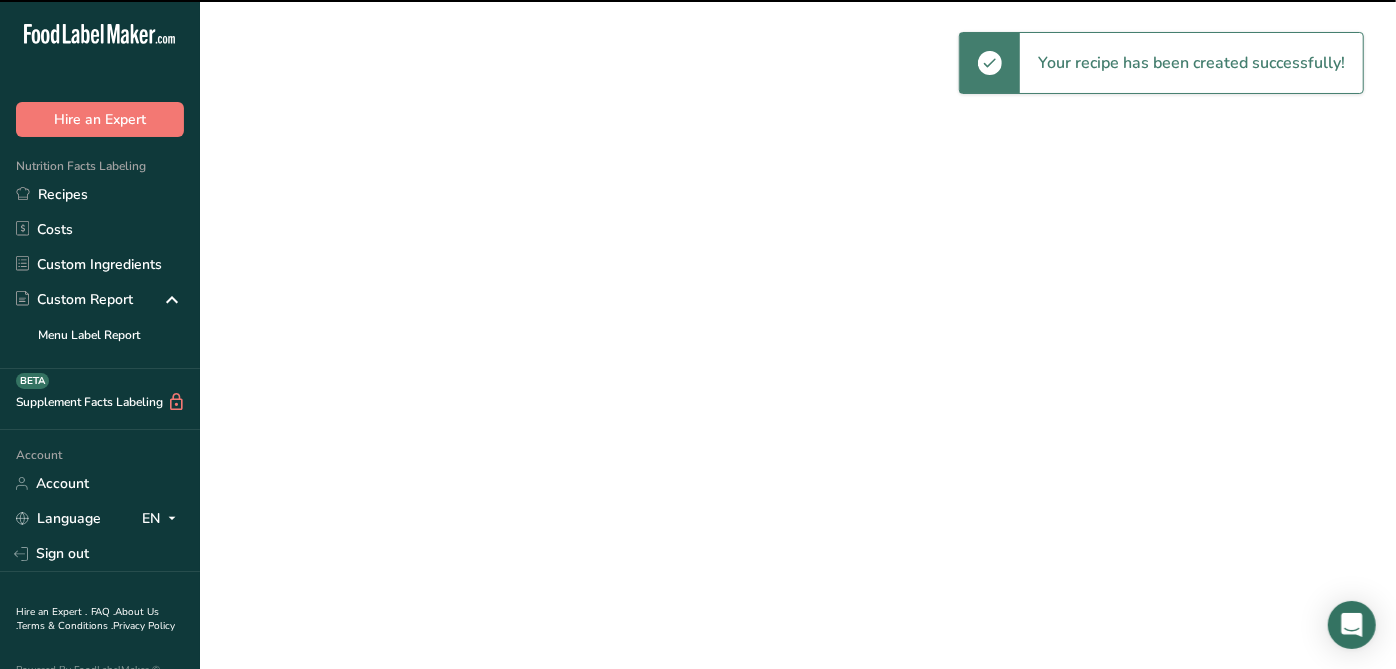 scroll, scrollTop: 0, scrollLeft: 0, axis: both 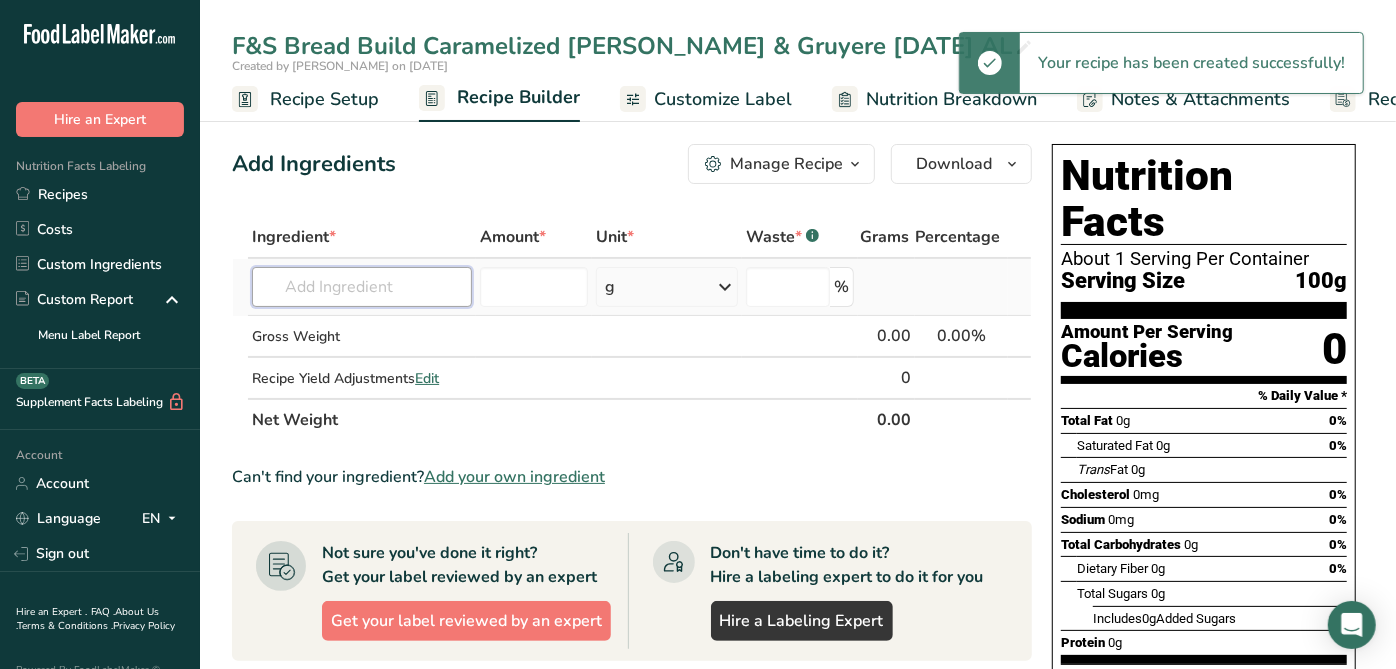 click at bounding box center (362, 287) 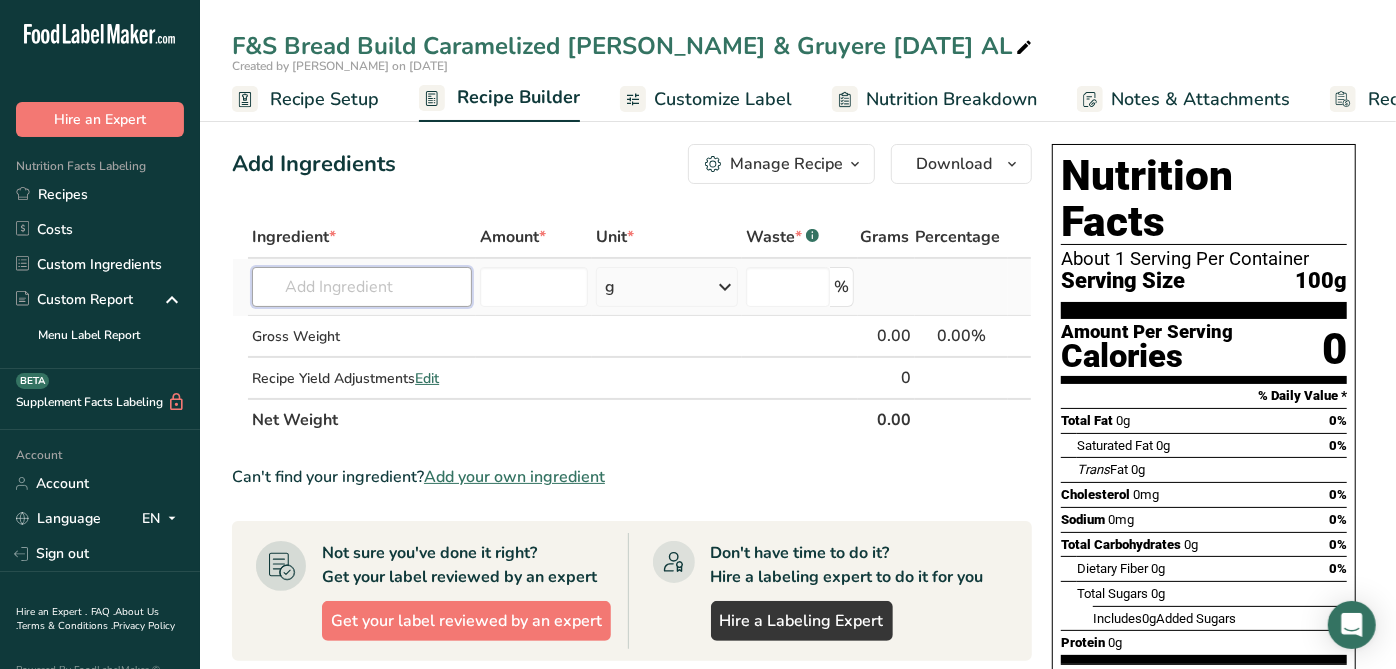 click at bounding box center [362, 287] 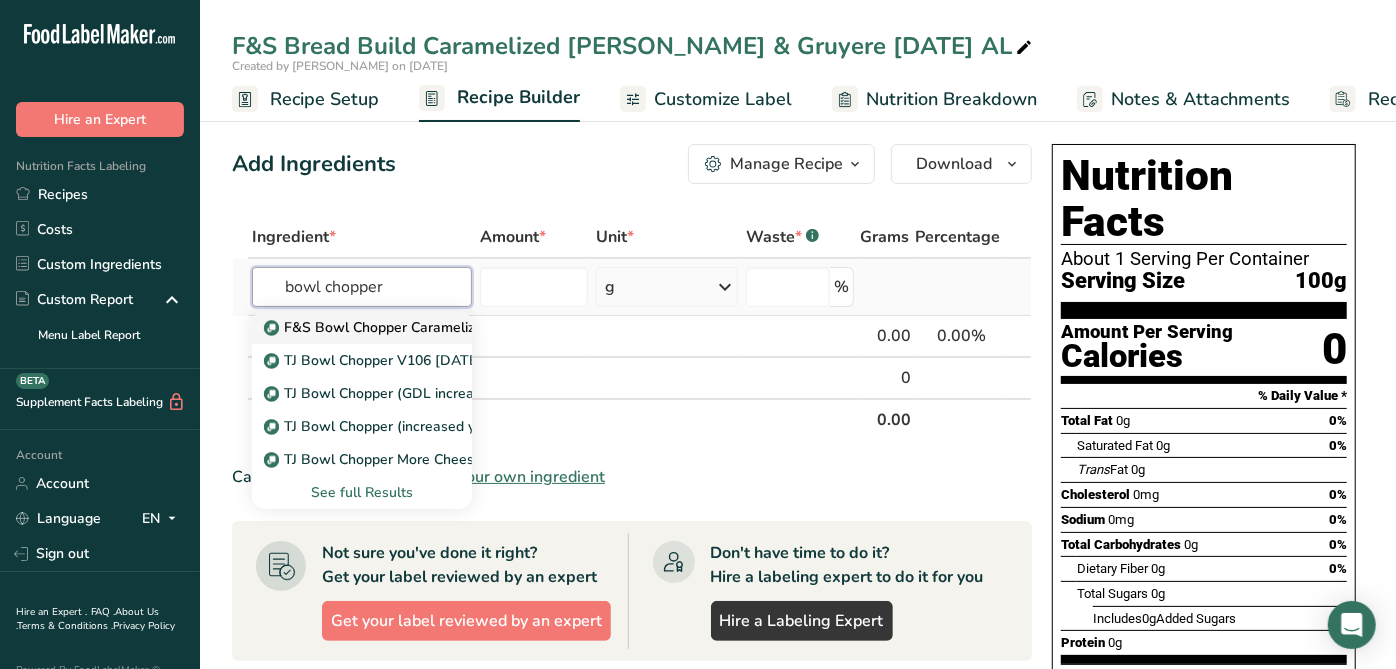 type on "bowl chopper" 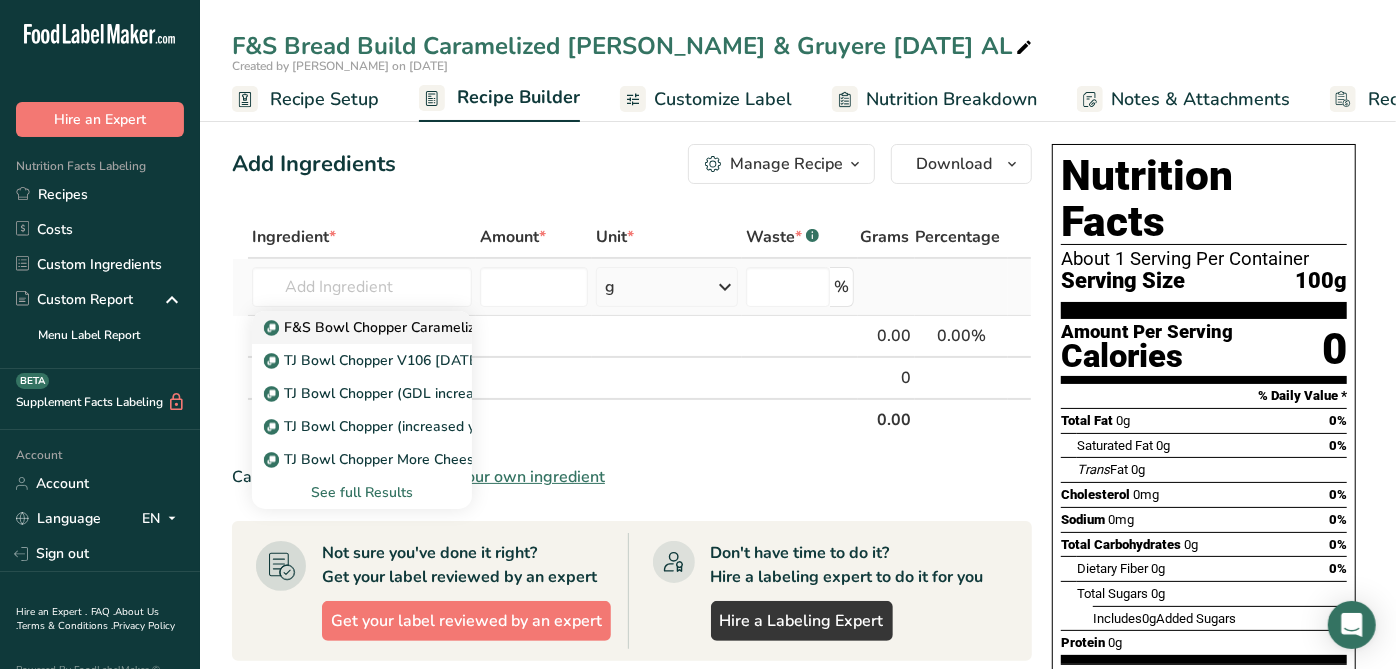 click on "F&S Bowl Chopper Caramelized [PERSON_NAME] & Gruyere [DATE] AL" at bounding box center [509, 327] 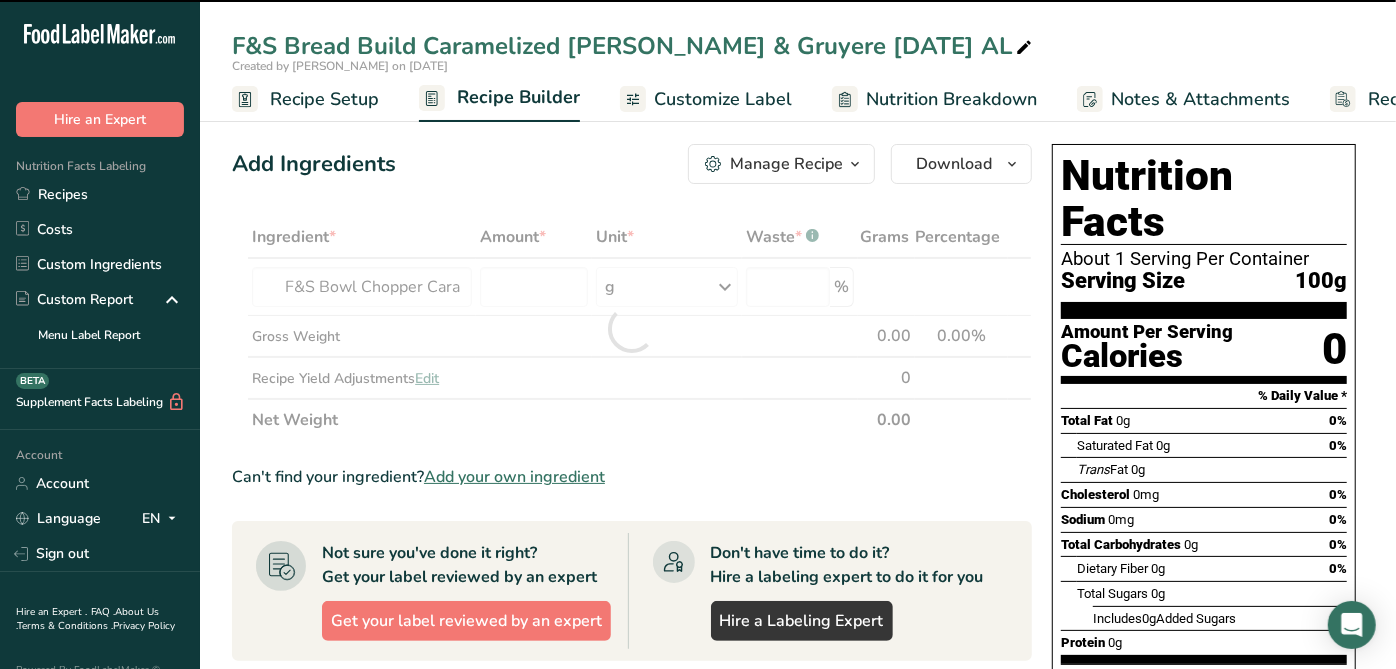 click at bounding box center [632, 328] 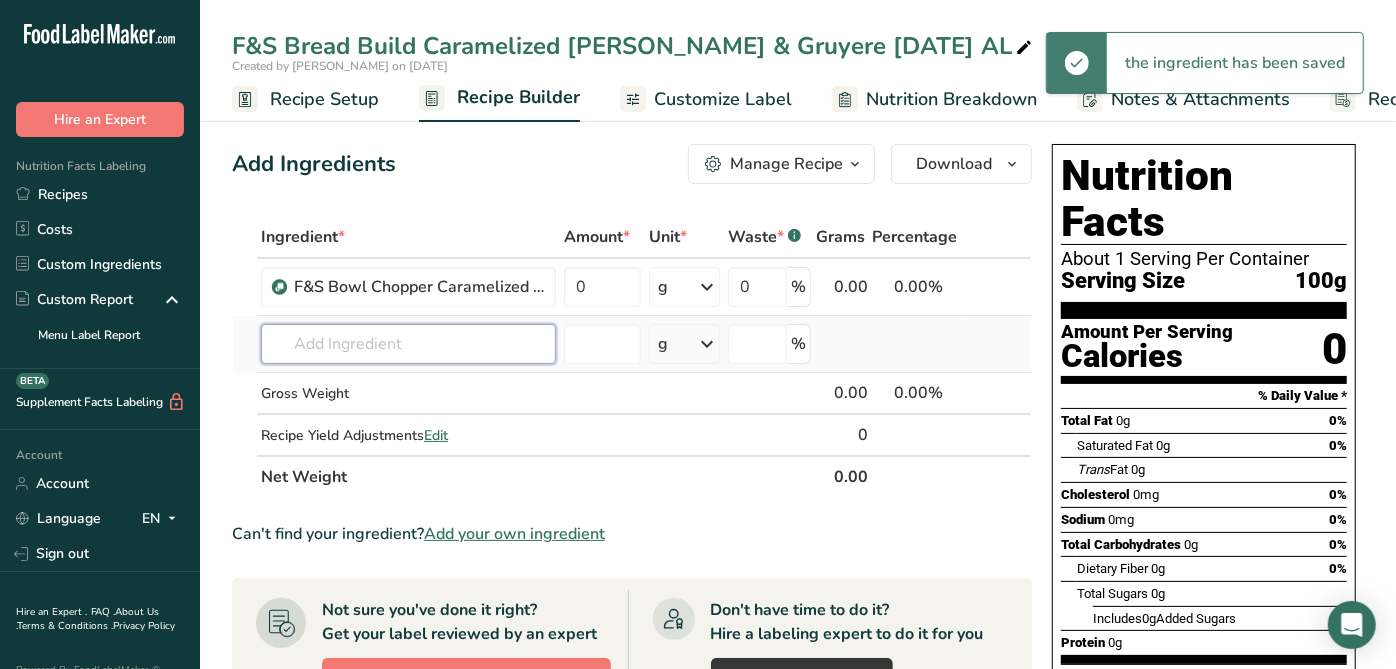 click at bounding box center [408, 344] 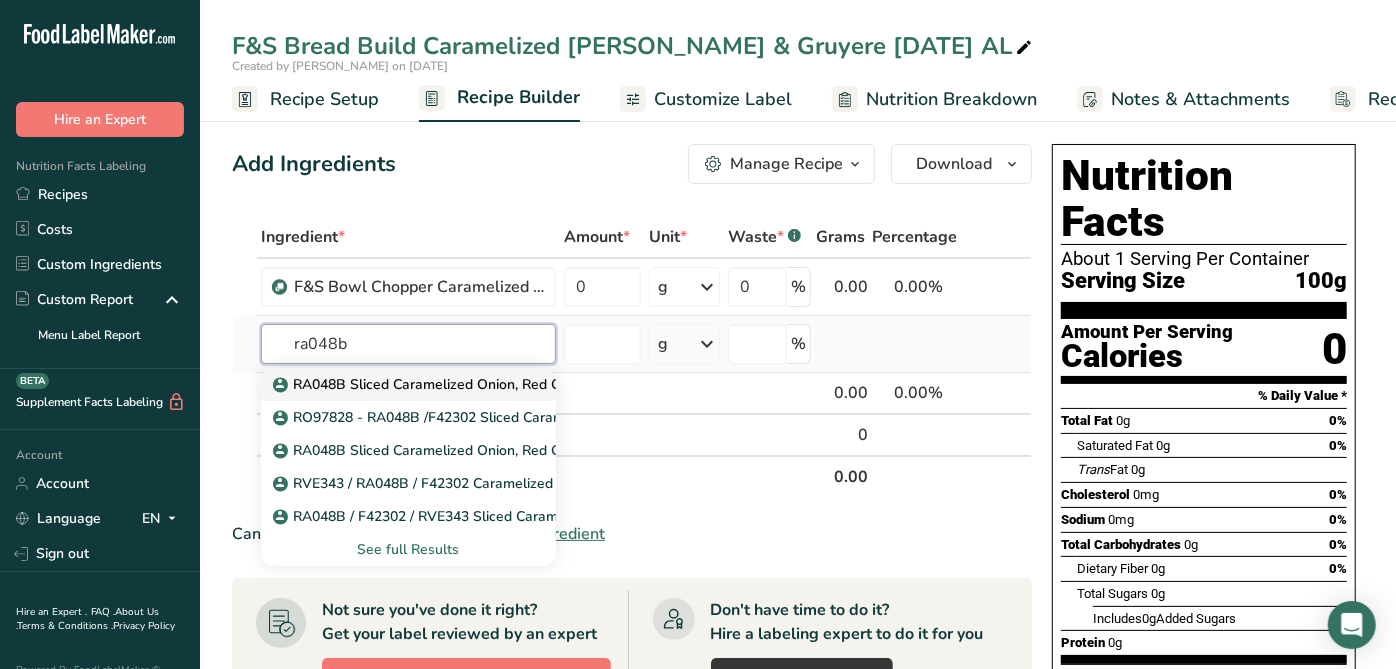 type on "ra048b" 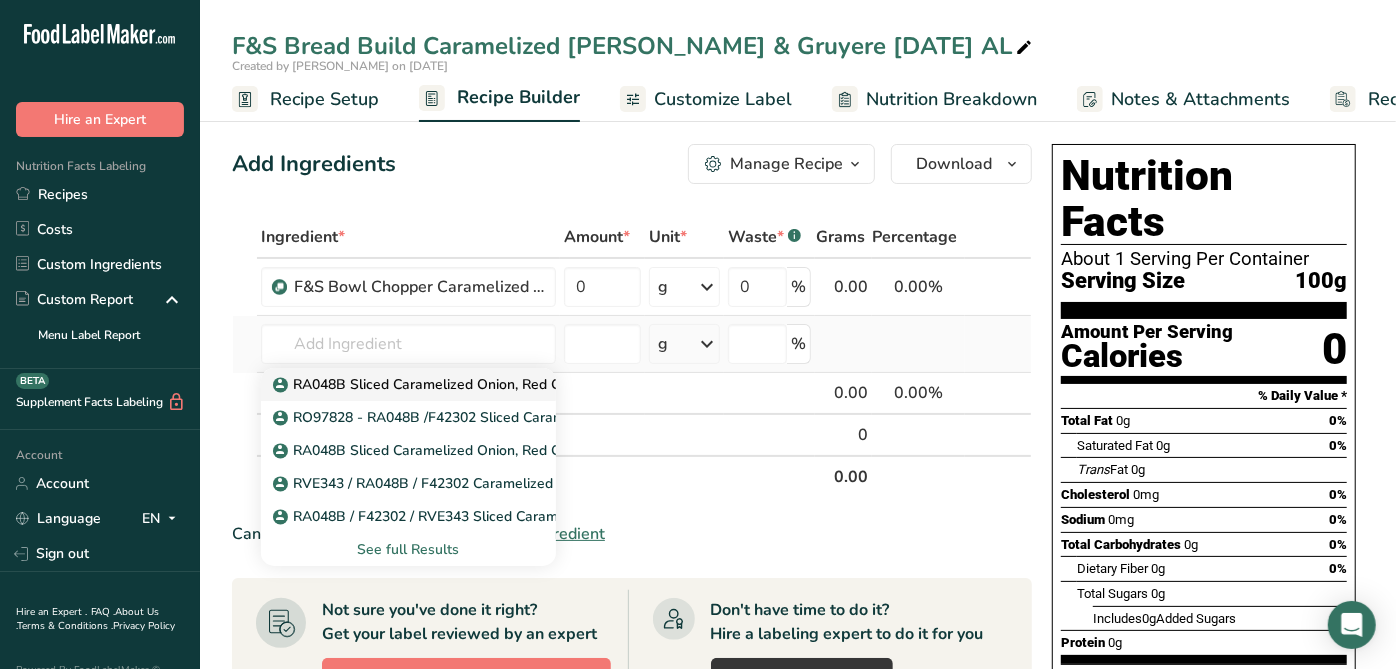 click on "RA048B Sliced Caramelized Onion, Red Oak Foods [DATE] AL" at bounding box center (485, 384) 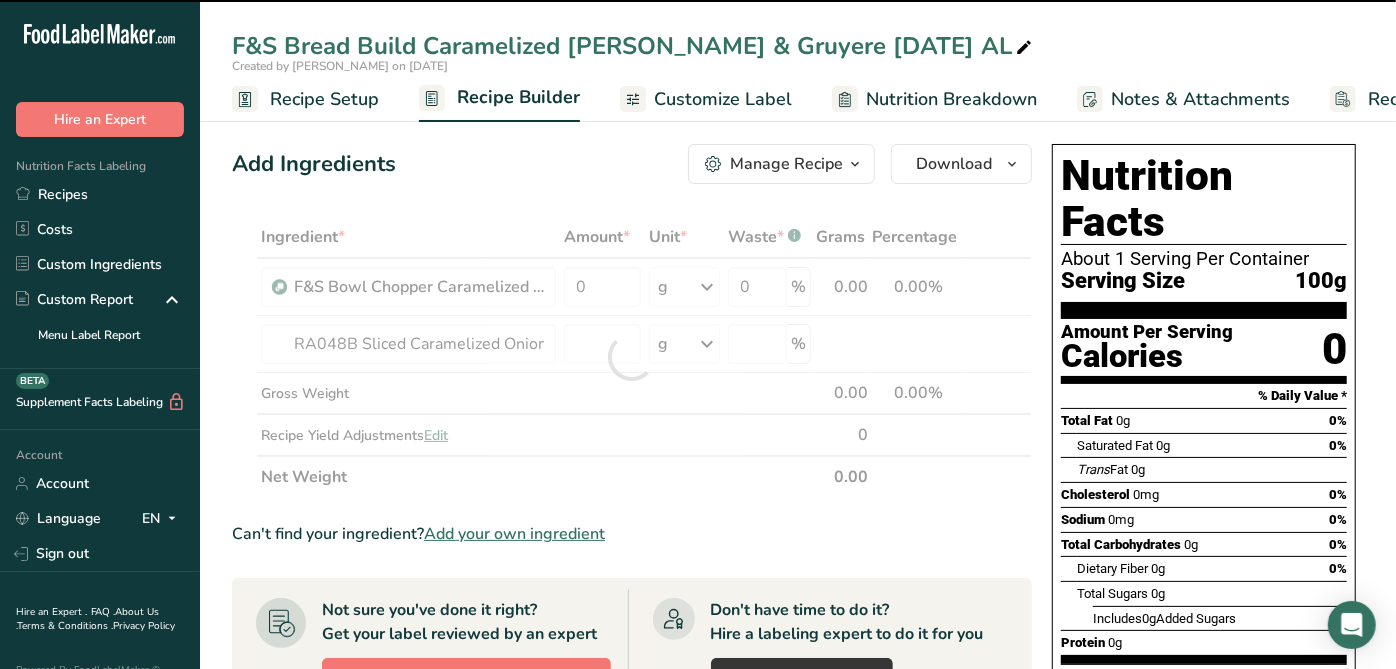 type on "0" 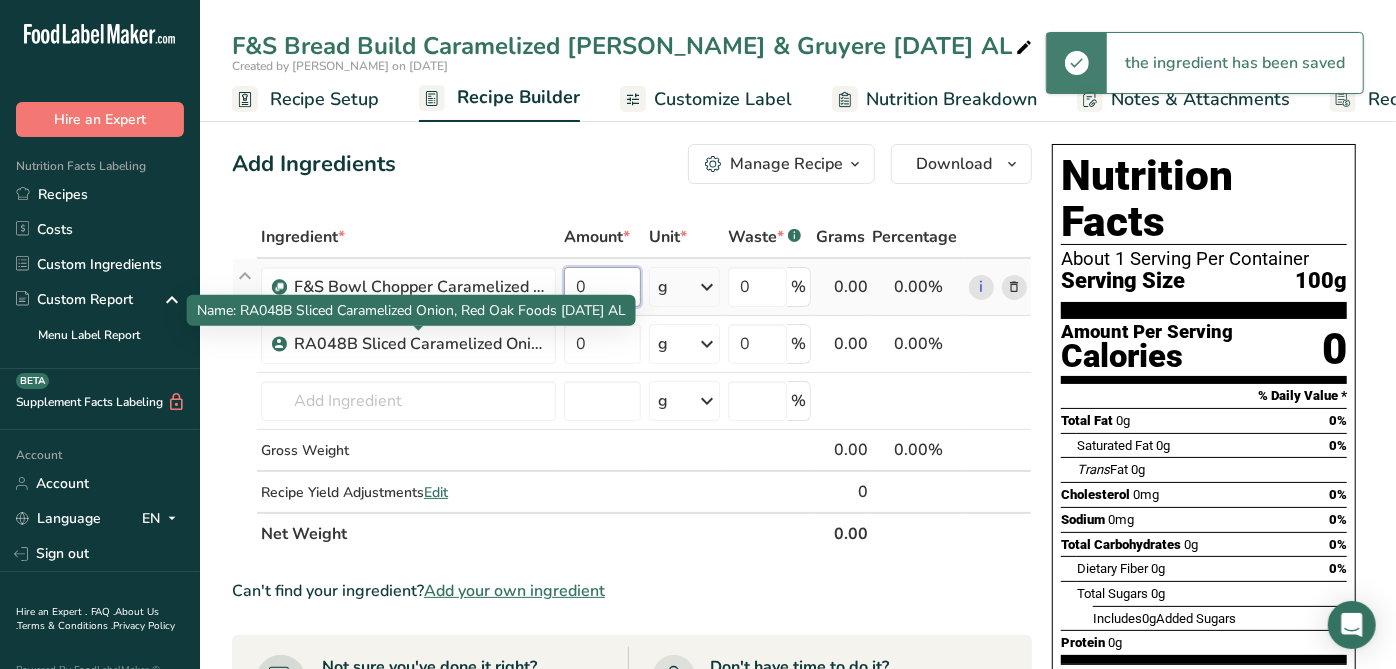 click on "0" at bounding box center [602, 287] 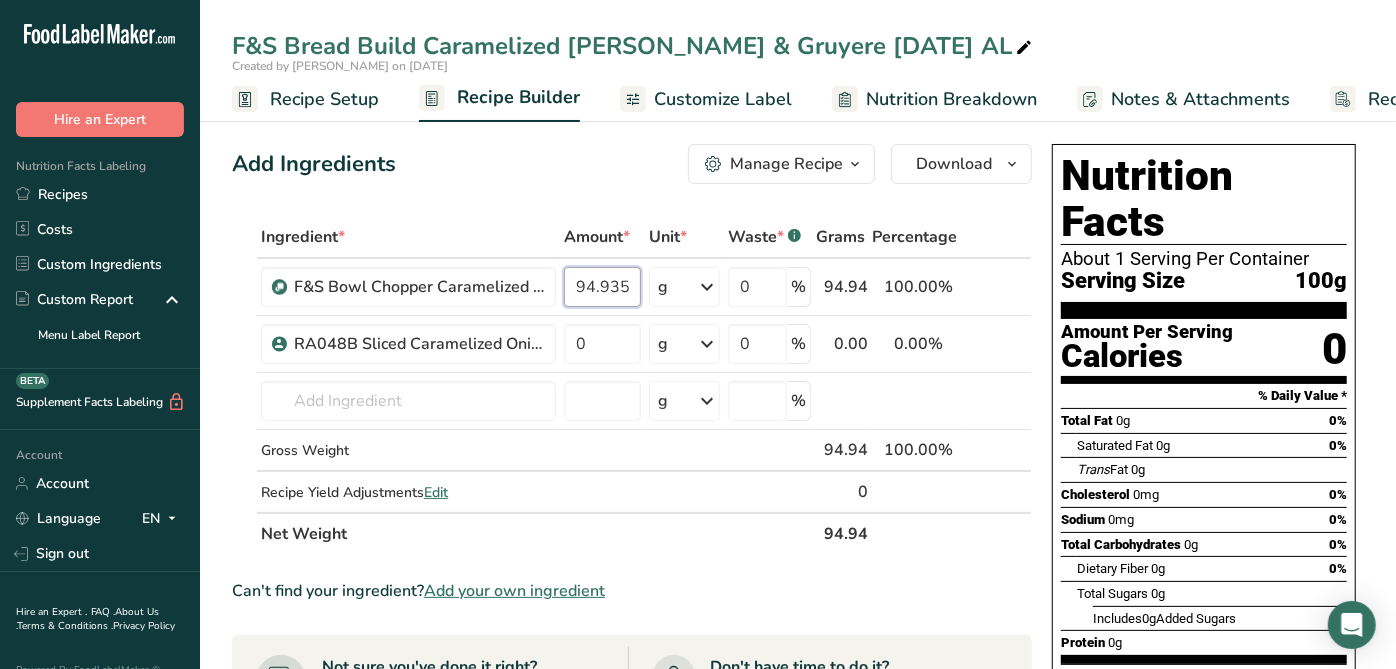 scroll, scrollTop: 0, scrollLeft: 5, axis: horizontal 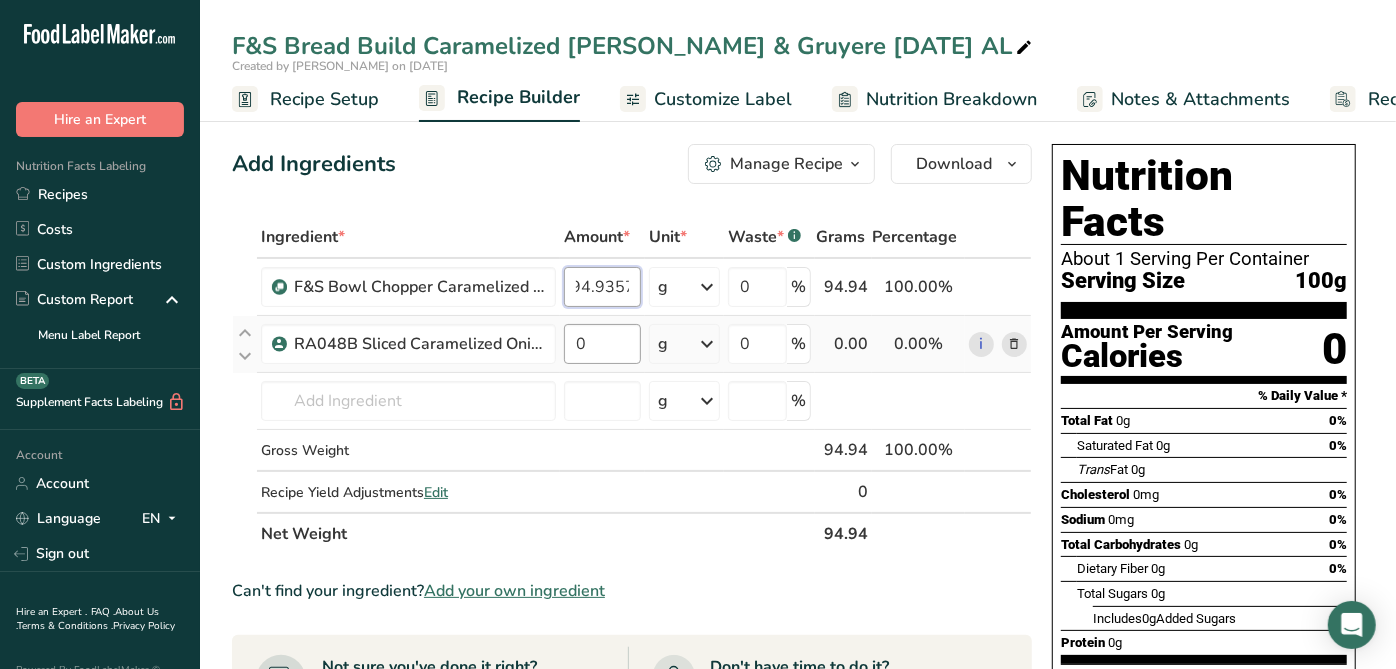 type on "94.9357" 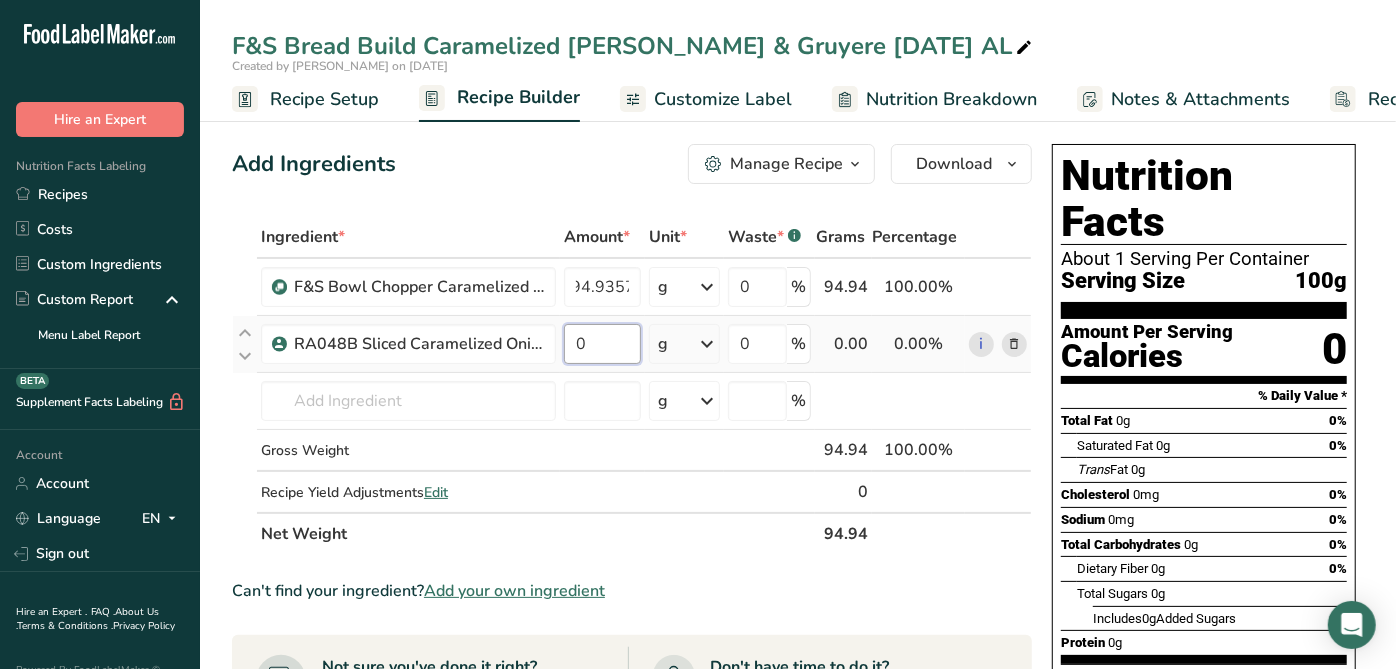click on "Ingredient *
Amount *
Unit *
Waste *   .a-a{fill:#347362;}.b-a{fill:#fff;}          Grams
Percentage
F&S Bowl Chopper Caramelized Onion & Gruyere 7-15-25 AL
94.9357
g
Weight Units
g
kg
mg
See more
Volume Units
l
mL
fl oz
See more
0
%
94.94
100.00%
i
RA048B Sliced Caramelized Onion, Red Oak Foods 4-22-21 AL
0
g
Weight Units
g
kg
mg
See more
Volume Units
l
mL
fl oz
See more
0
%
0.00" at bounding box center (632, 385) 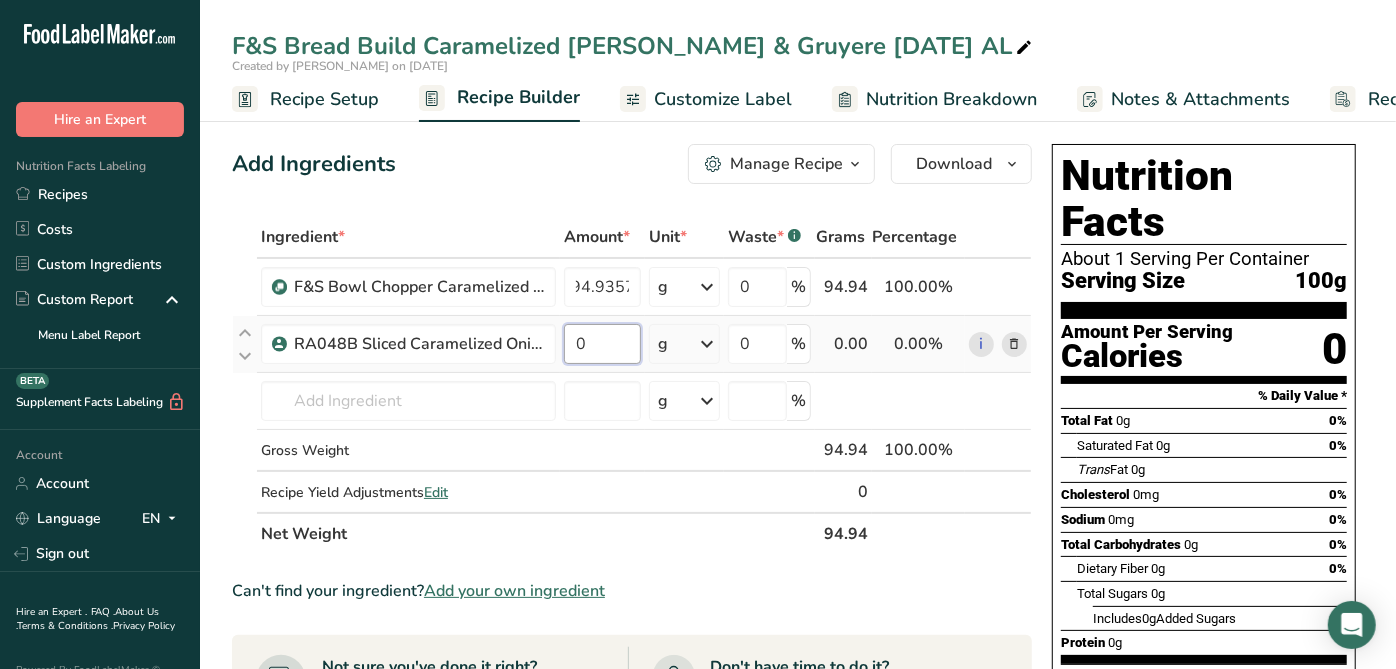 scroll, scrollTop: 0, scrollLeft: 0, axis: both 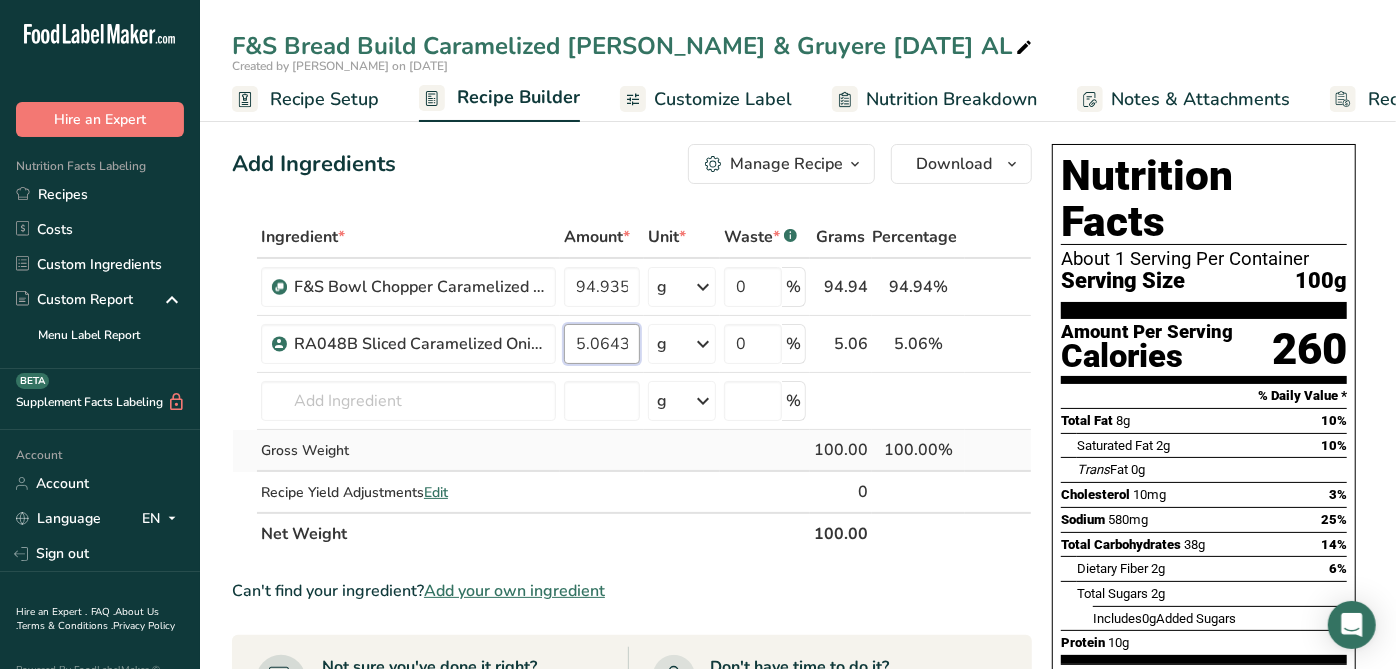 type on "5.0643" 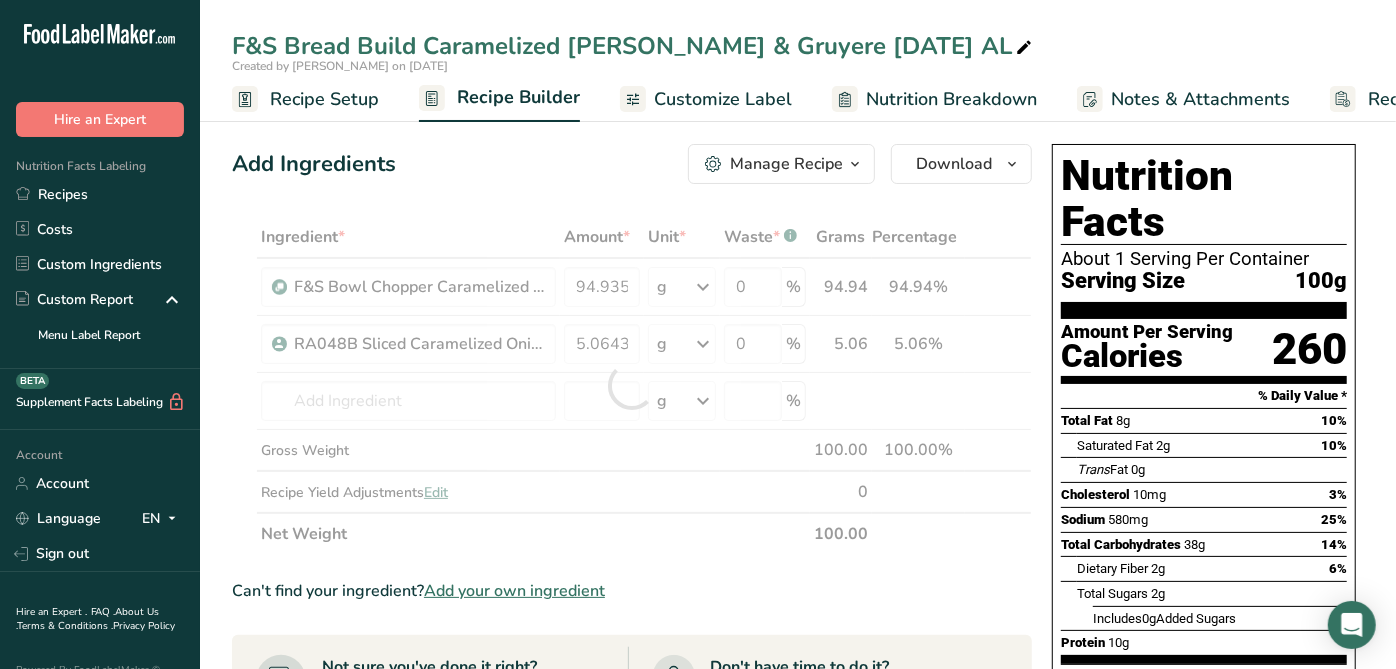 click on "Ingredient *
Amount *
Unit *
Waste *   .a-a{fill:#347362;}.b-a{fill:#fff;}          Grams
Percentage
F&S Bowl Chopper Caramelized Onion & Gruyere 7-15-25 AL
94.9357
g
Weight Units
g
kg
mg
See more
Volume Units
l
mL
fl oz
See more
0
%
94.94
94.94%
i
RA048B Sliced Caramelized Onion, Red Oak Foods 4-22-21 AL
5.0643
g
Weight Units
g
kg
mg
See more
Volume Units
l
mL
fl oz
See more
0
%
5.06" at bounding box center (632, 385) 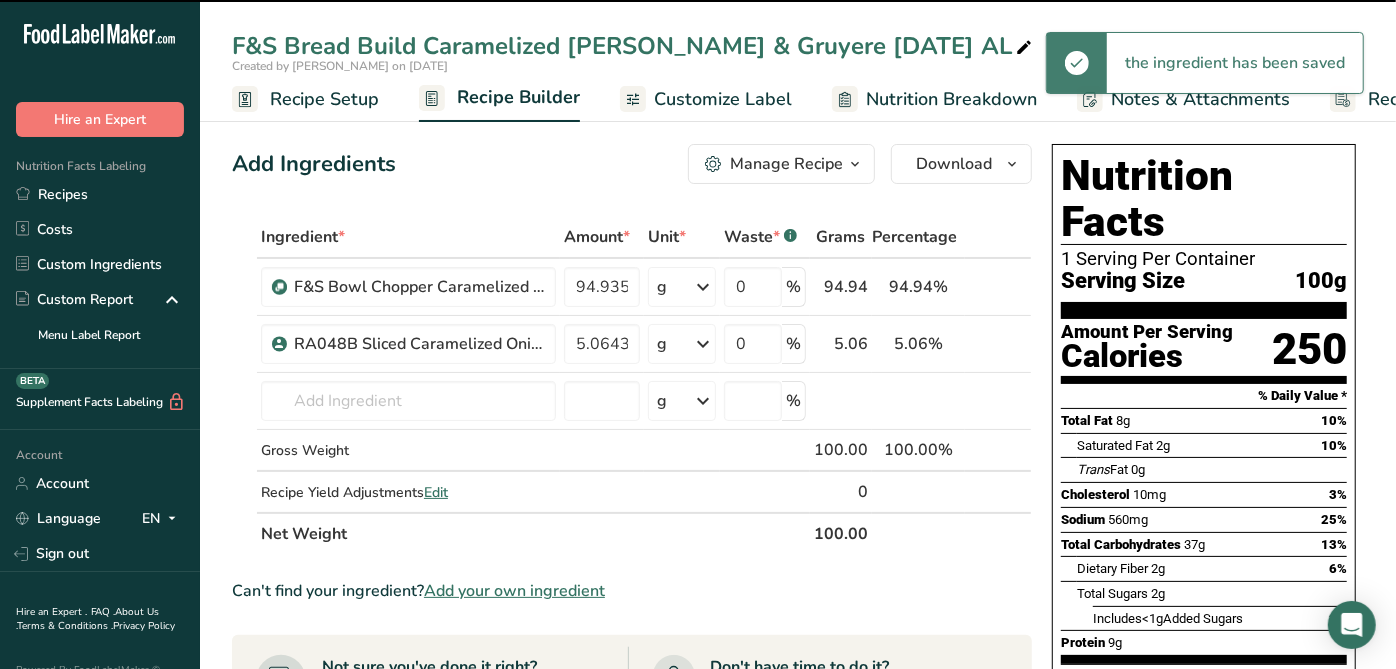click on "Manage Recipe" at bounding box center [786, 164] 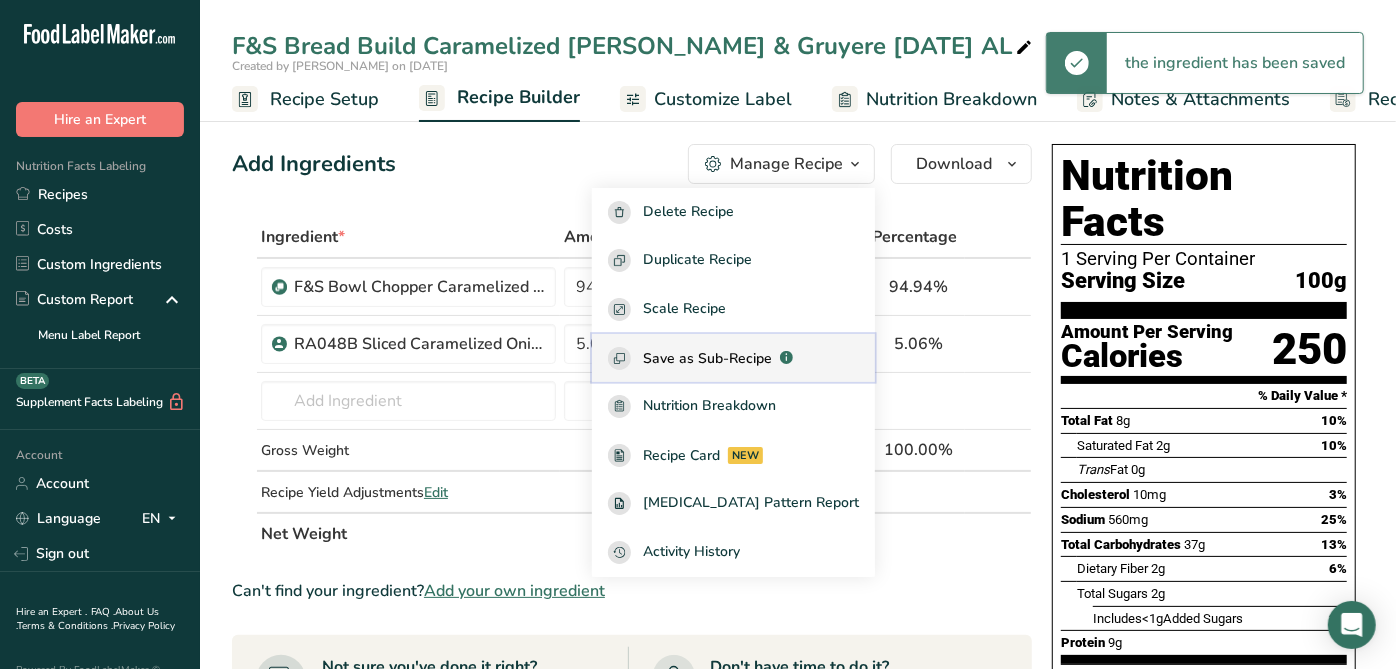 click on "Save as Sub-Recipe" at bounding box center (707, 358) 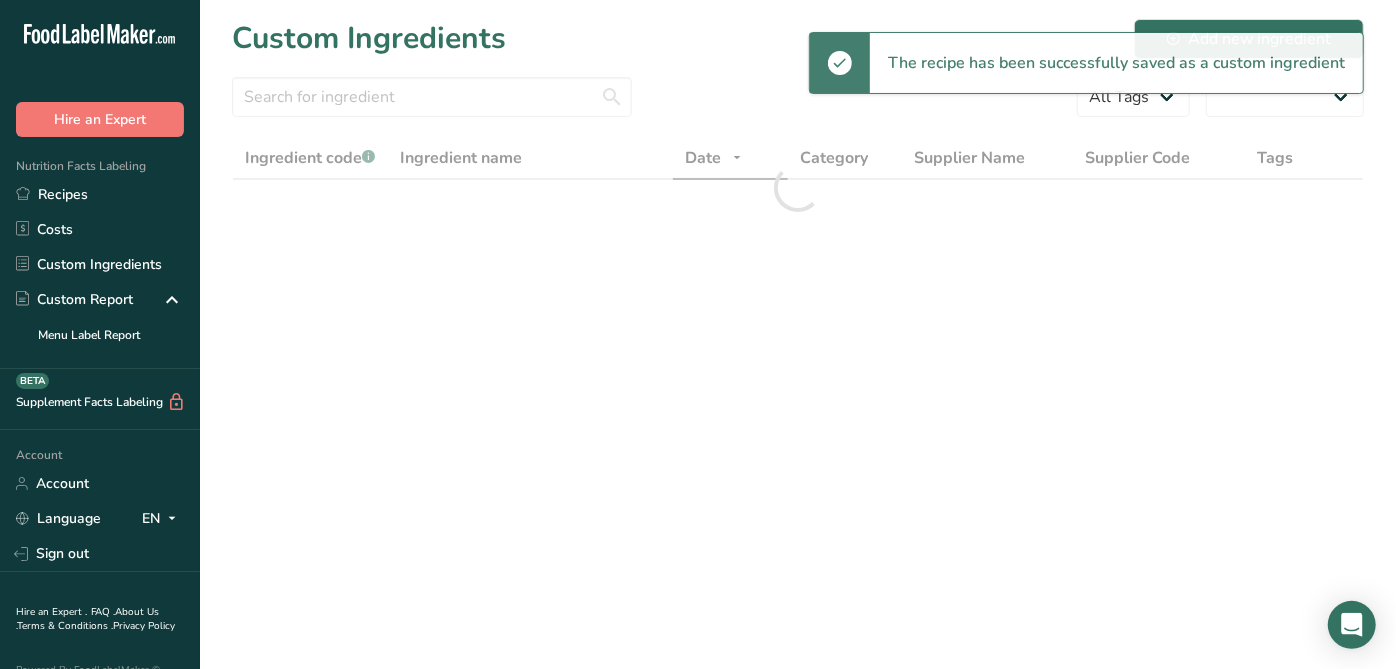 select on "30" 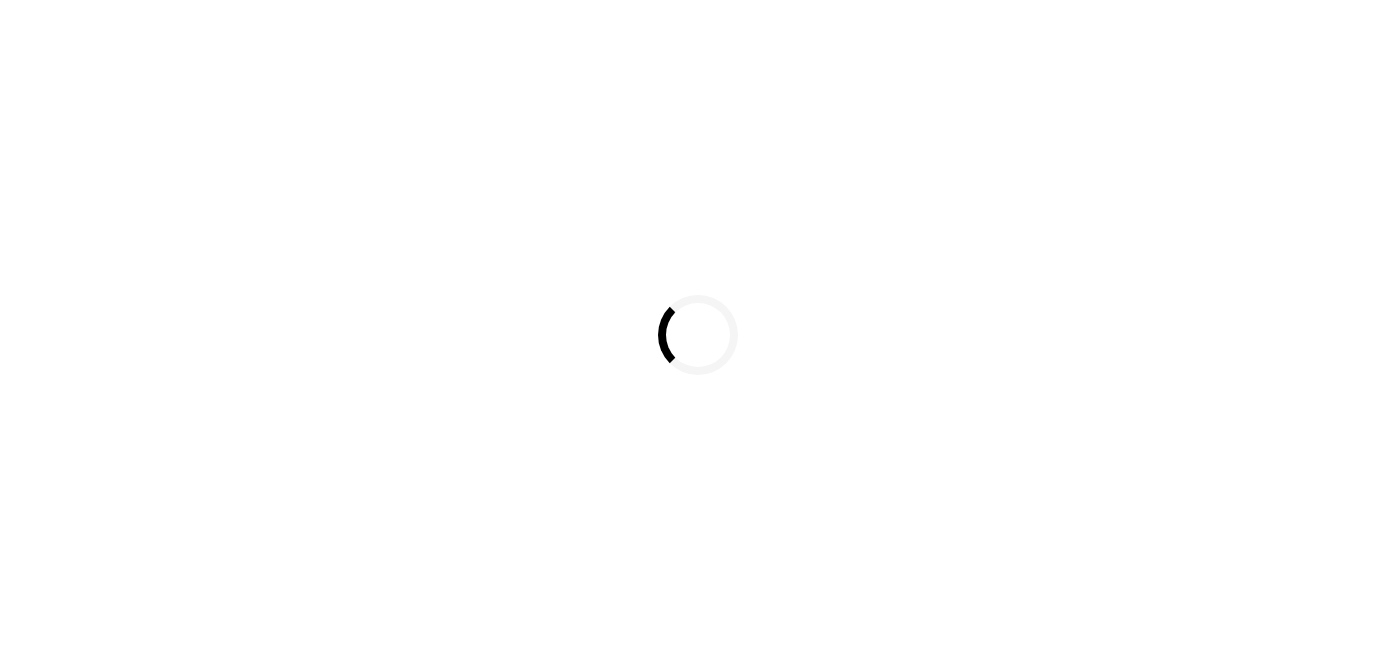 scroll, scrollTop: 0, scrollLeft: 0, axis: both 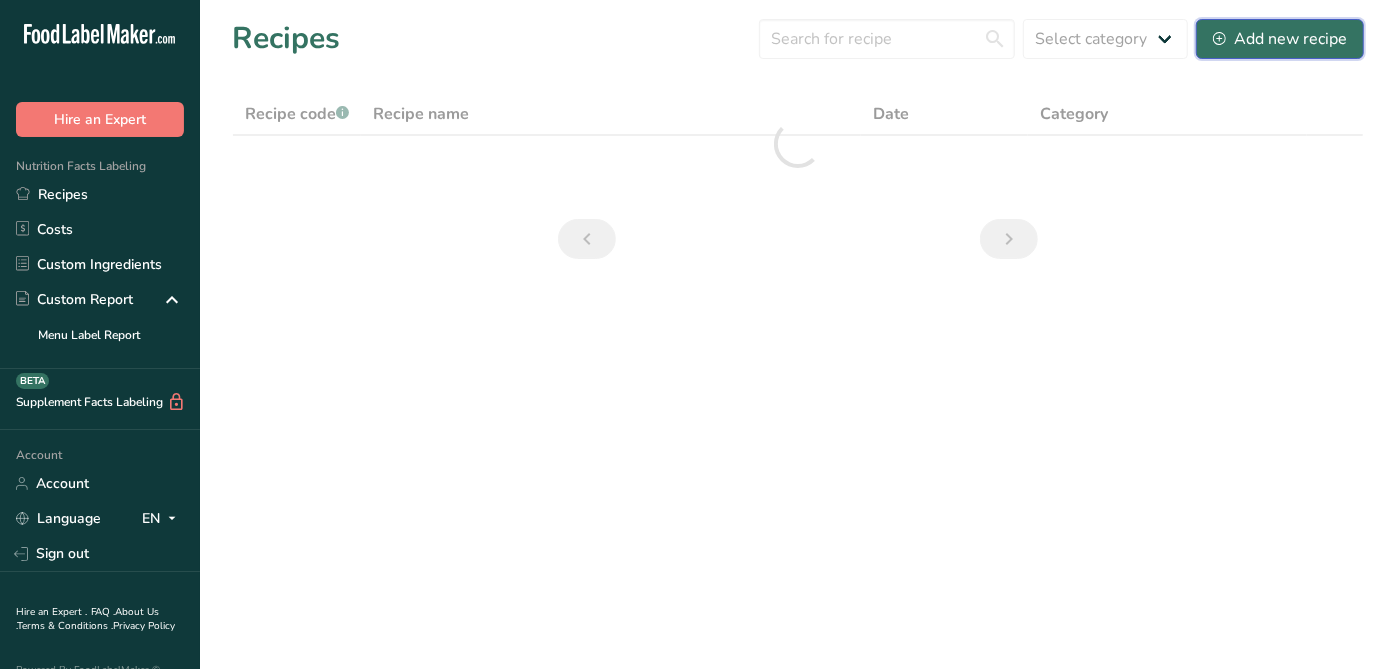 click on "Add new recipe" at bounding box center [1280, 39] 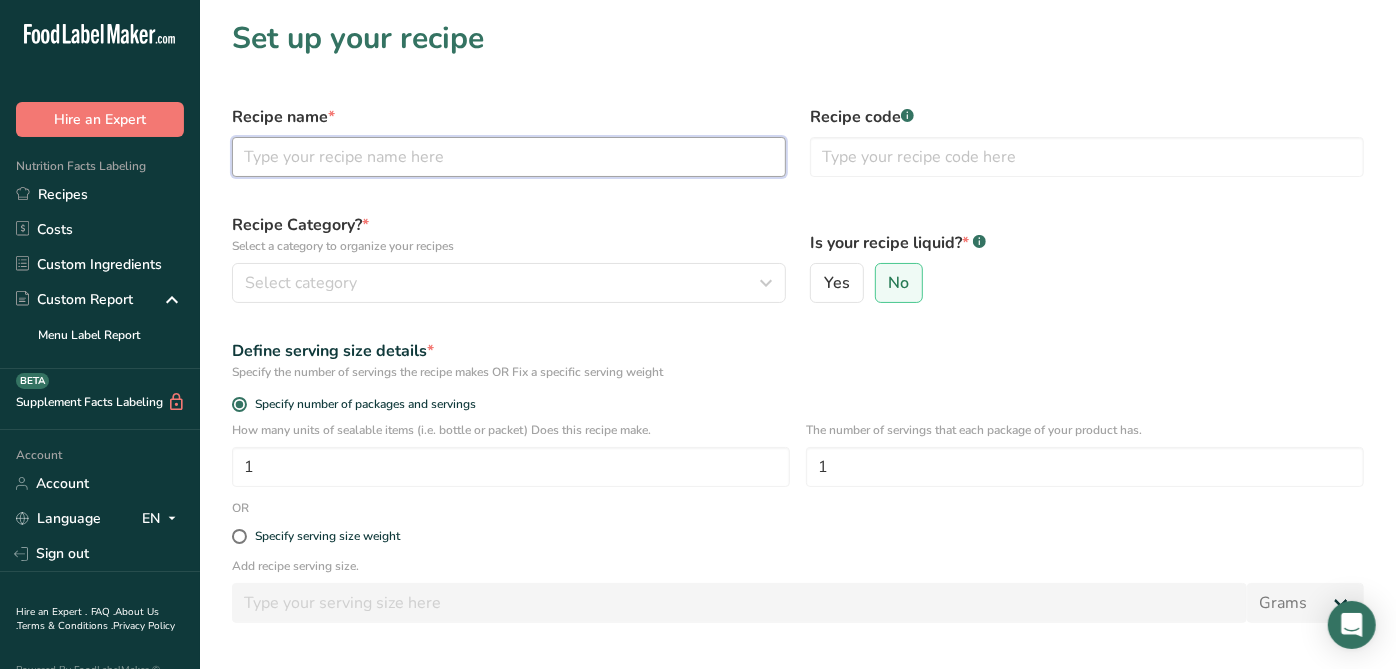 click at bounding box center (509, 157) 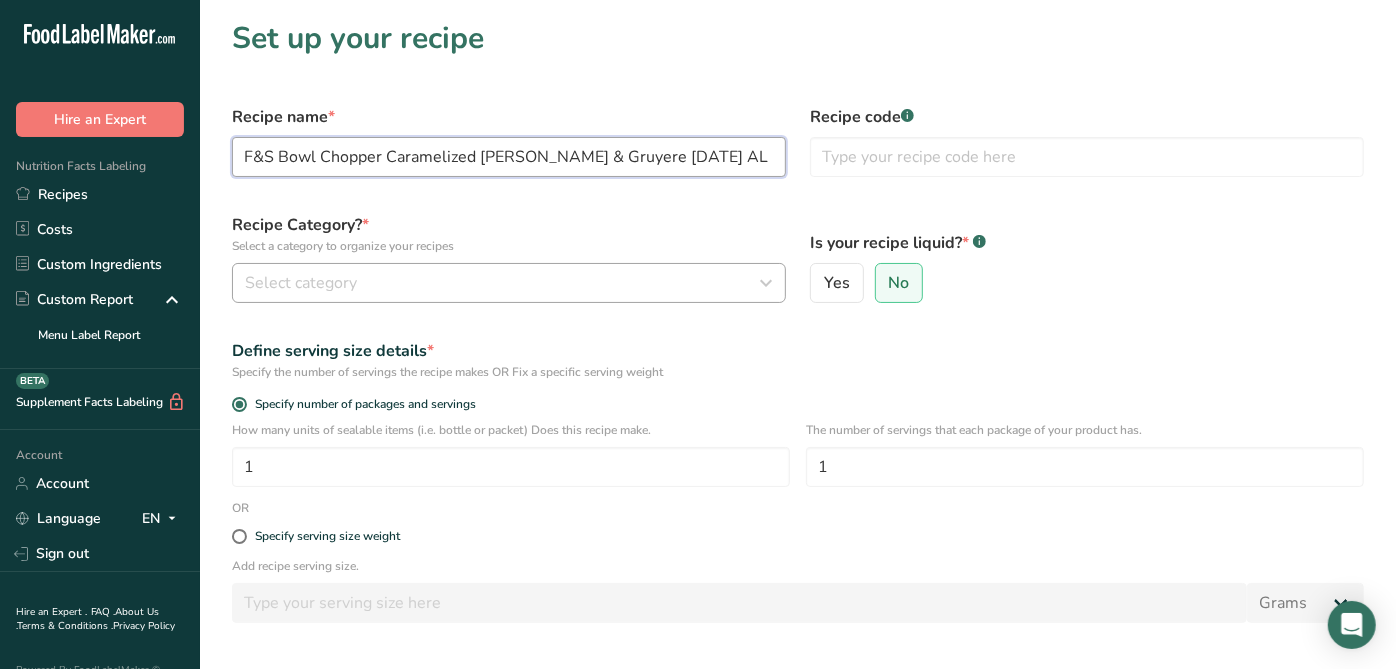 type on "F&S Bowl Chopper Caramelized [PERSON_NAME] & Gruyere [DATE] AL" 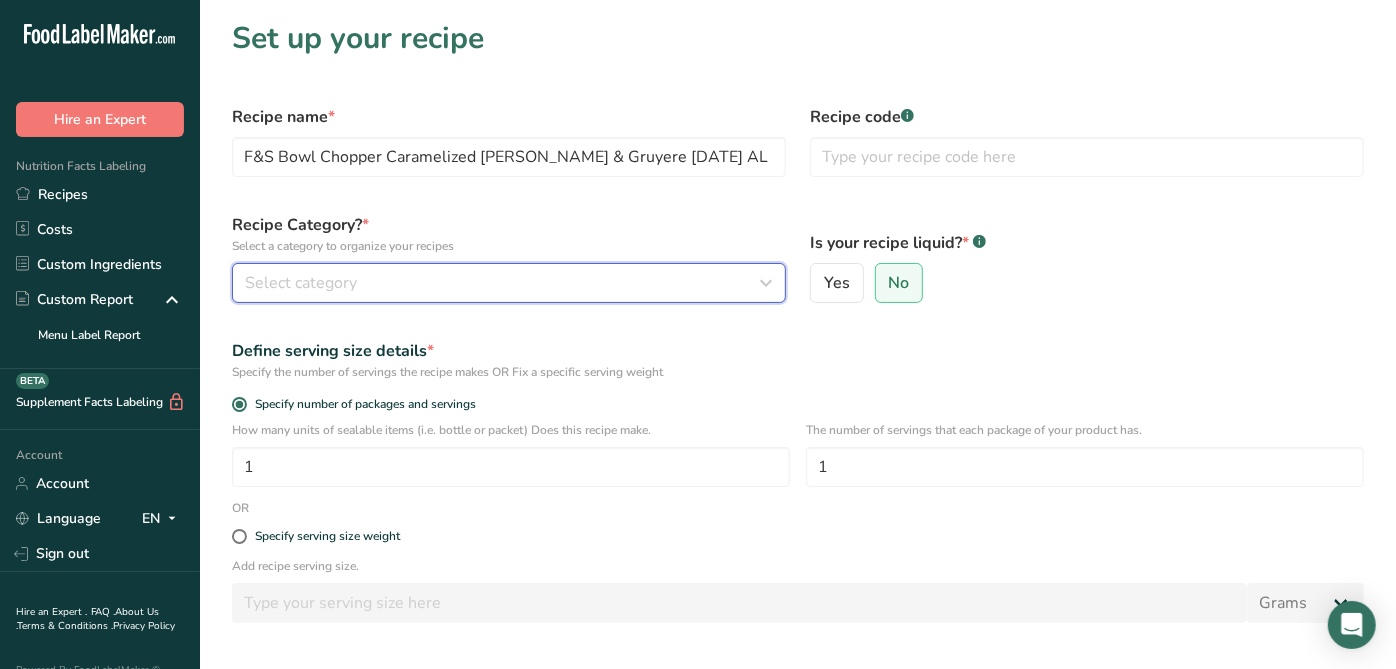 click on "Select category" at bounding box center [503, 283] 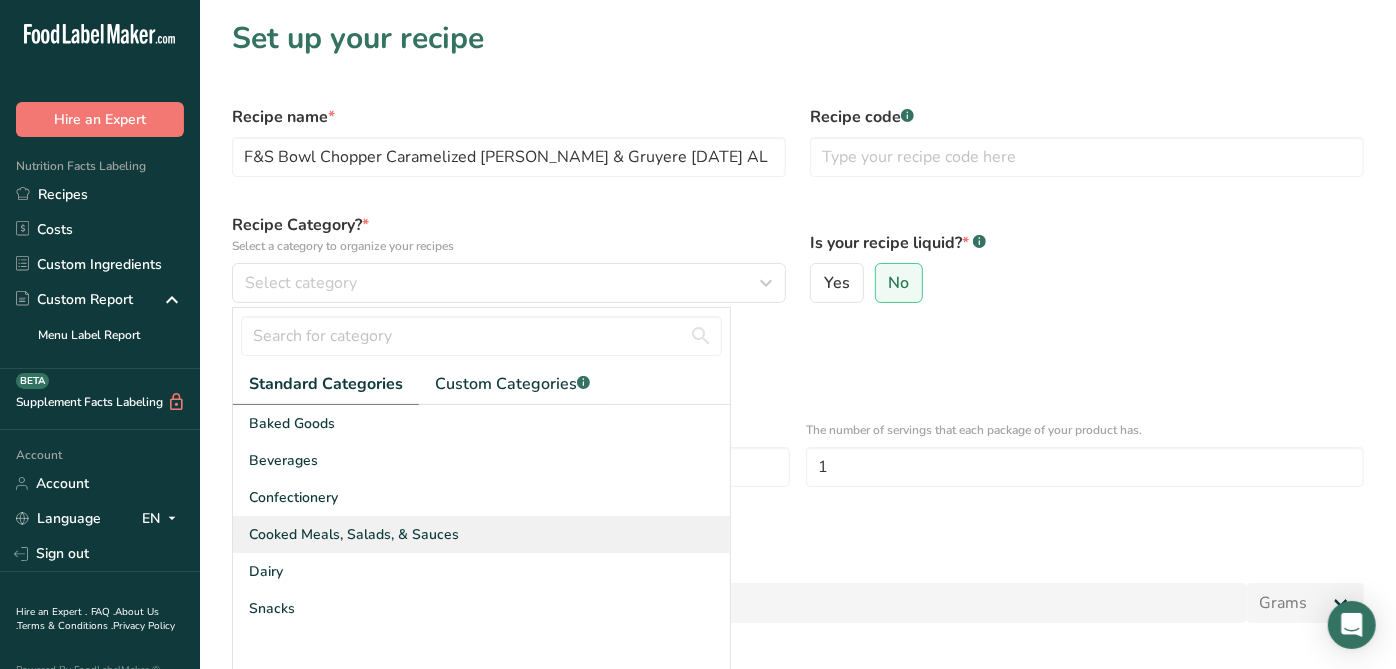 click on "Cooked Meals, Salads, & Sauces" at bounding box center [481, 534] 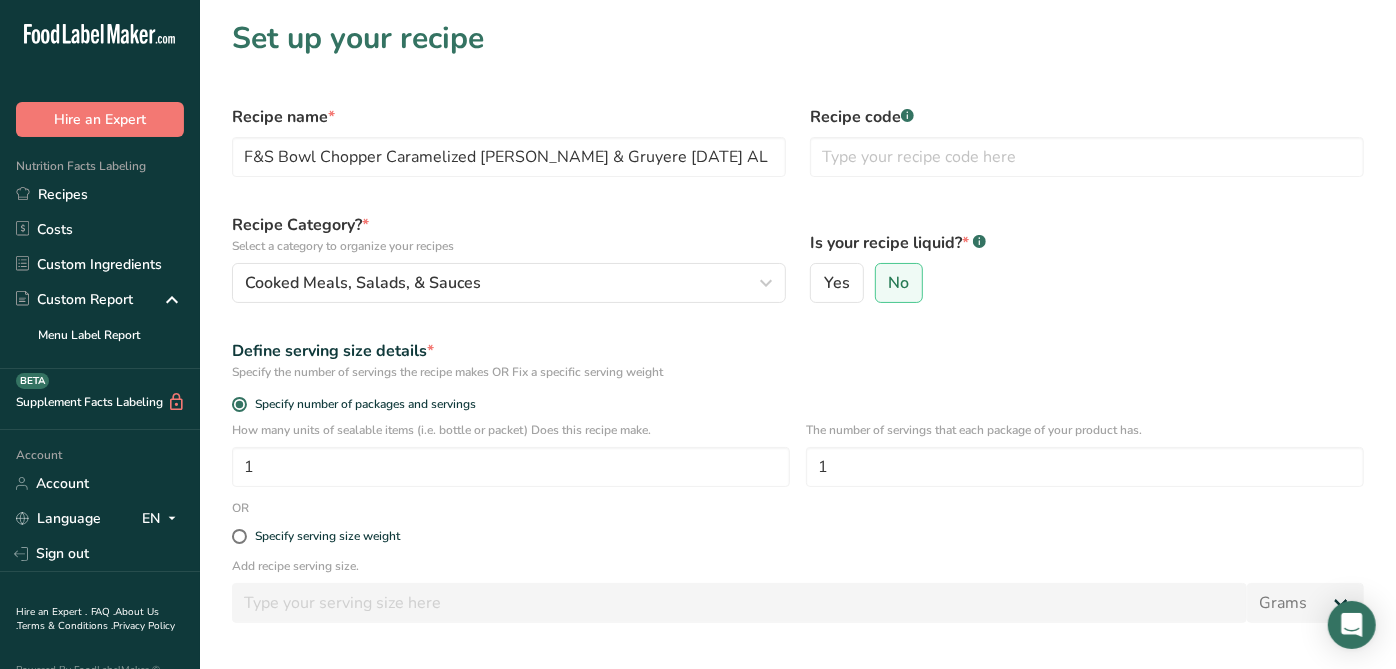 click on "Define serving size details *
Specify the number of servings the recipe makes OR Fix a specific serving weight" at bounding box center [798, 360] 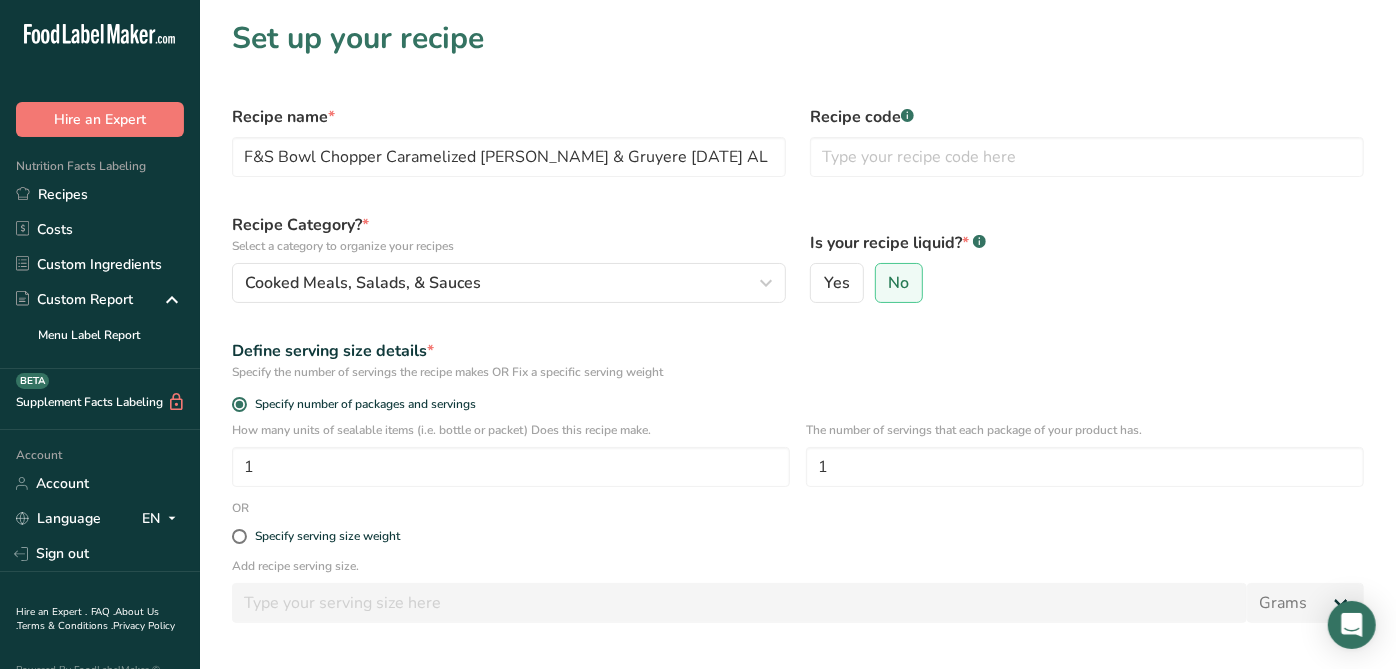 click on "Define serving size details *
Specify the number of servings the recipe makes OR Fix a specific serving weight" at bounding box center (798, 360) 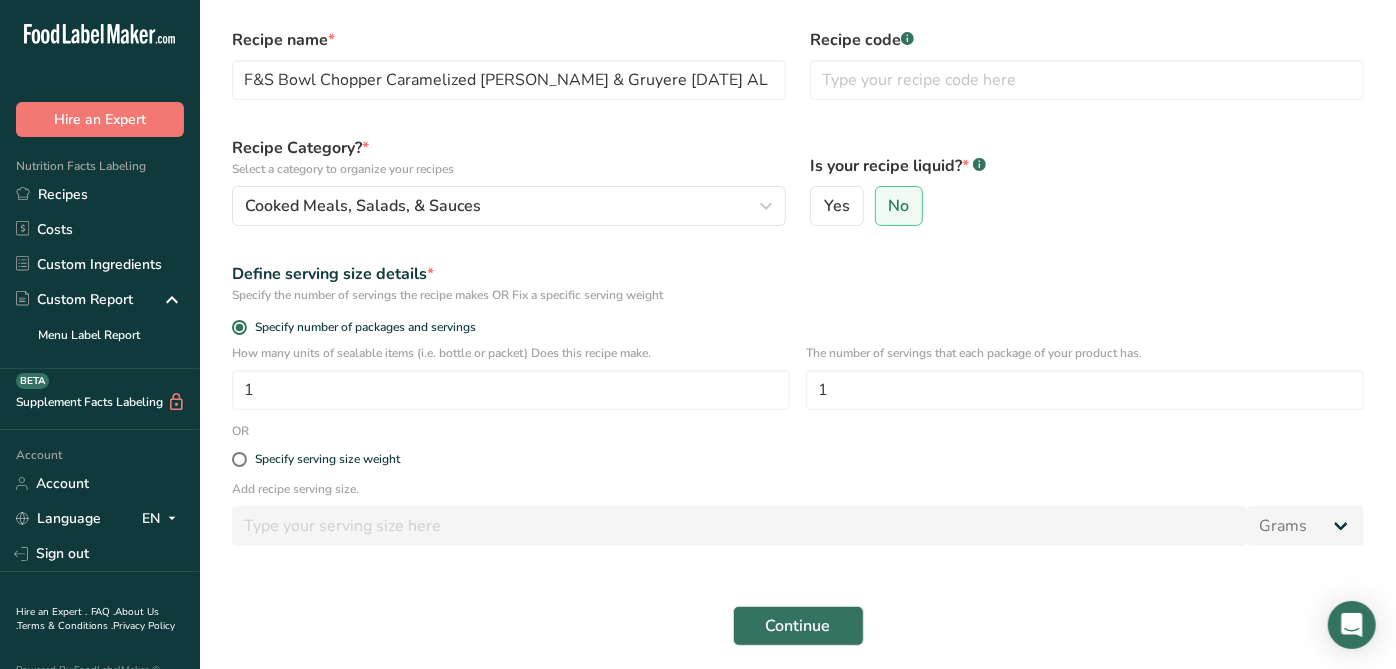 scroll, scrollTop: 111, scrollLeft: 0, axis: vertical 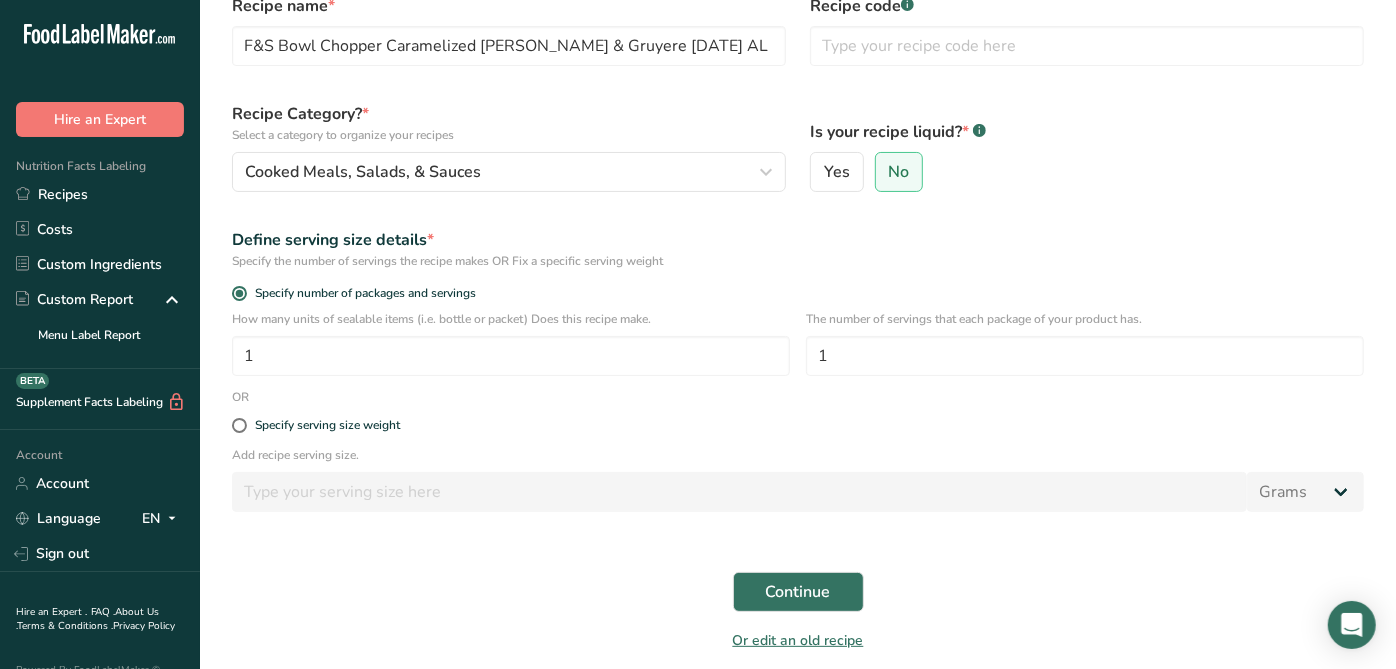 drag, startPoint x: 331, startPoint y: 420, endPoint x: 345, endPoint y: 457, distance: 39.56008 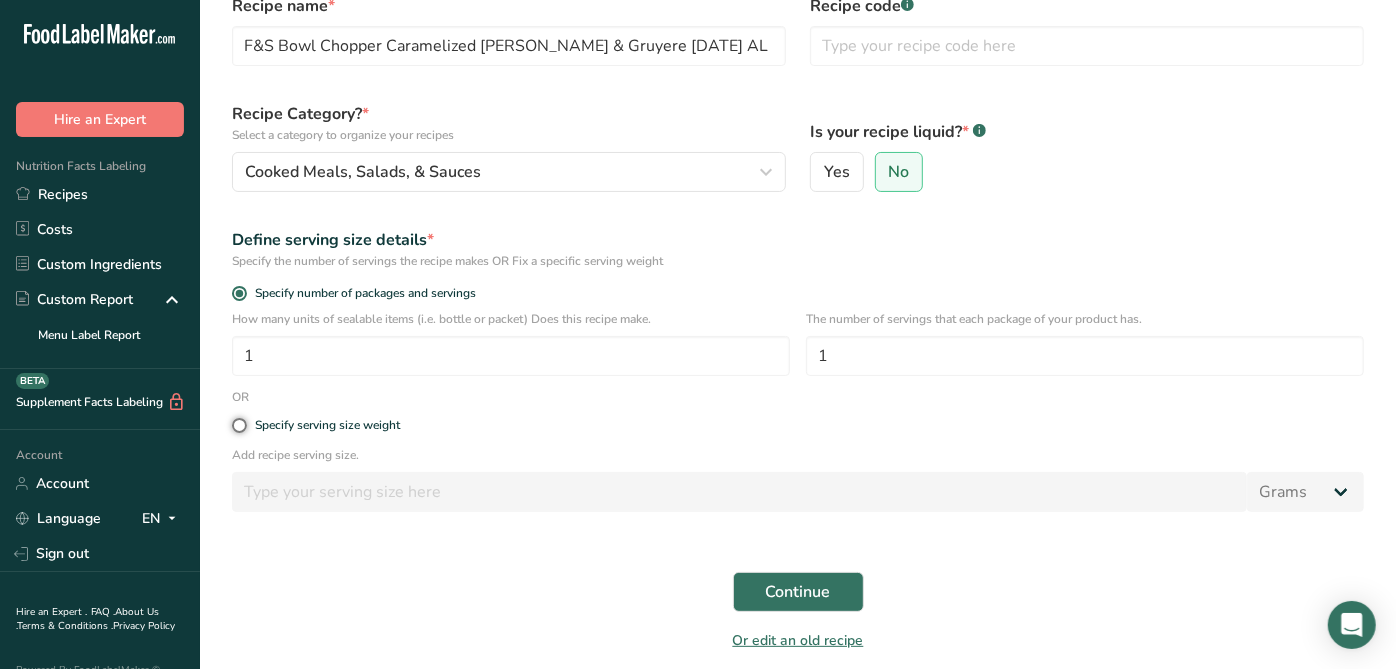 click on "Specify serving size weight" at bounding box center [238, 425] 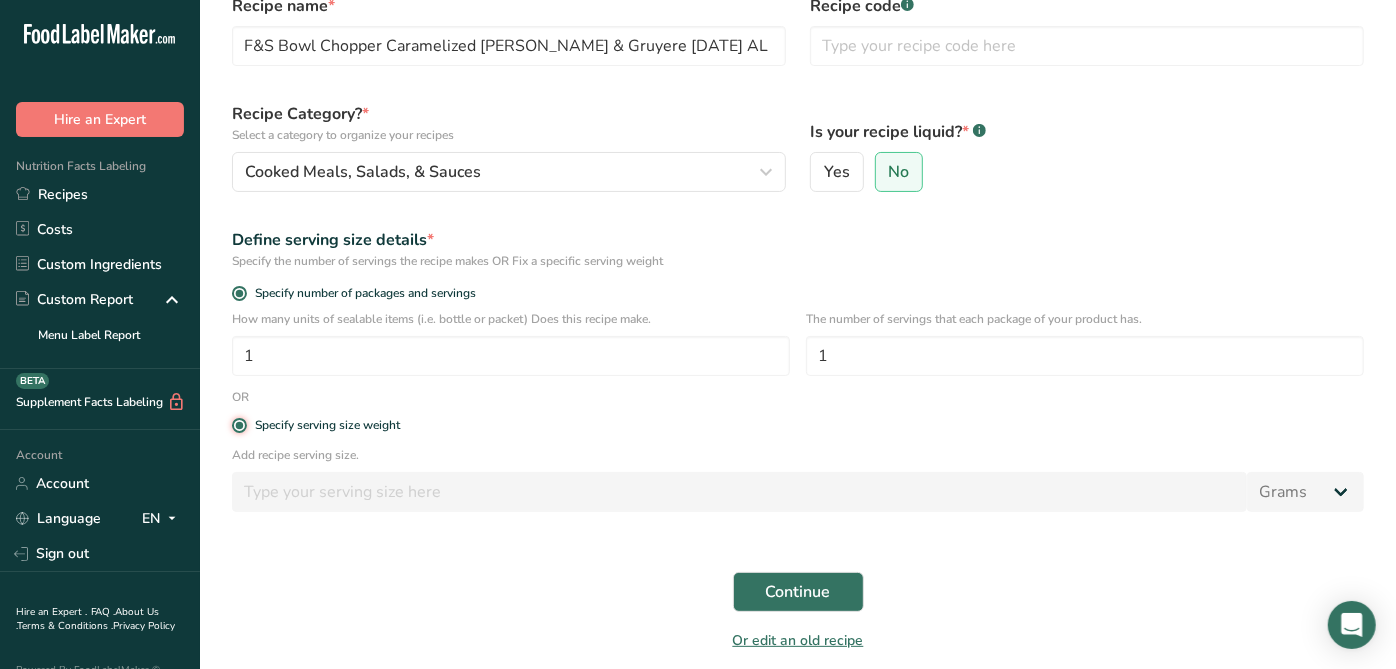 radio on "false" 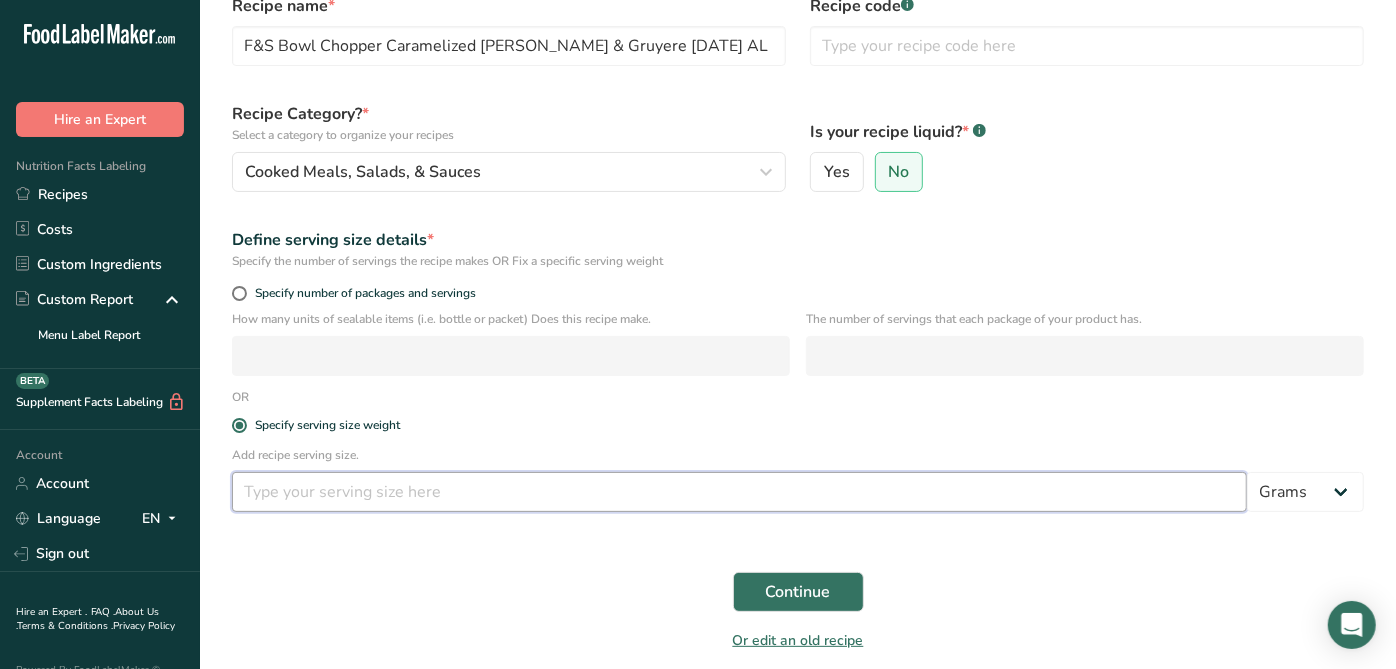 click at bounding box center (739, 492) 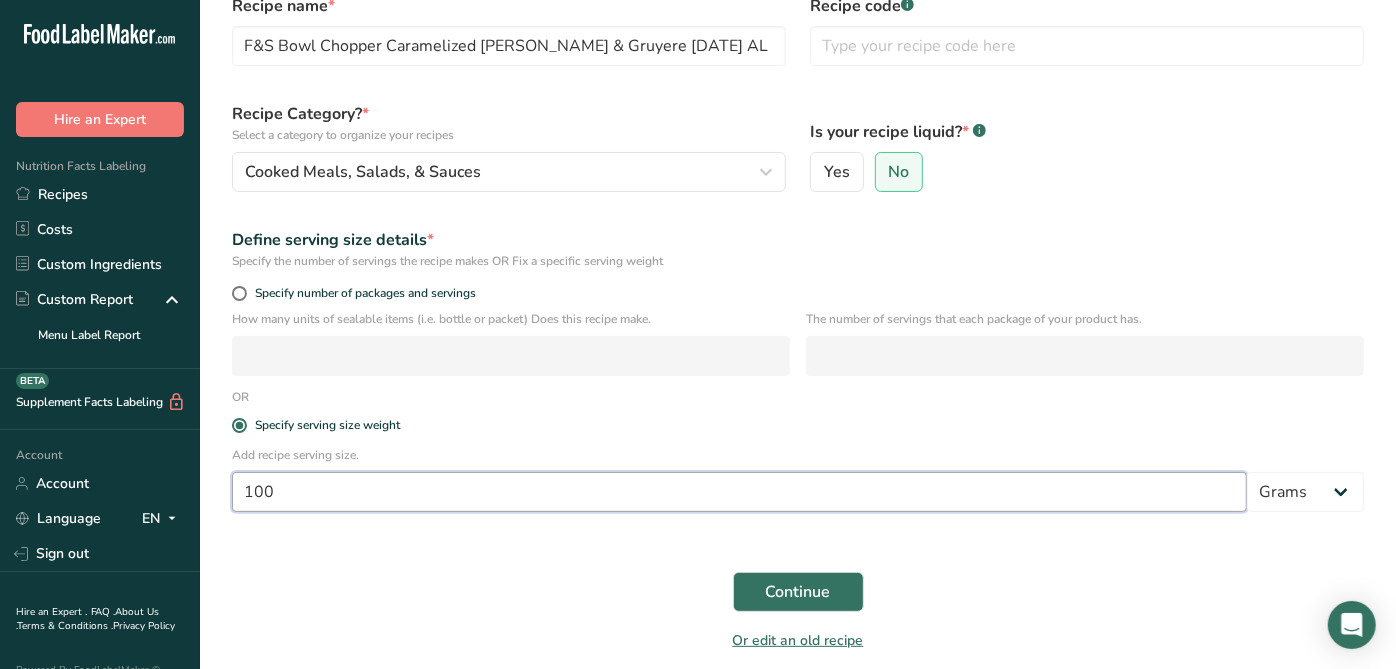 type on "100" 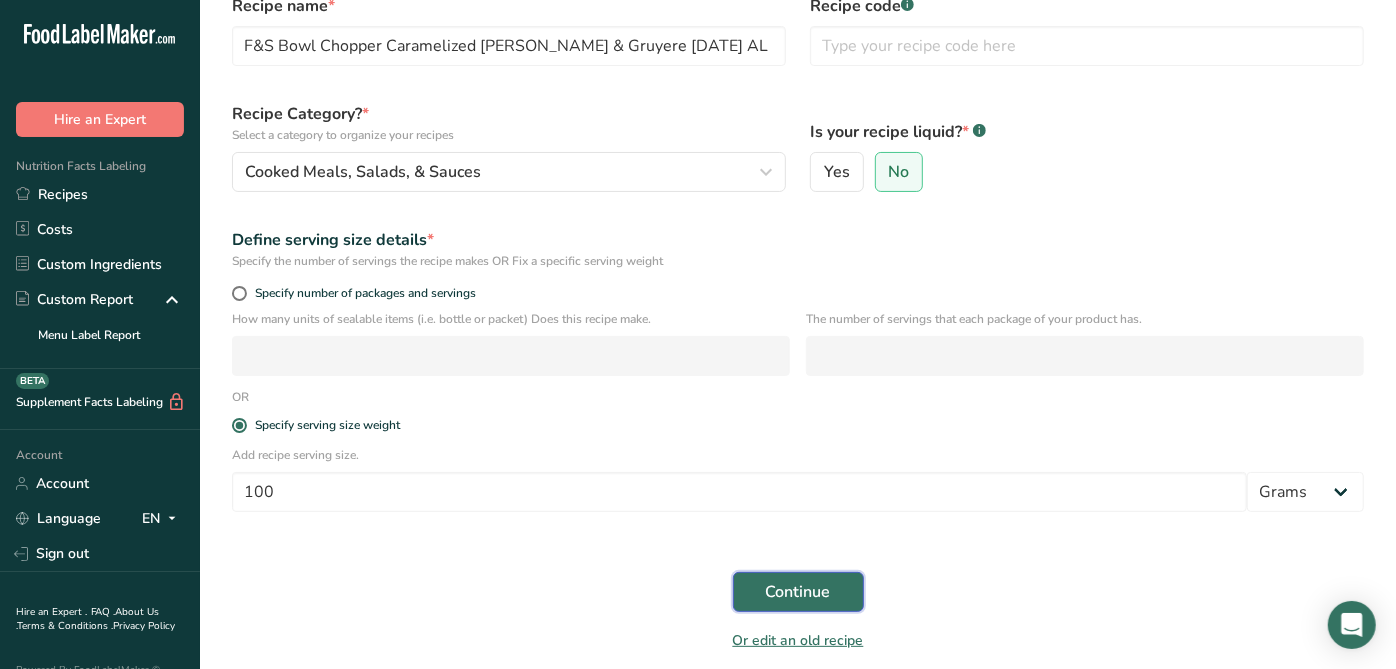 click on "Continue" at bounding box center (798, 592) 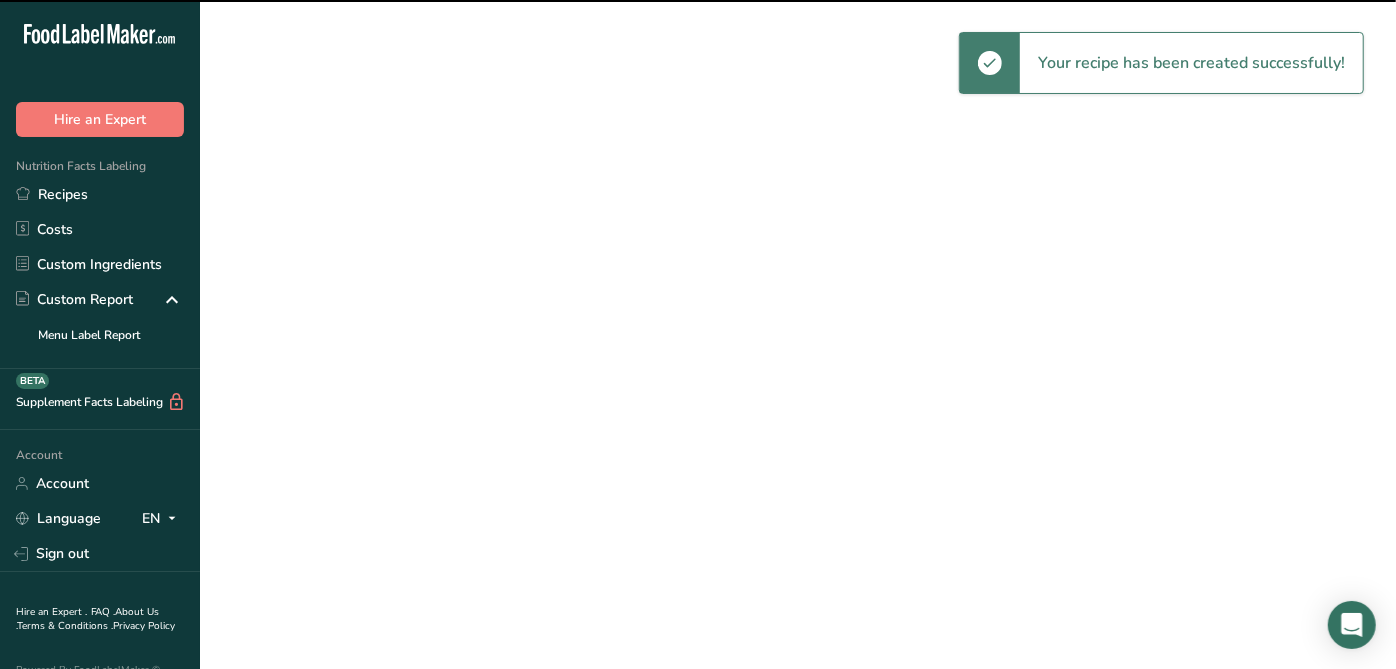 scroll, scrollTop: 0, scrollLeft: 0, axis: both 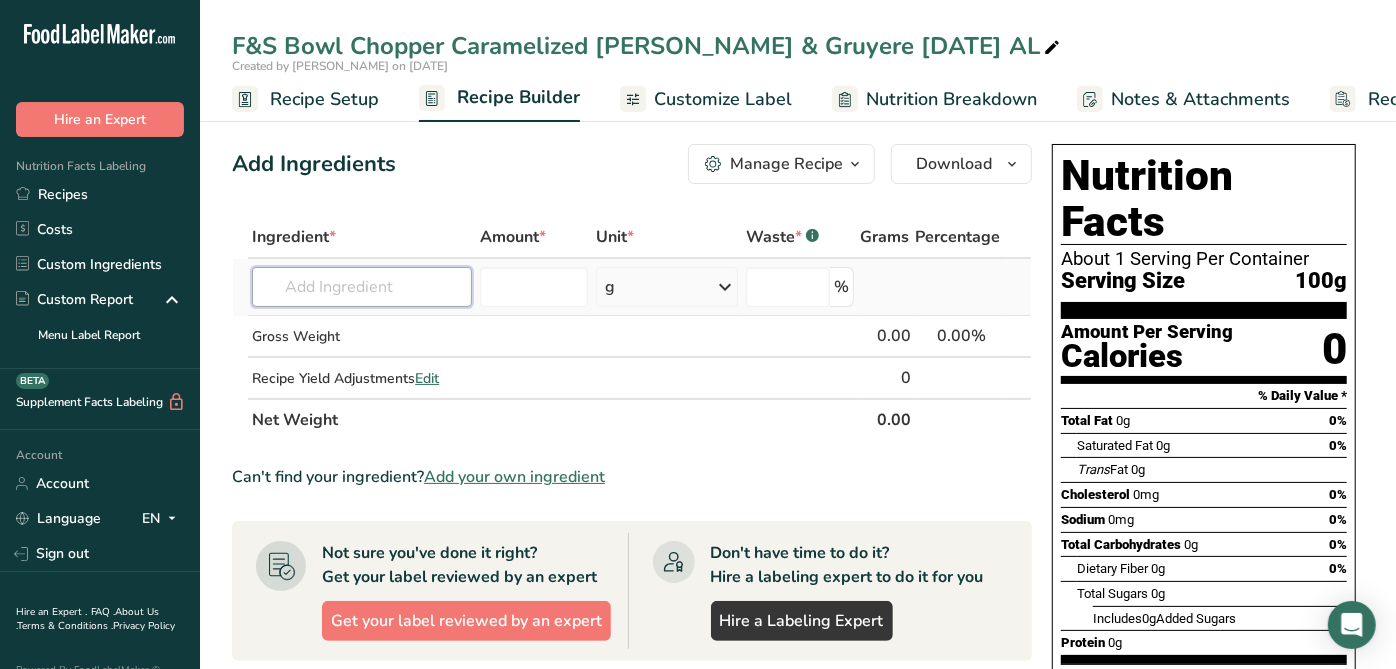 click at bounding box center (362, 287) 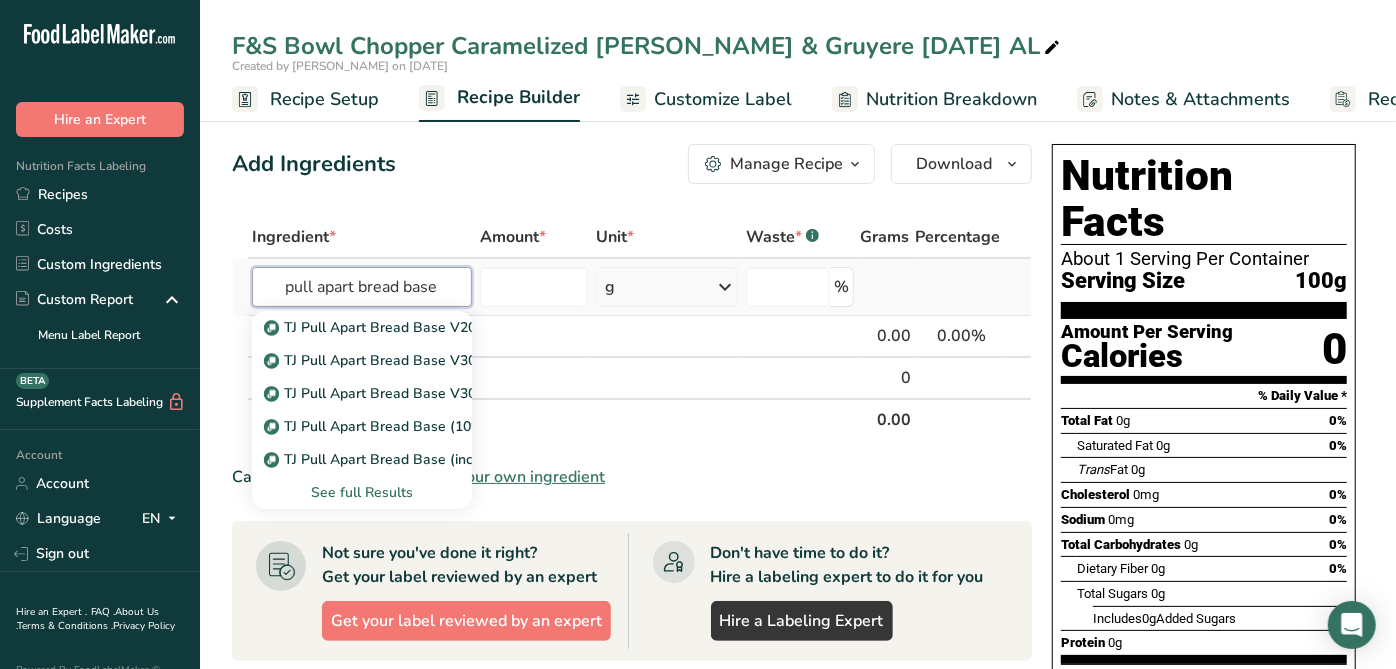 type on "pull apart bread base" 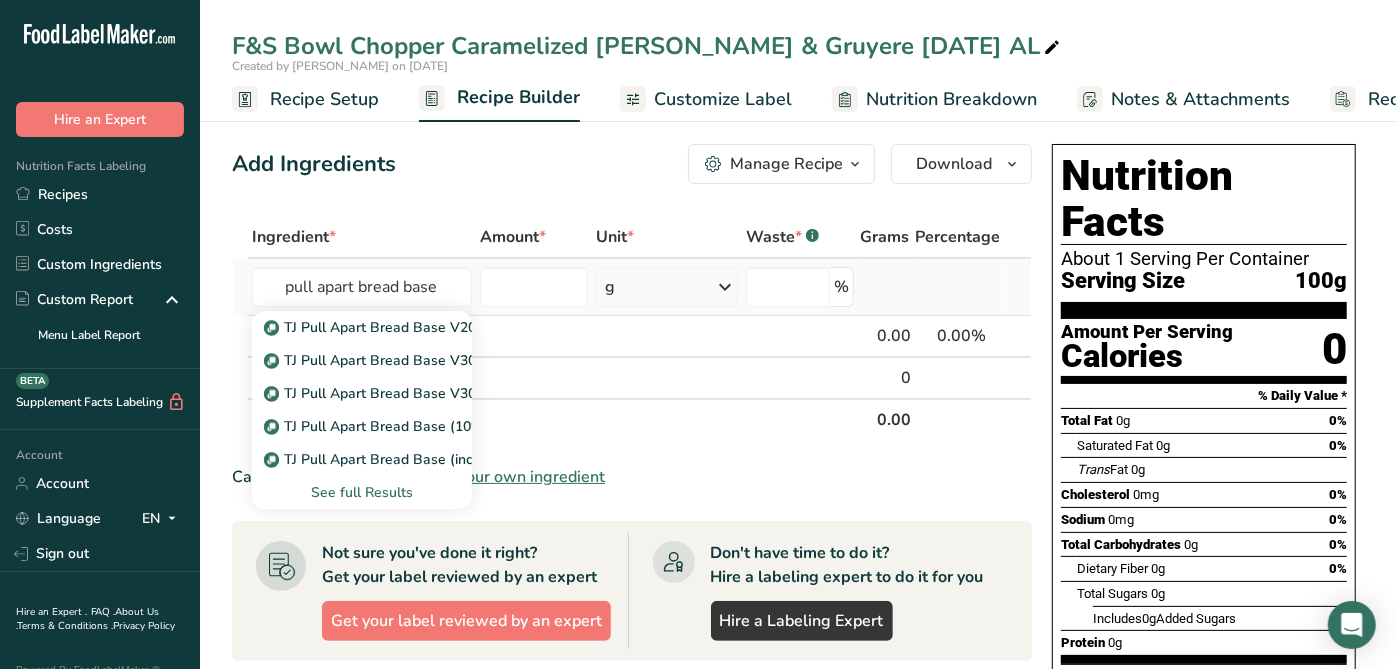 type 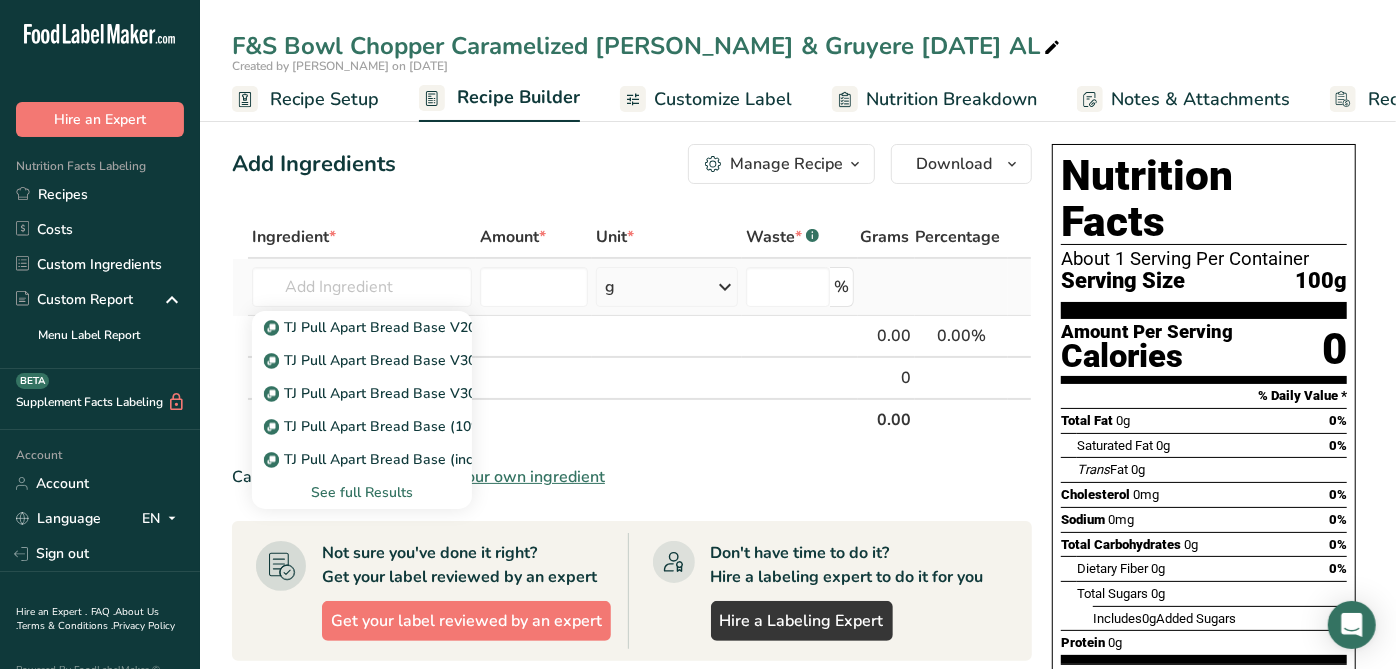 click on "See full Results" at bounding box center [362, 492] 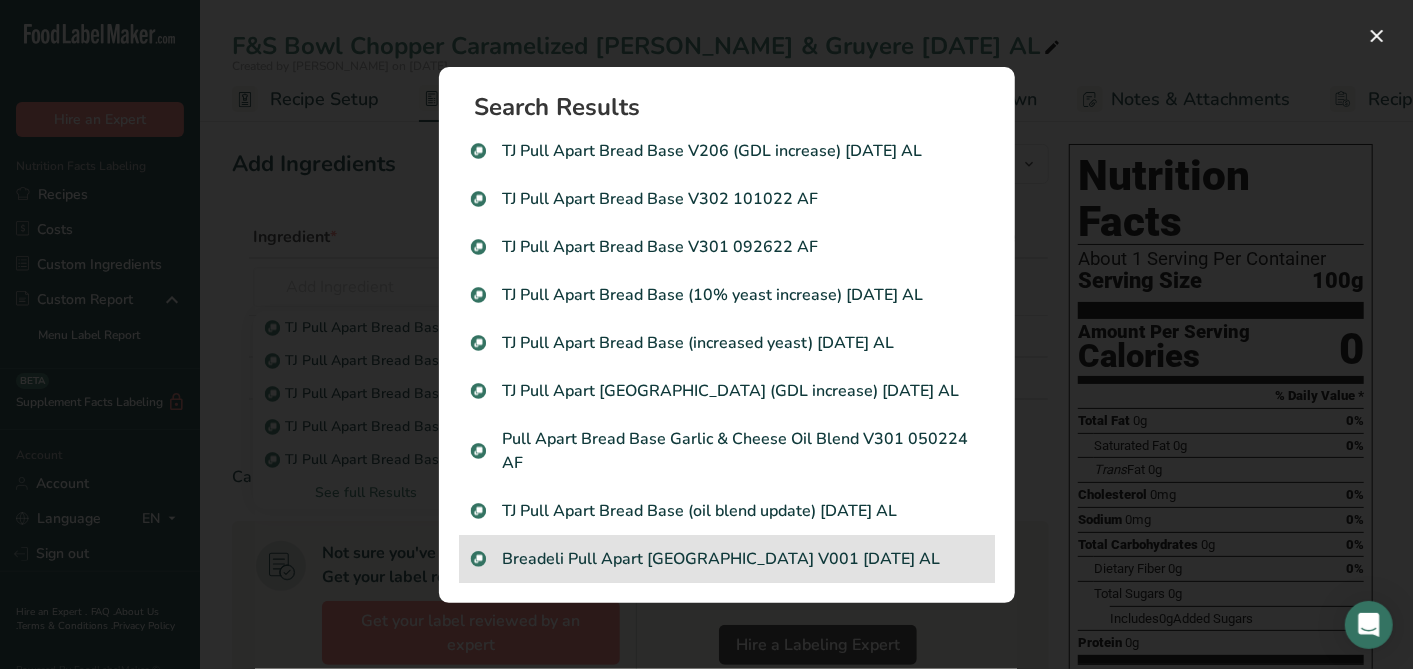 click on "Breadeli Pull Apart [GEOGRAPHIC_DATA] V001 [DATE] AL" at bounding box center (727, 559) 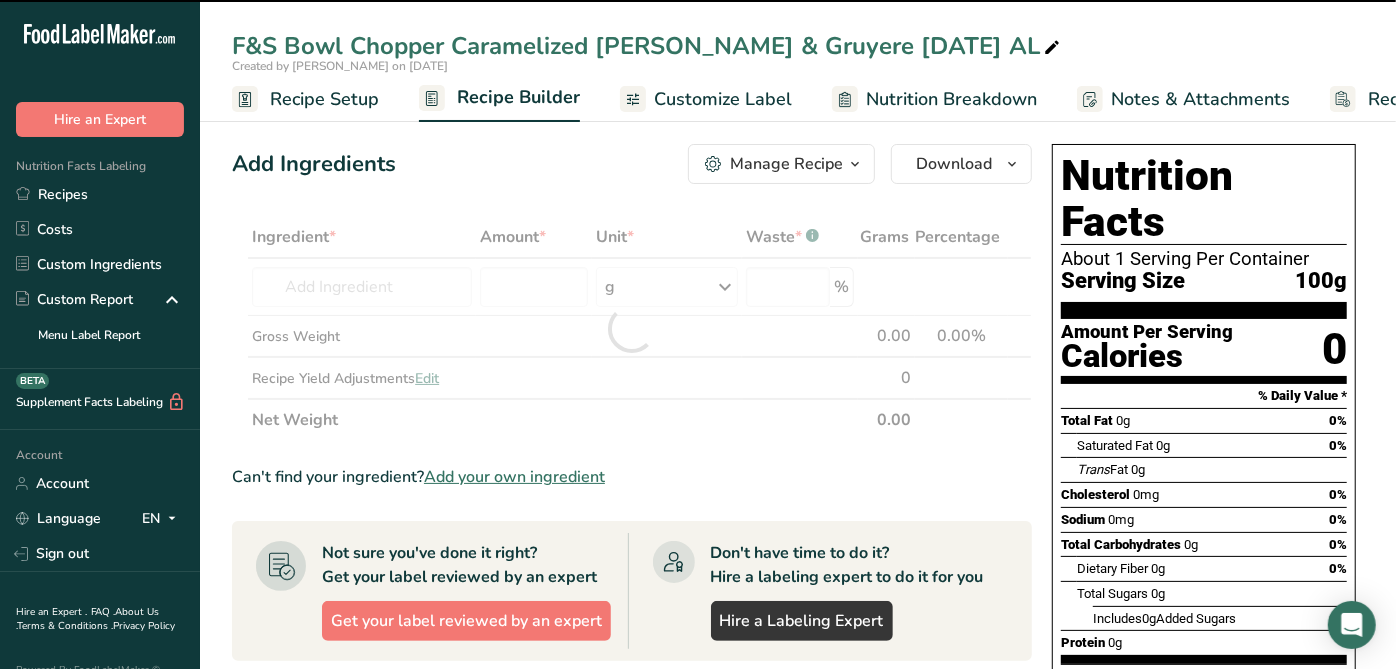 type on "0" 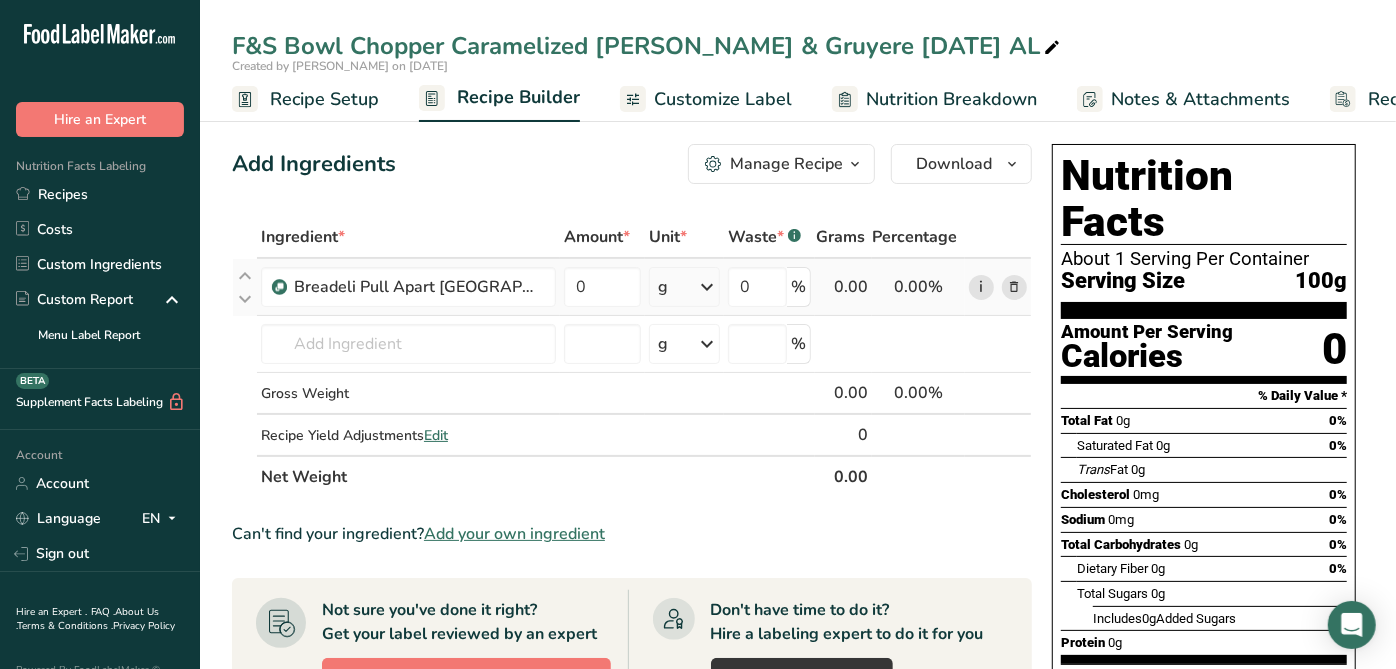 click on "i" at bounding box center [981, 287] 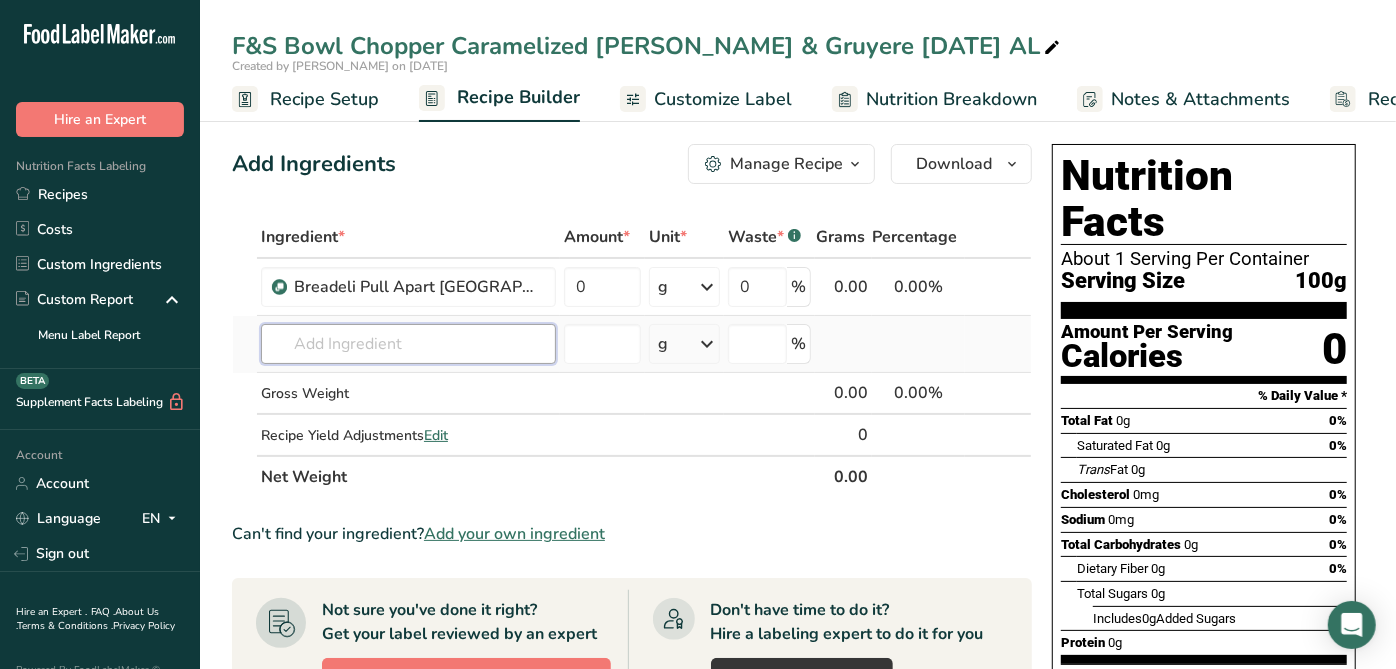 click at bounding box center (408, 344) 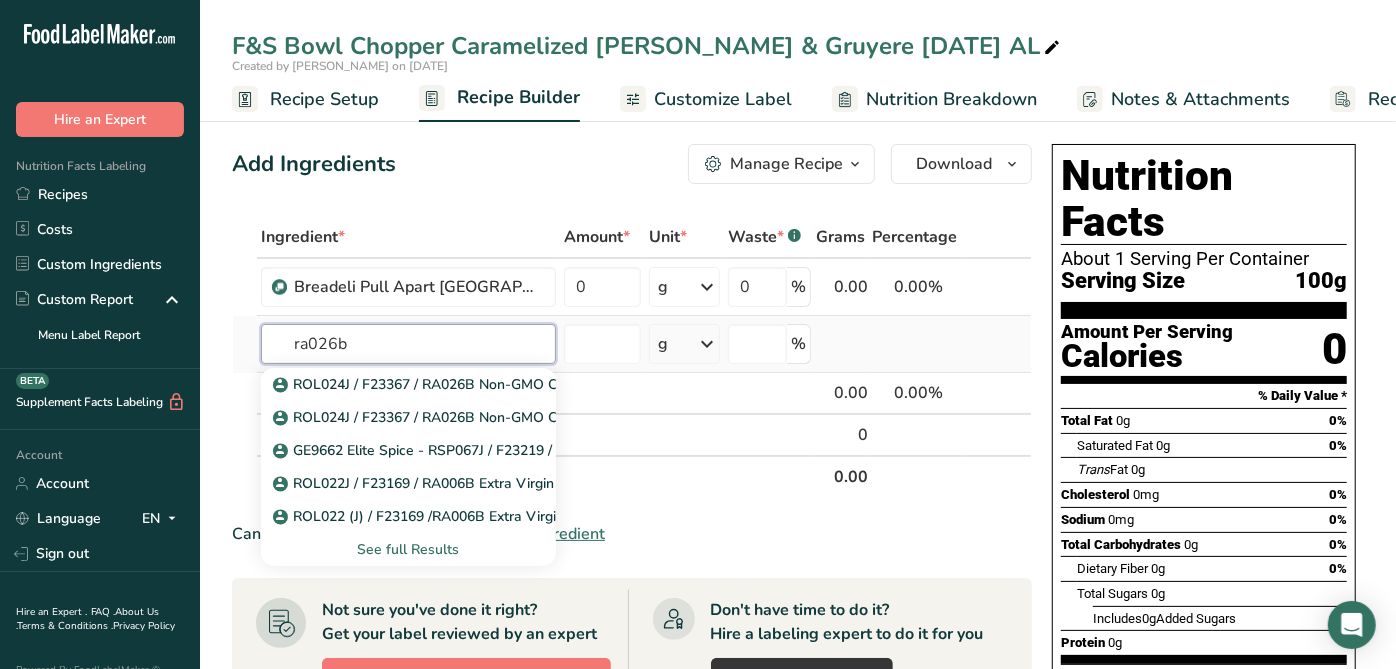 type on "ra026b" 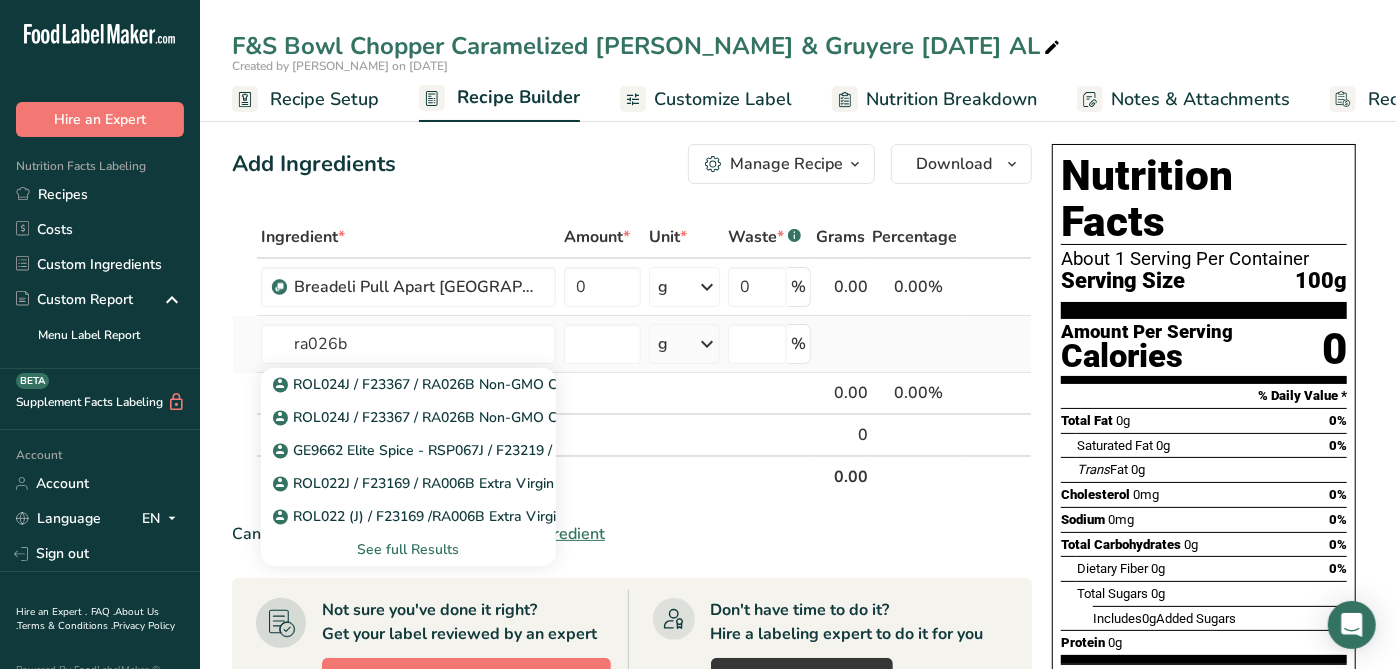 type 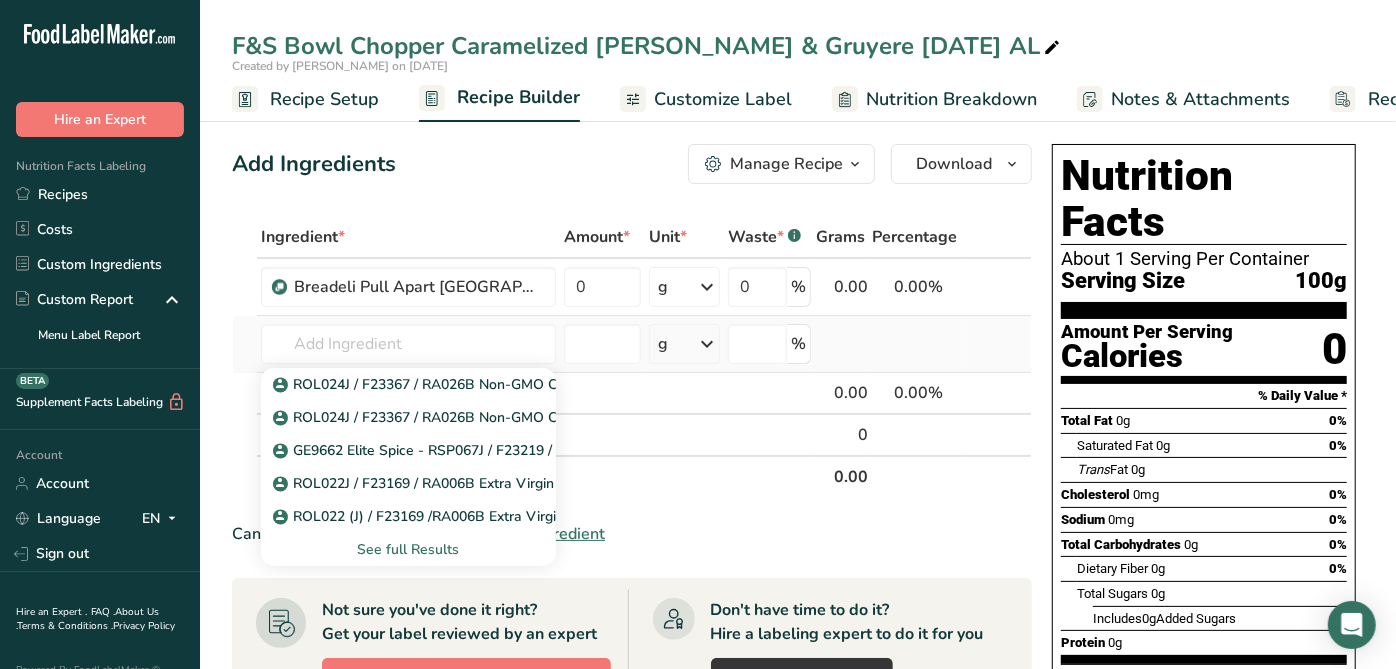 click on "See full Results" at bounding box center [408, 549] 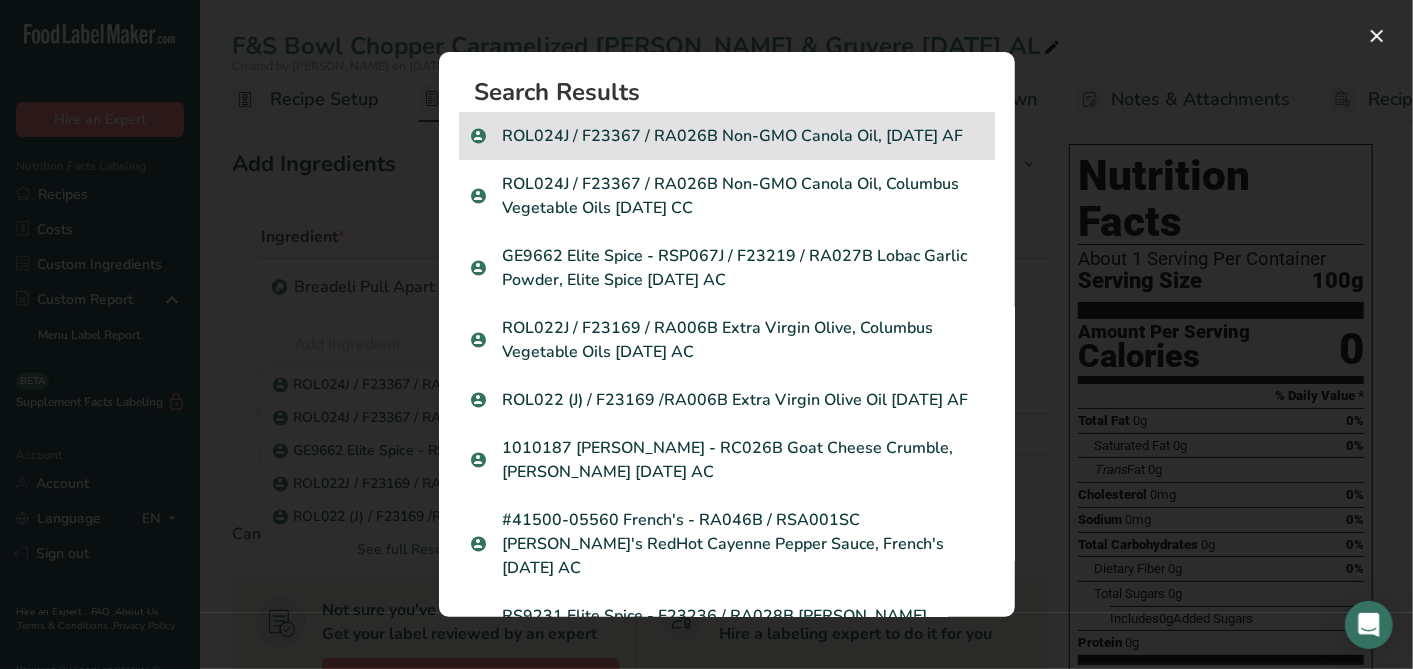 click on "ROL024J / F23367 / RA026B Non-GMO Canola Oil, [DATE] AF" at bounding box center (727, 136) 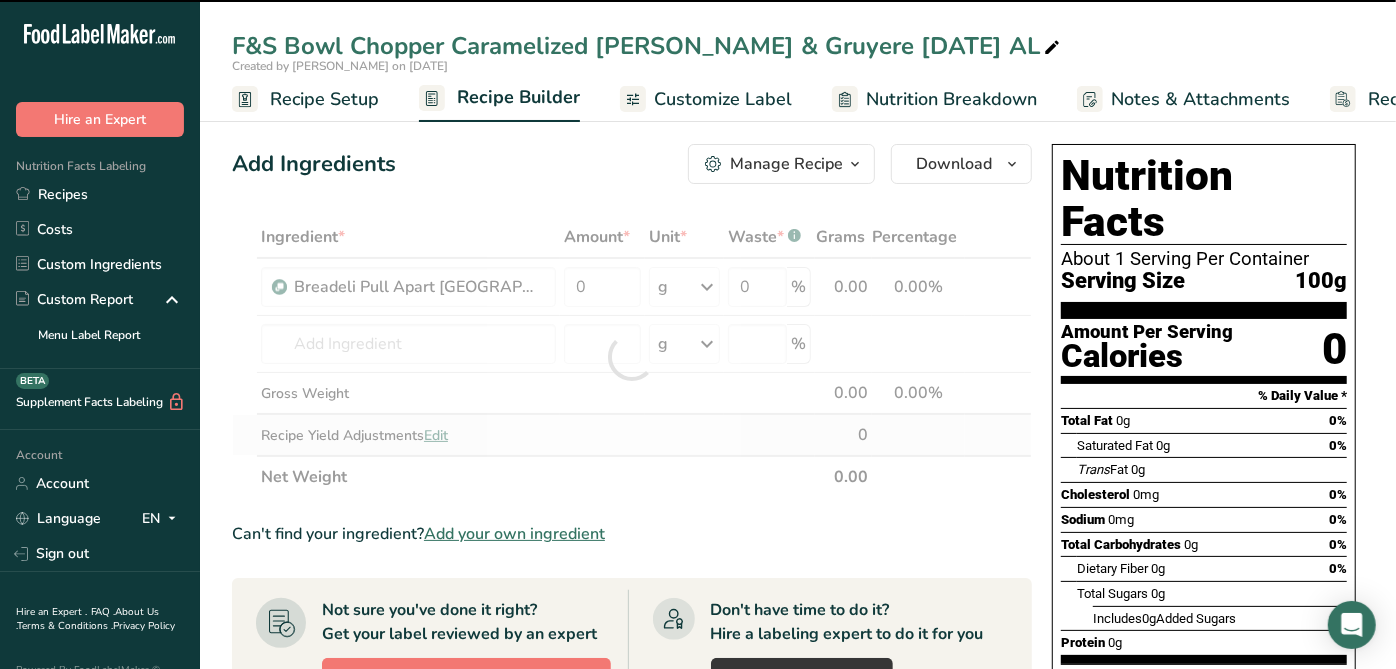 type on "0" 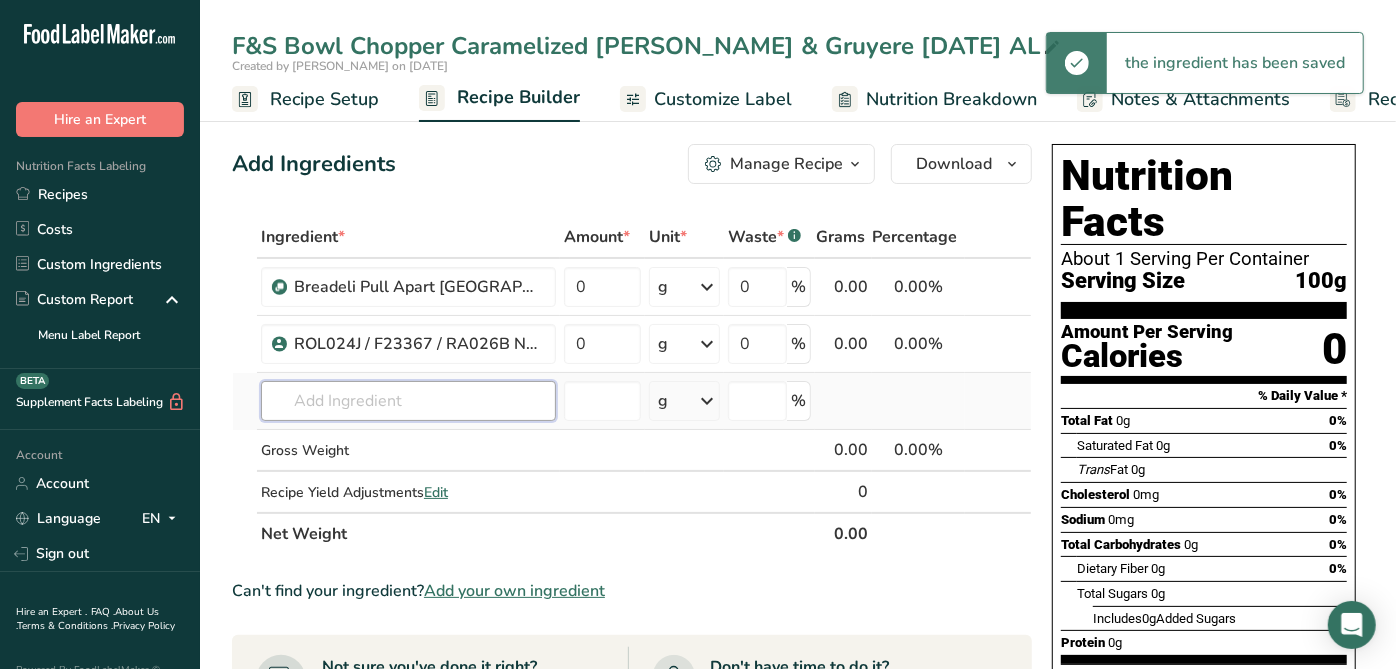 click at bounding box center (408, 401) 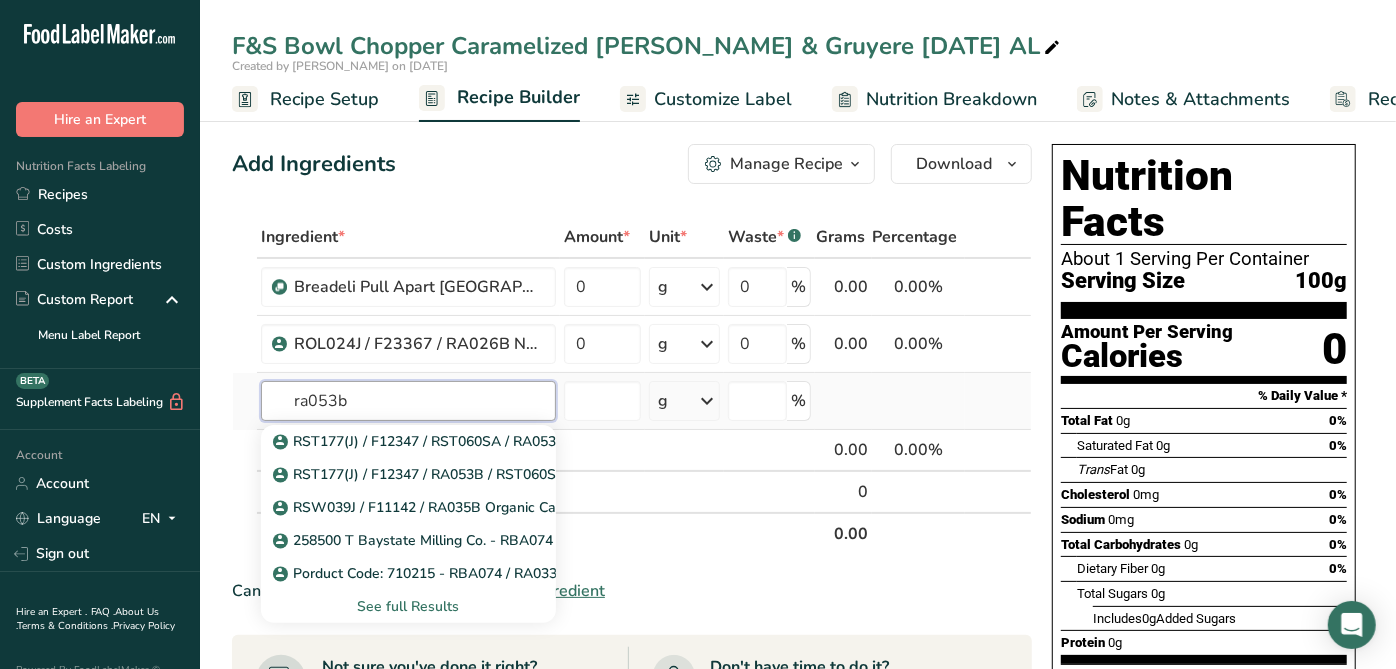 type on "ra053b" 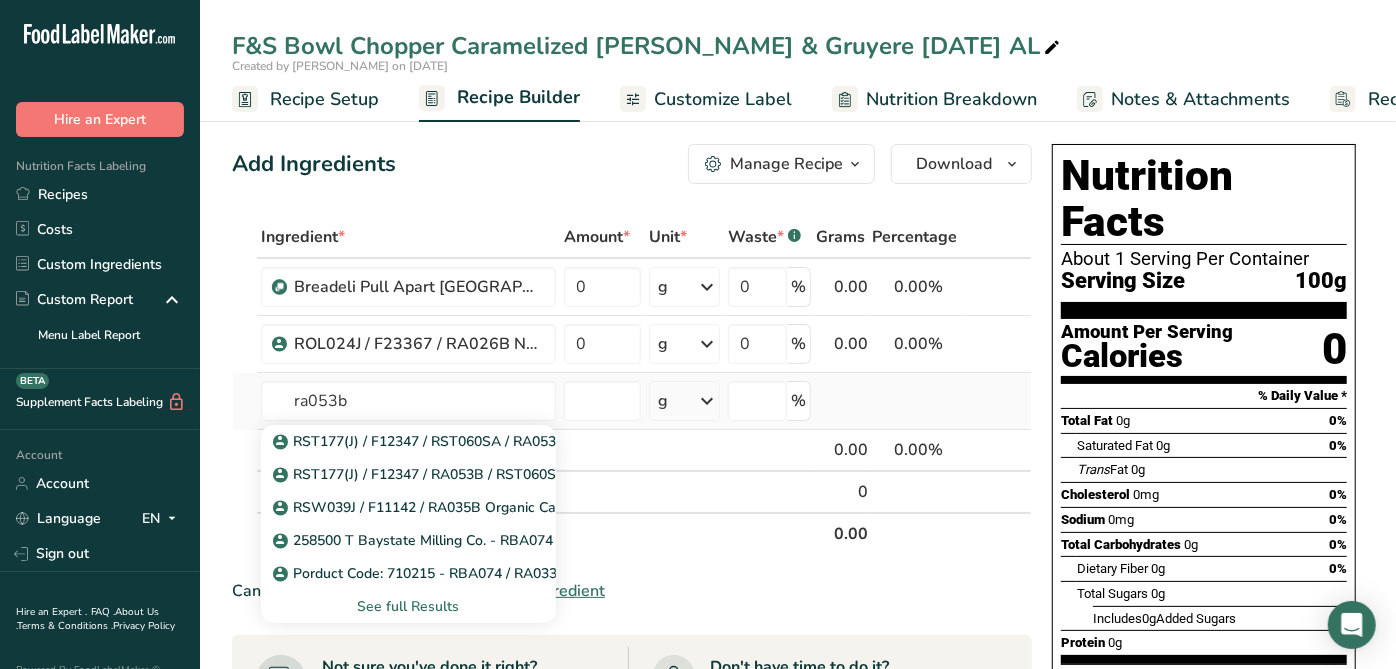 type 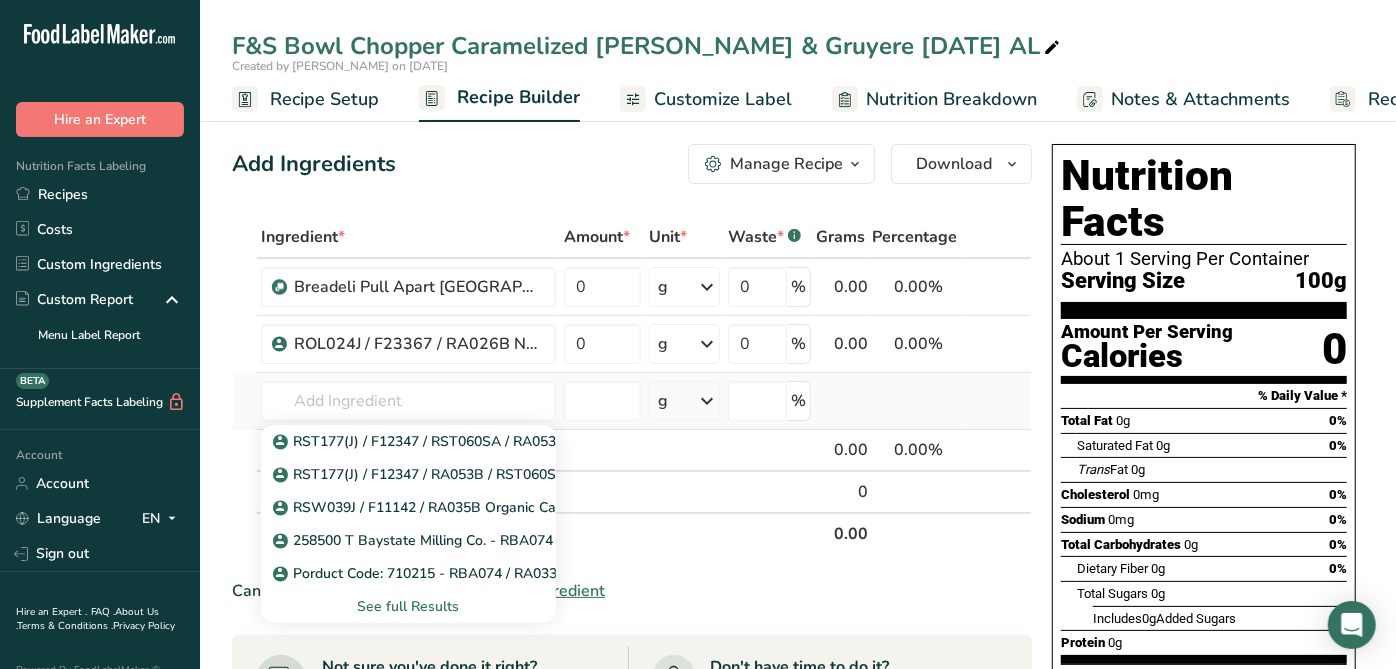 click on "See full Results" at bounding box center [408, 606] 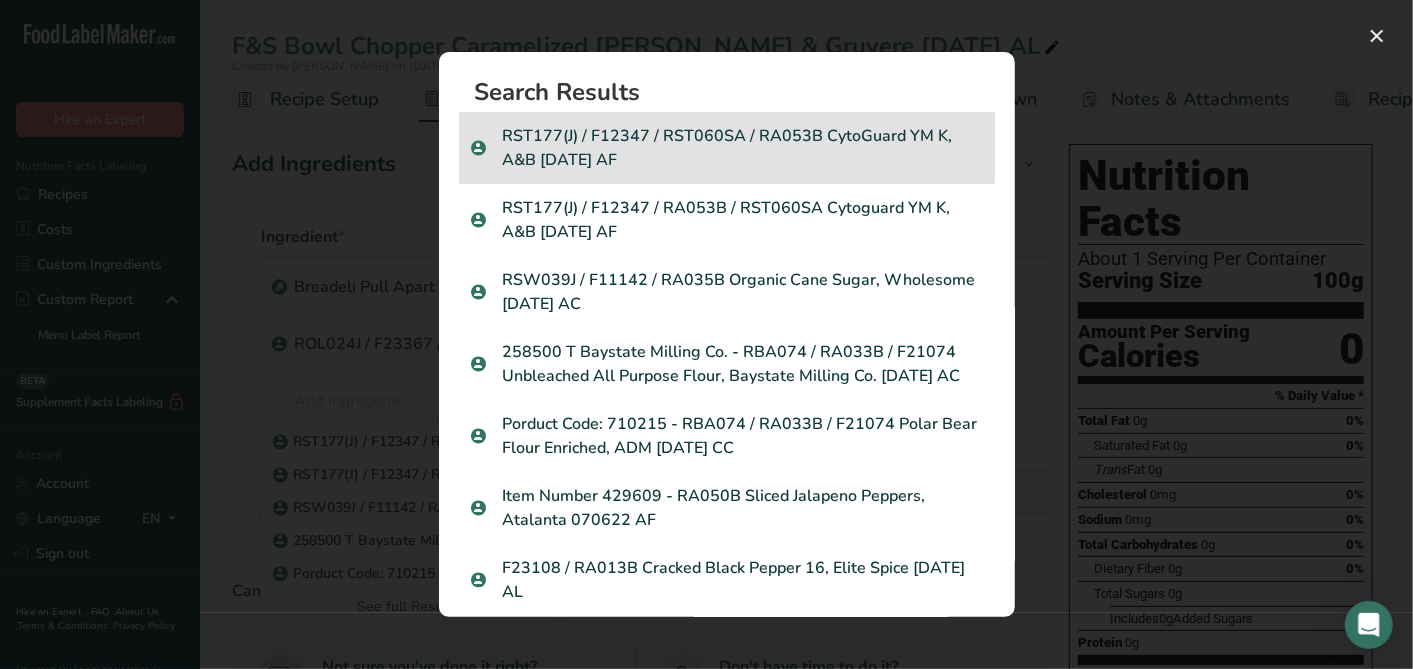 click on "RST177(J) / F12347 / RST060SA / RA053B CytoGuard YM K, A&B [DATE] AF" at bounding box center (727, 148) 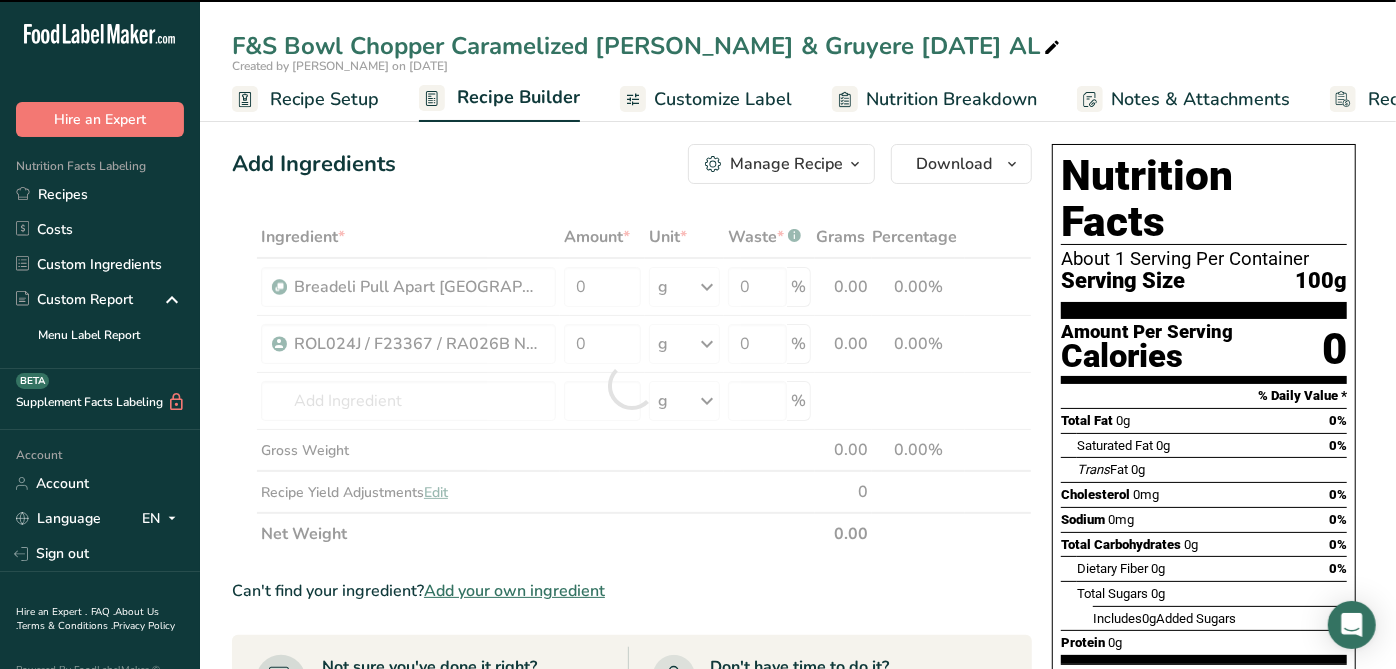 type on "0" 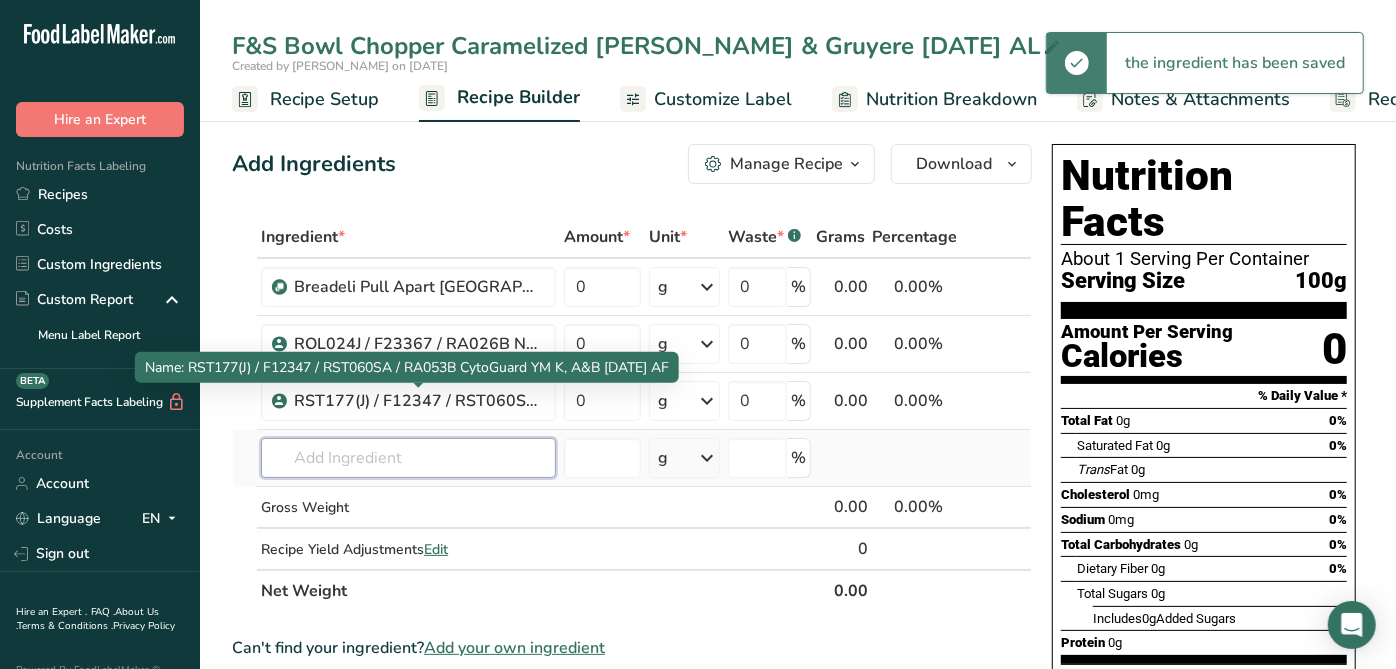 click at bounding box center [408, 458] 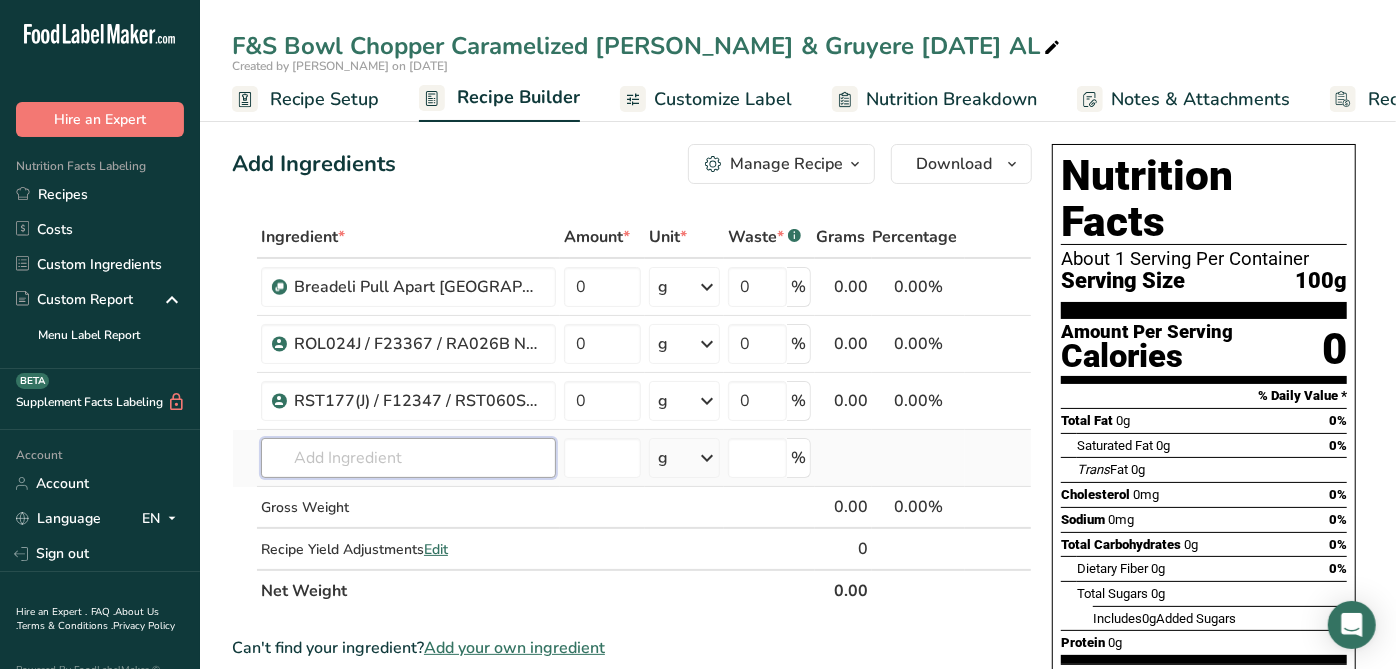 click at bounding box center [408, 458] 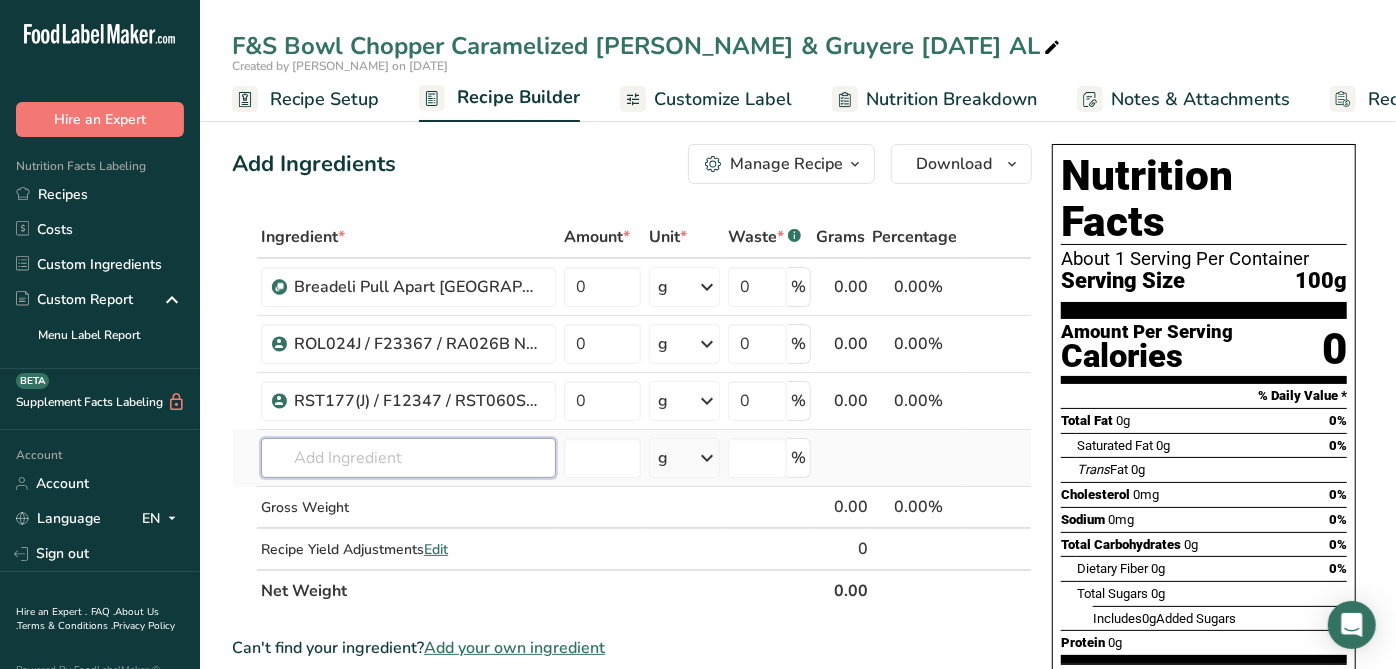 click at bounding box center (408, 458) 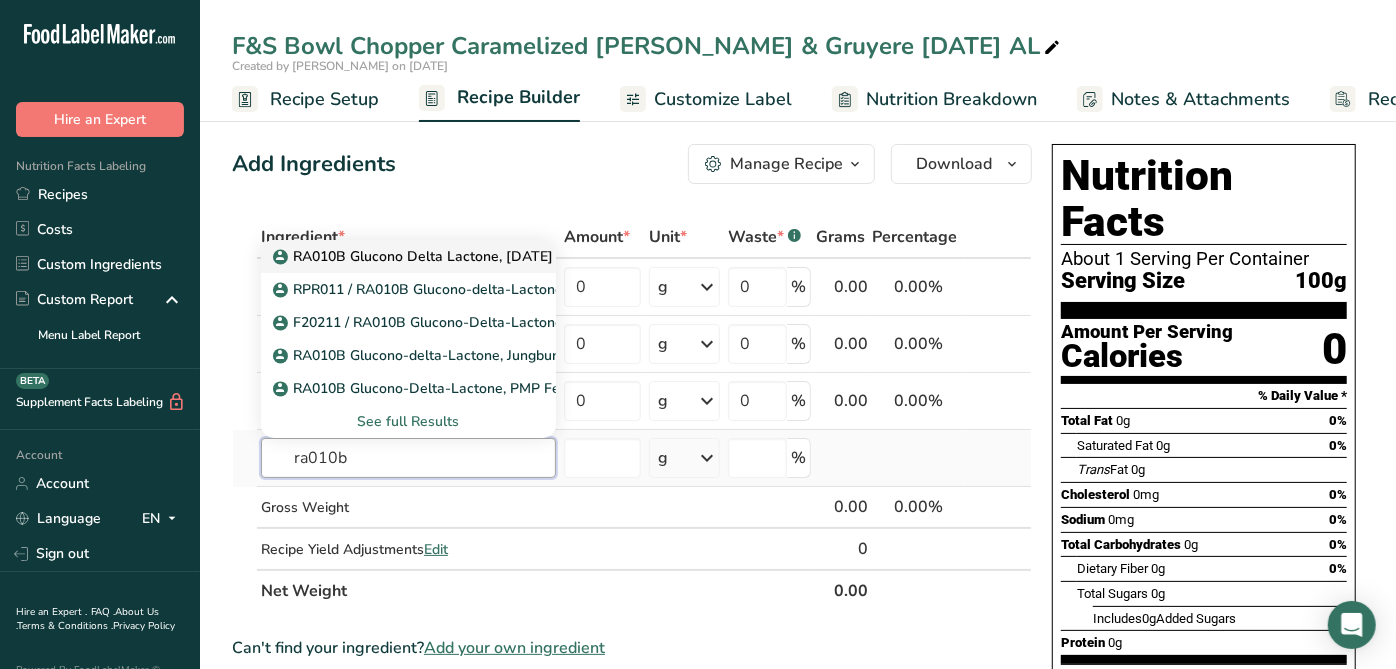 type on "ra010b" 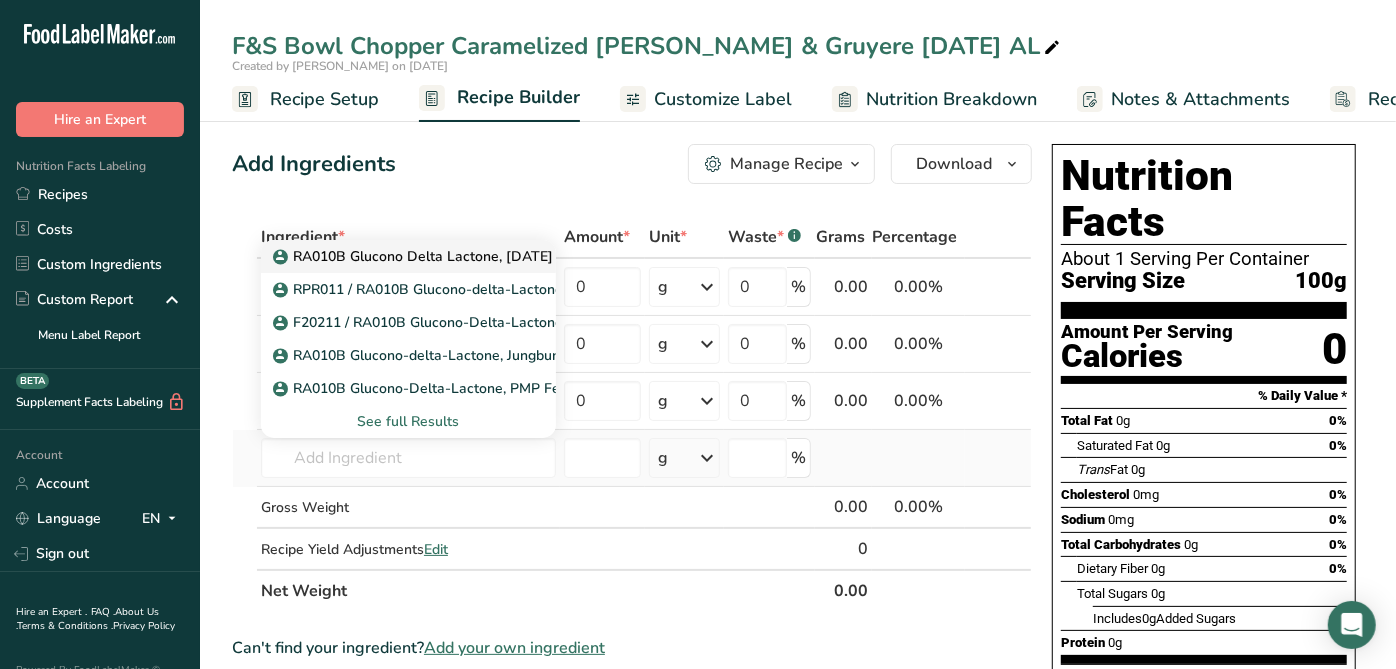click on "RA010B Glucono Delta Lactone, [DATE] AL" at bounding box center (426, 256) 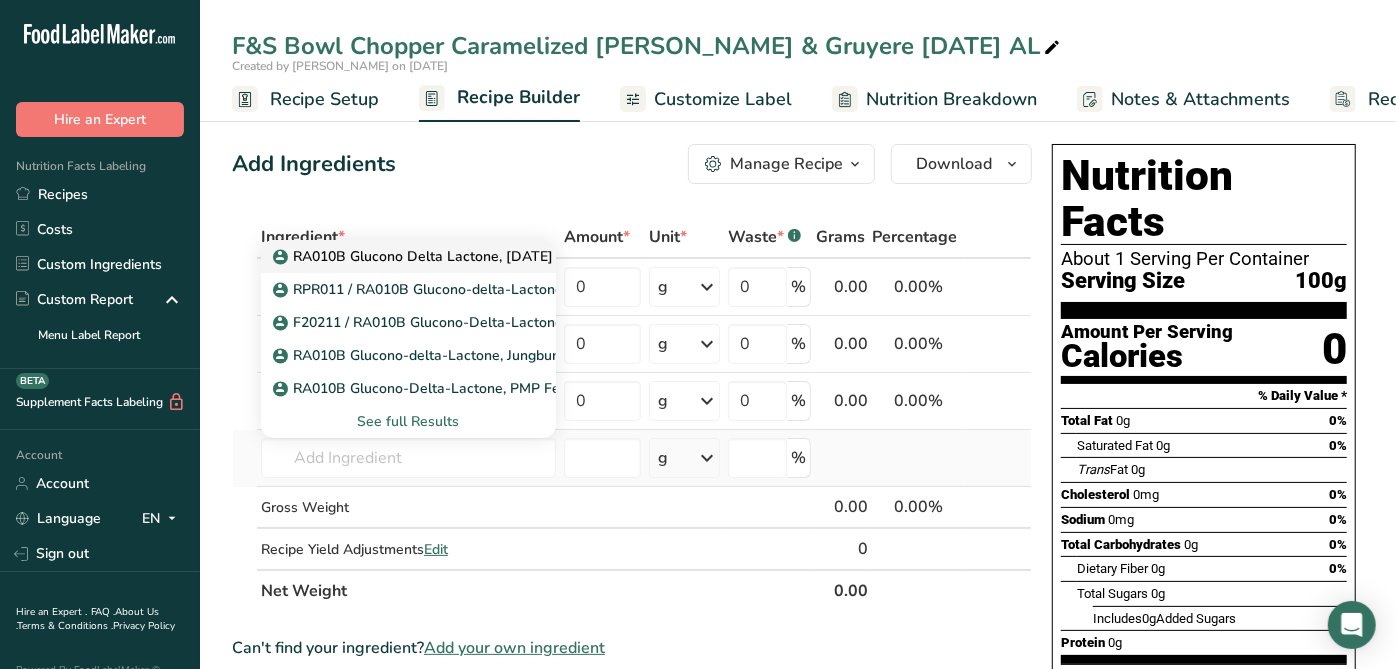 type on "RA010B Glucono Delta Lactone, [DATE] AL" 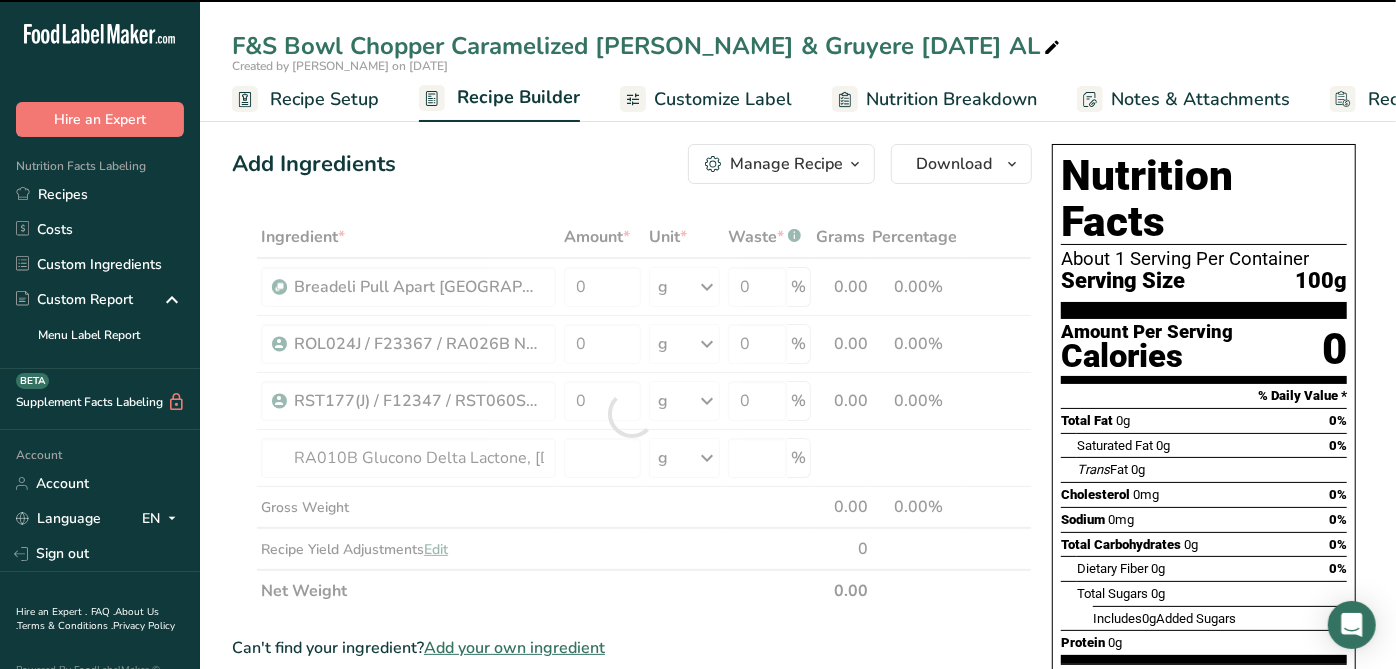 type on "0" 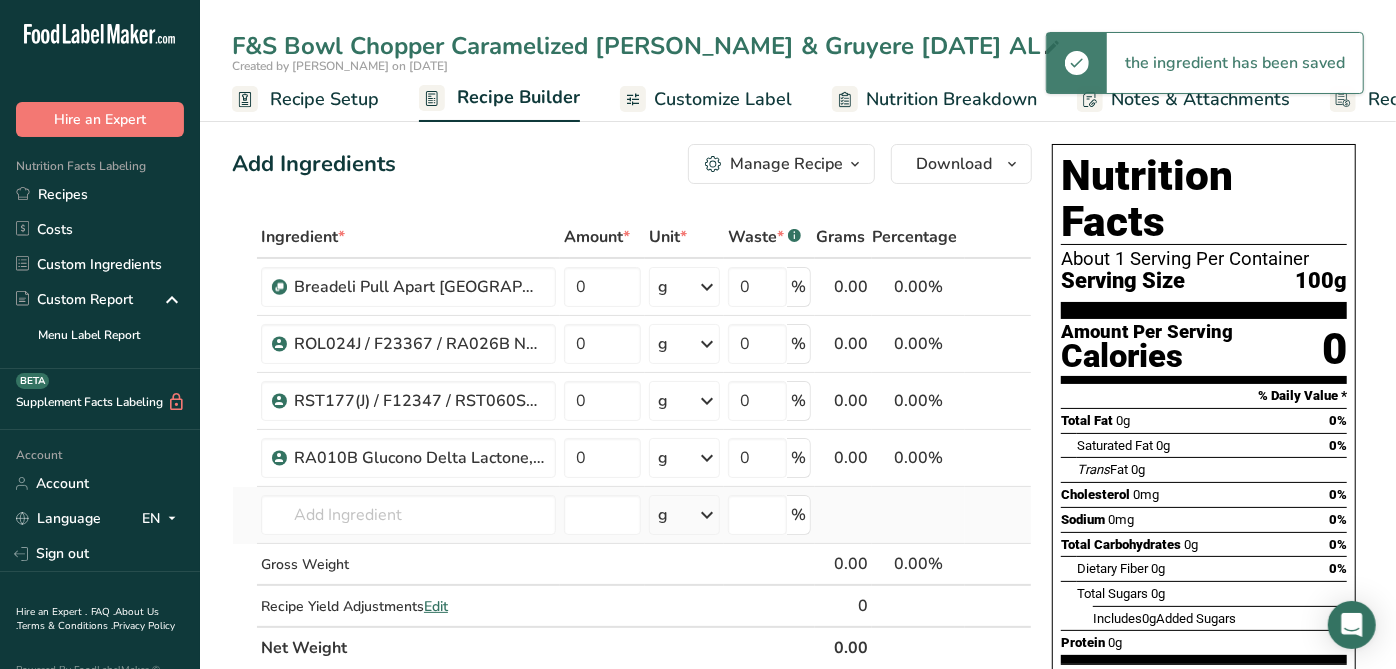 click on "RA010B Glucono Delta Lactone, [DATE] AL
RPR011 / RA010B Glucono-delta-Lactone, Jungbunzlauer [DATE] AC
F20211 / RA010B Glucono-Delta-Lactone, PMP Fermentation Products [DATE] AC
RA010B Glucono-delta-Lactone, Jungbunzlauer [DATE] AC - OBSOLETE
RA010B Glucono-Delta-Lactone, PMP Fermentation Products [DATE] CC
See full Results" at bounding box center [408, 515] 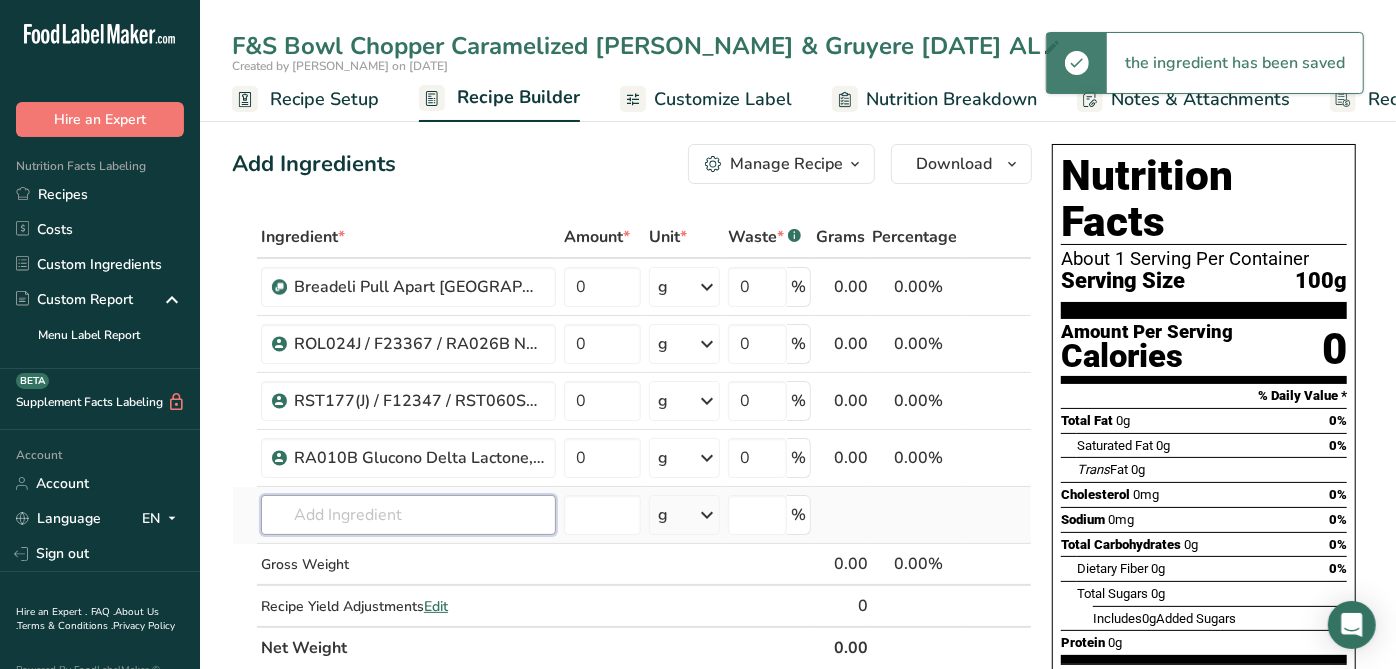 click at bounding box center [408, 515] 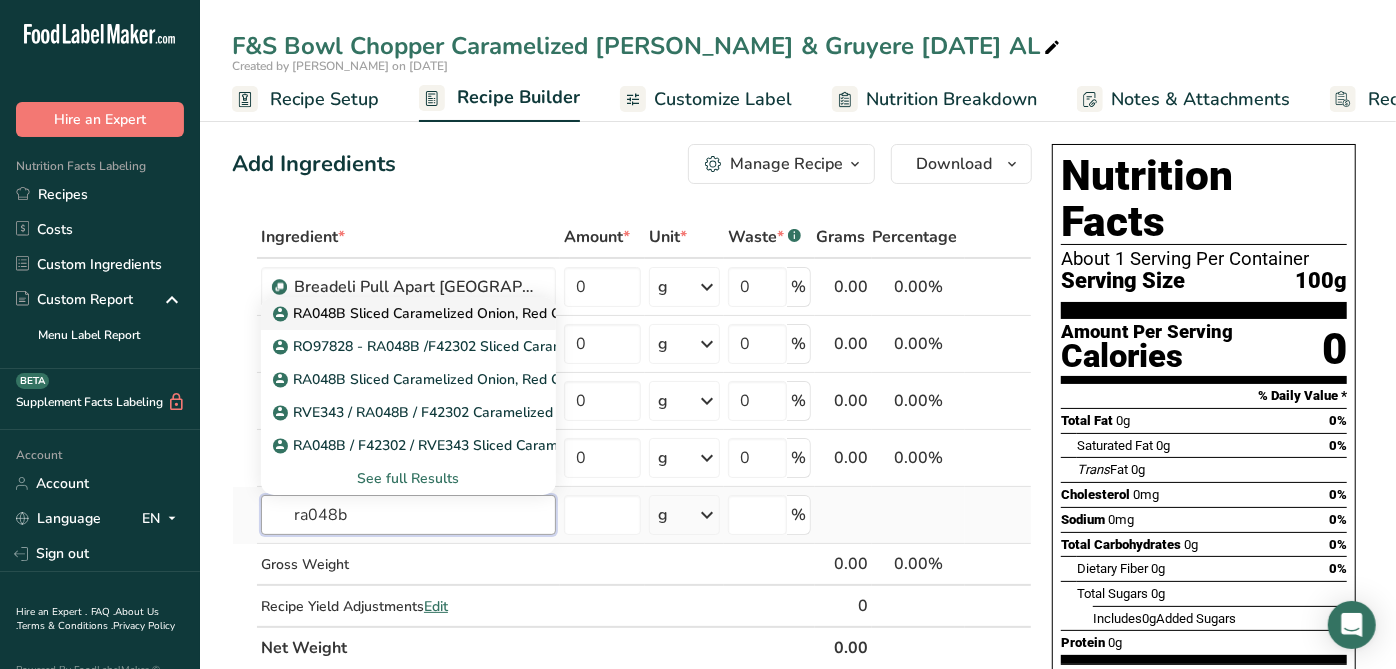 type on "ra048b" 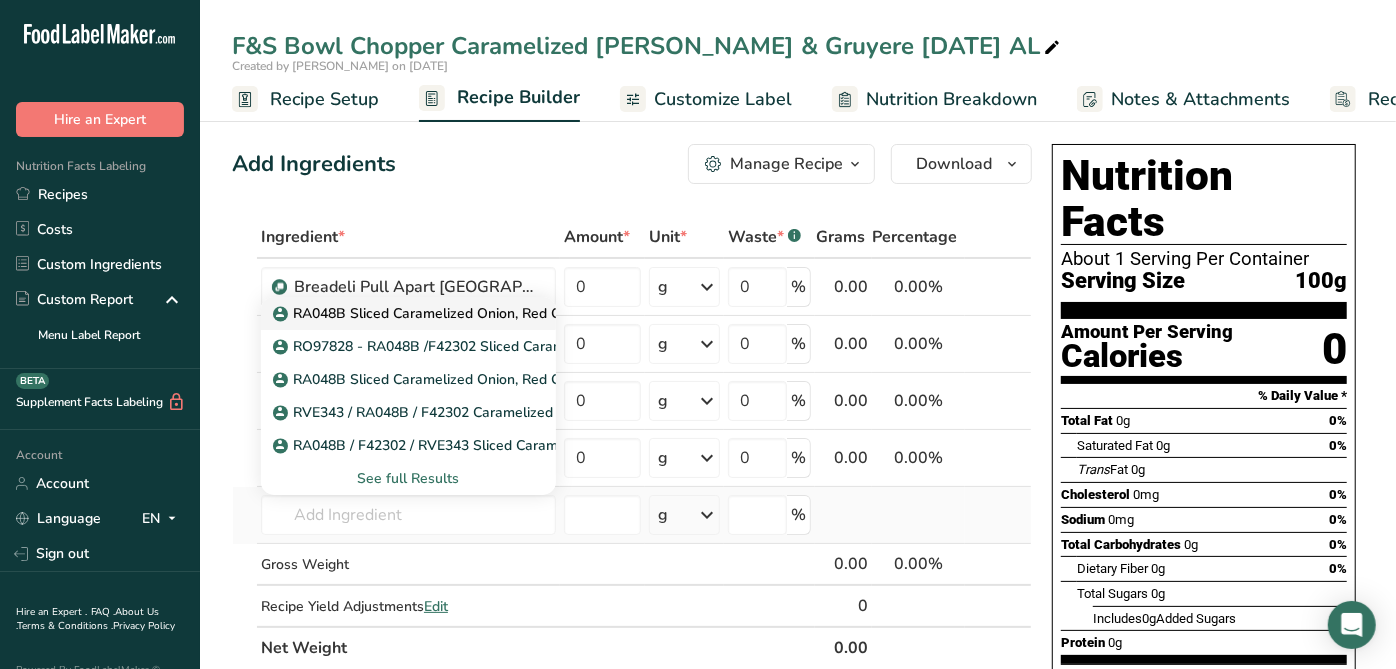 click on "RA048B Sliced Caramelized Onion, Red Oak Foods [DATE] AL" at bounding box center [485, 313] 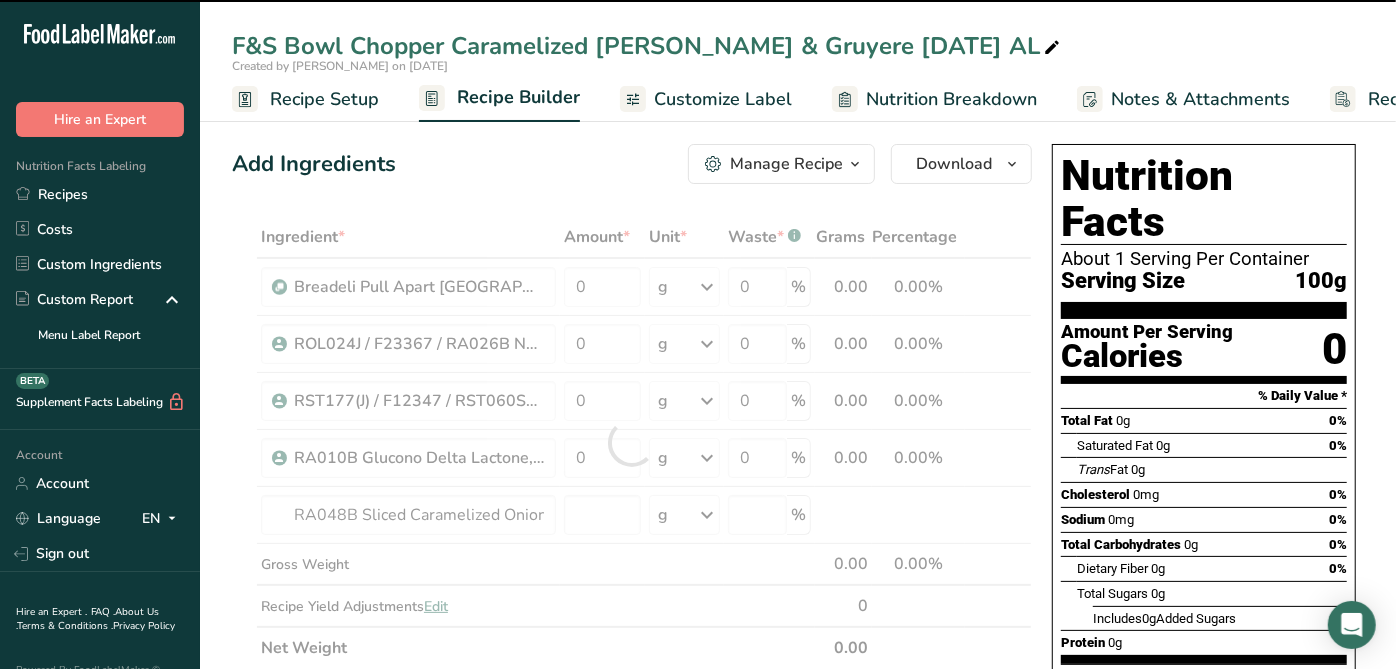 type on "0" 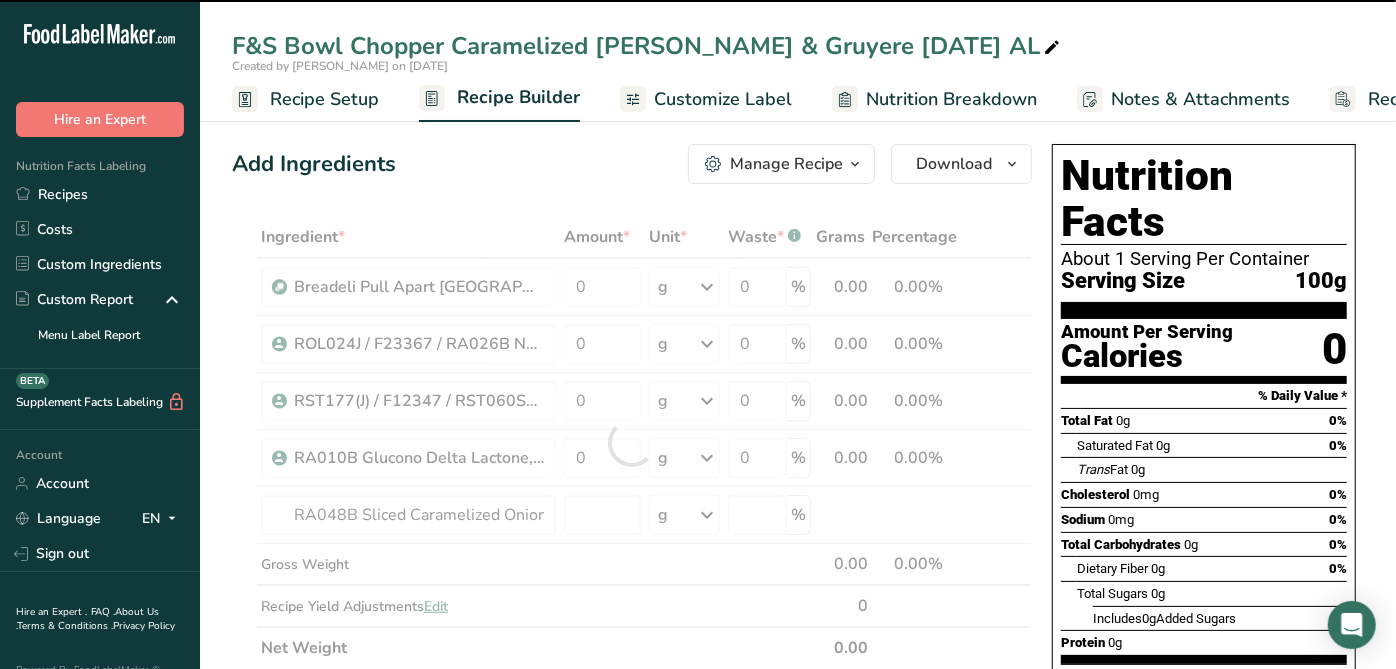 type on "0" 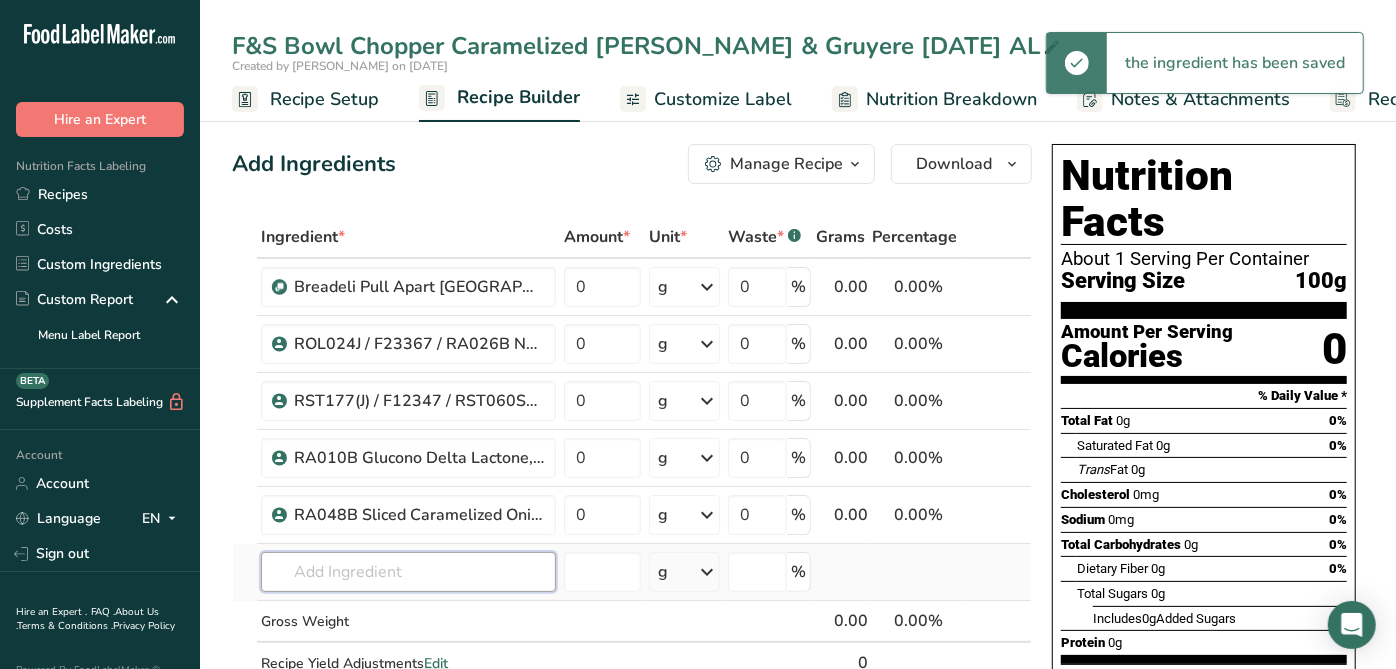 click at bounding box center [408, 572] 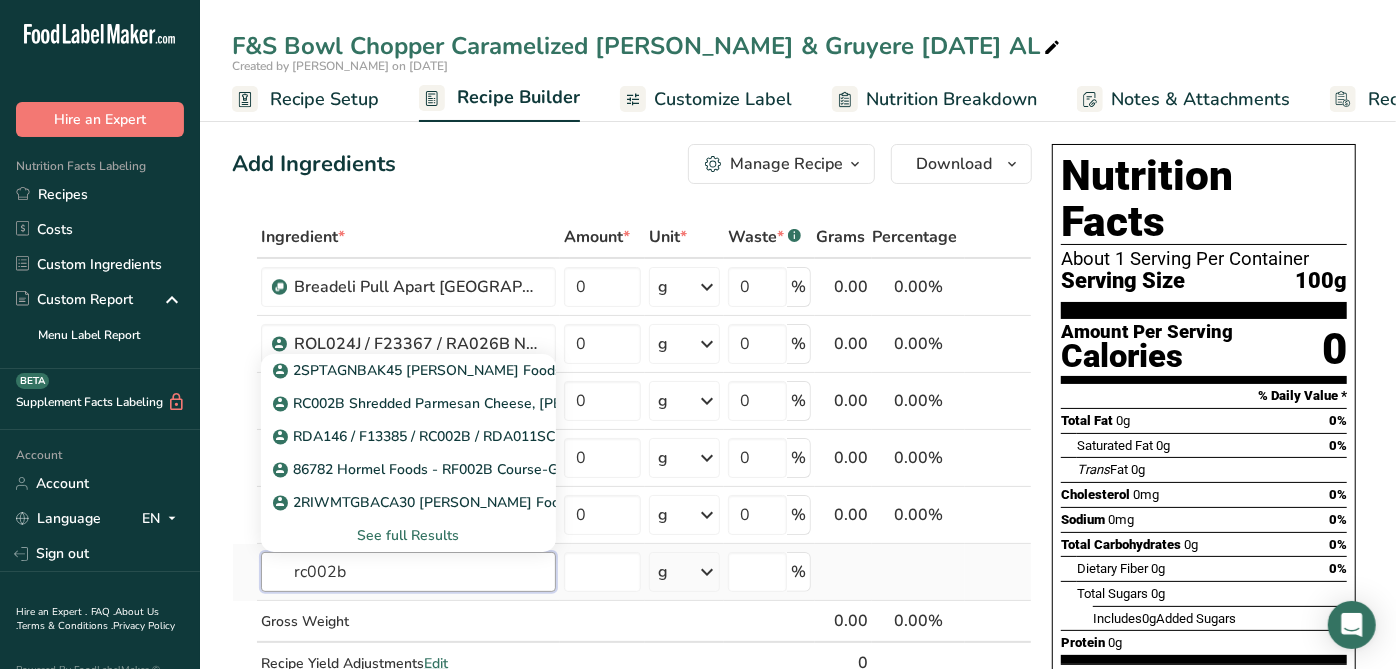 type on "rc002b" 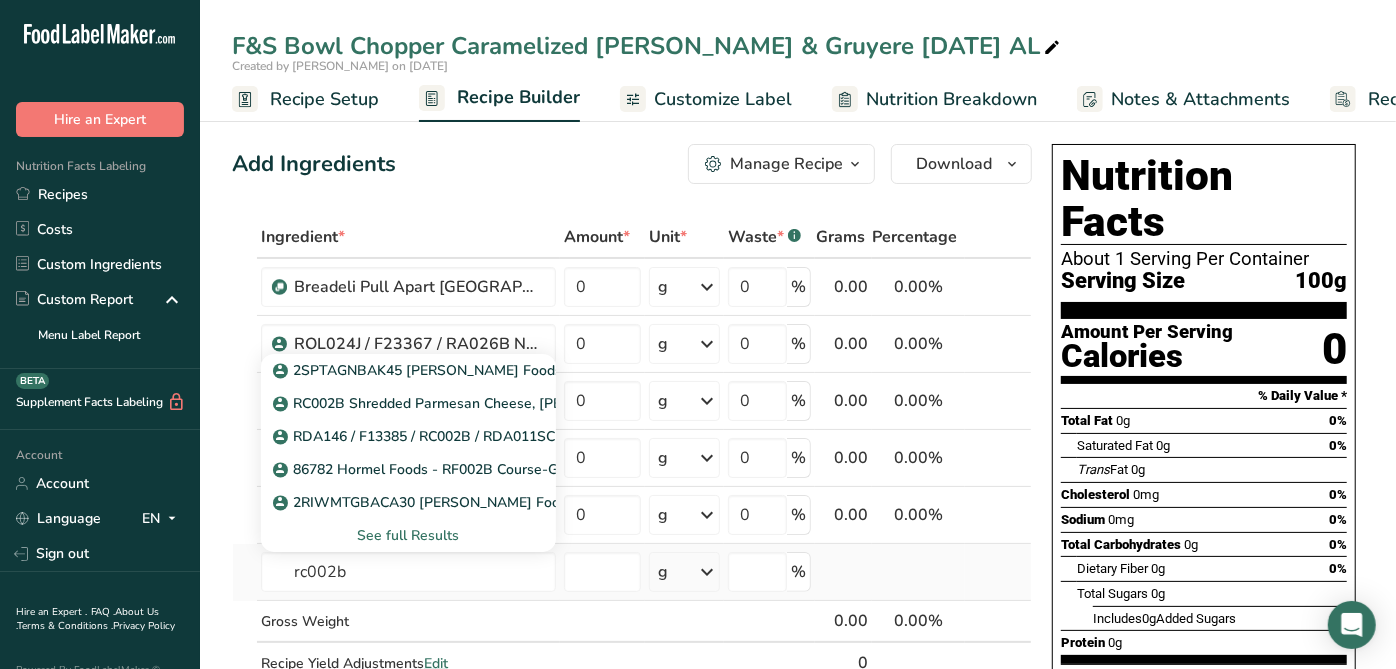 type 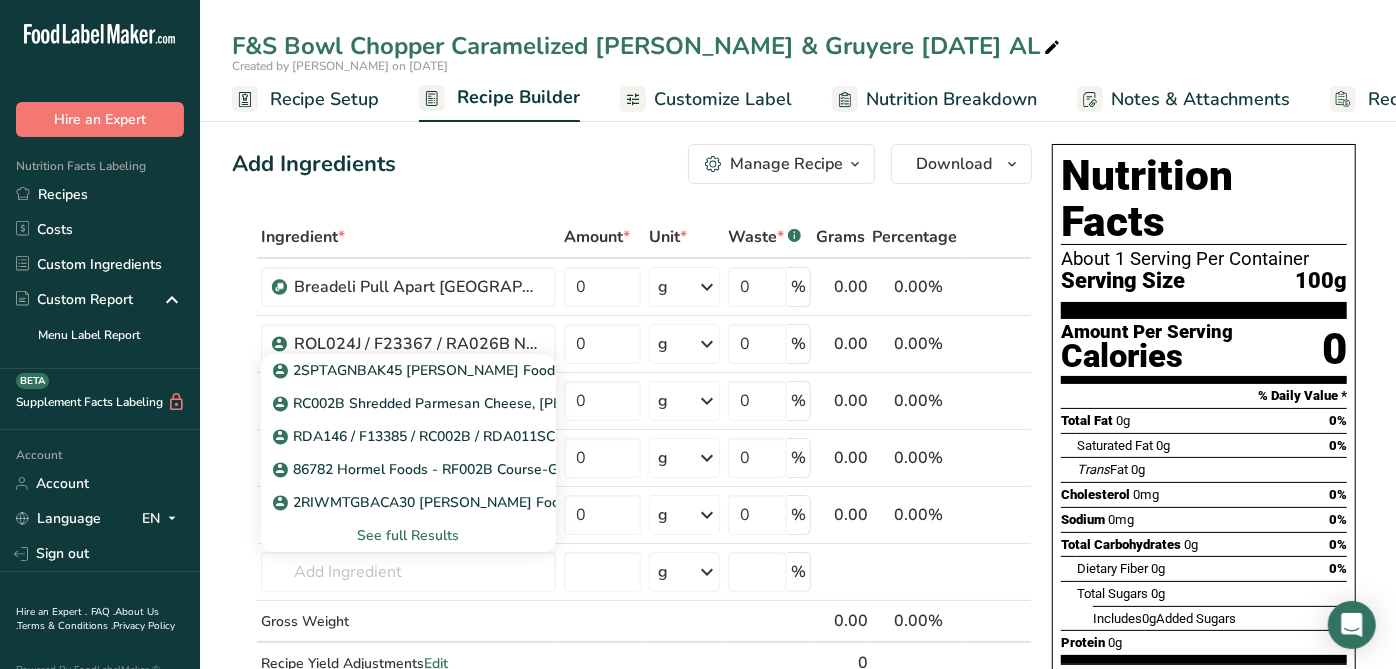 click on "See full Results" at bounding box center (408, 535) 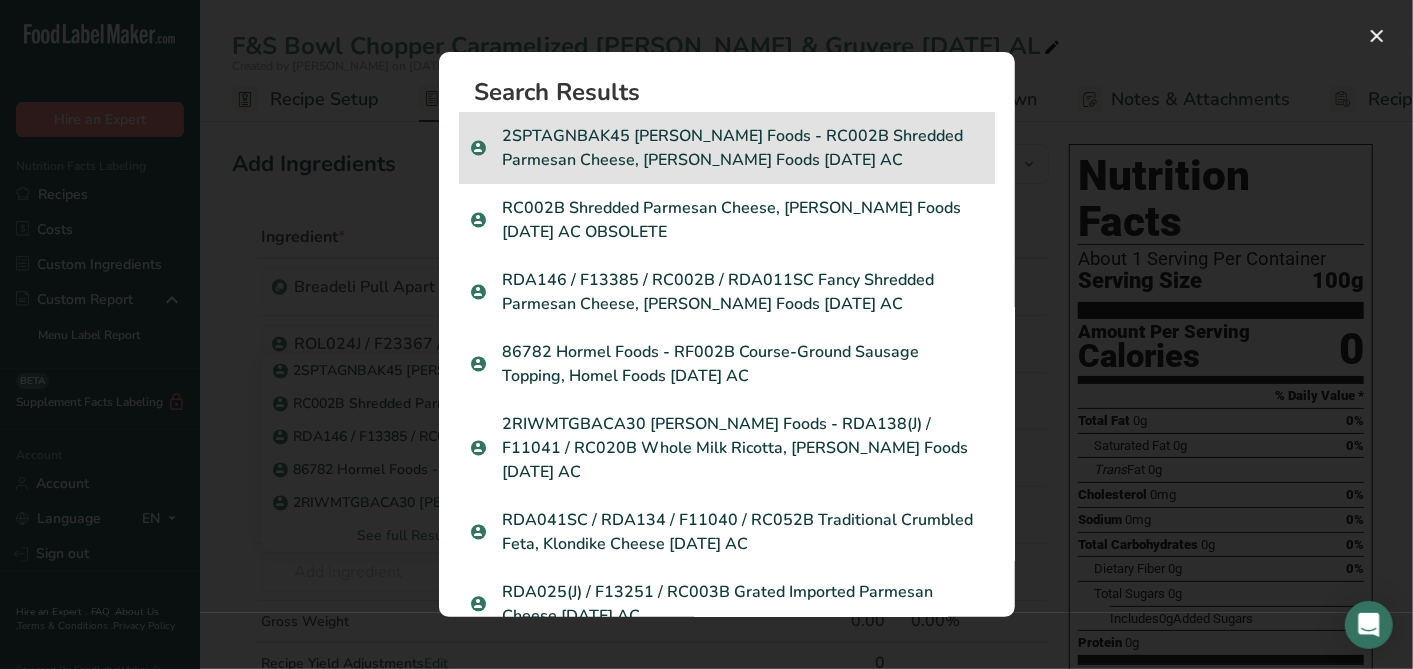 click on "2SPTAGNBAK45 [PERSON_NAME] Foods - RC002B Shredded Parmesan Cheese, [PERSON_NAME] Foods [DATE] AC" at bounding box center (727, 148) 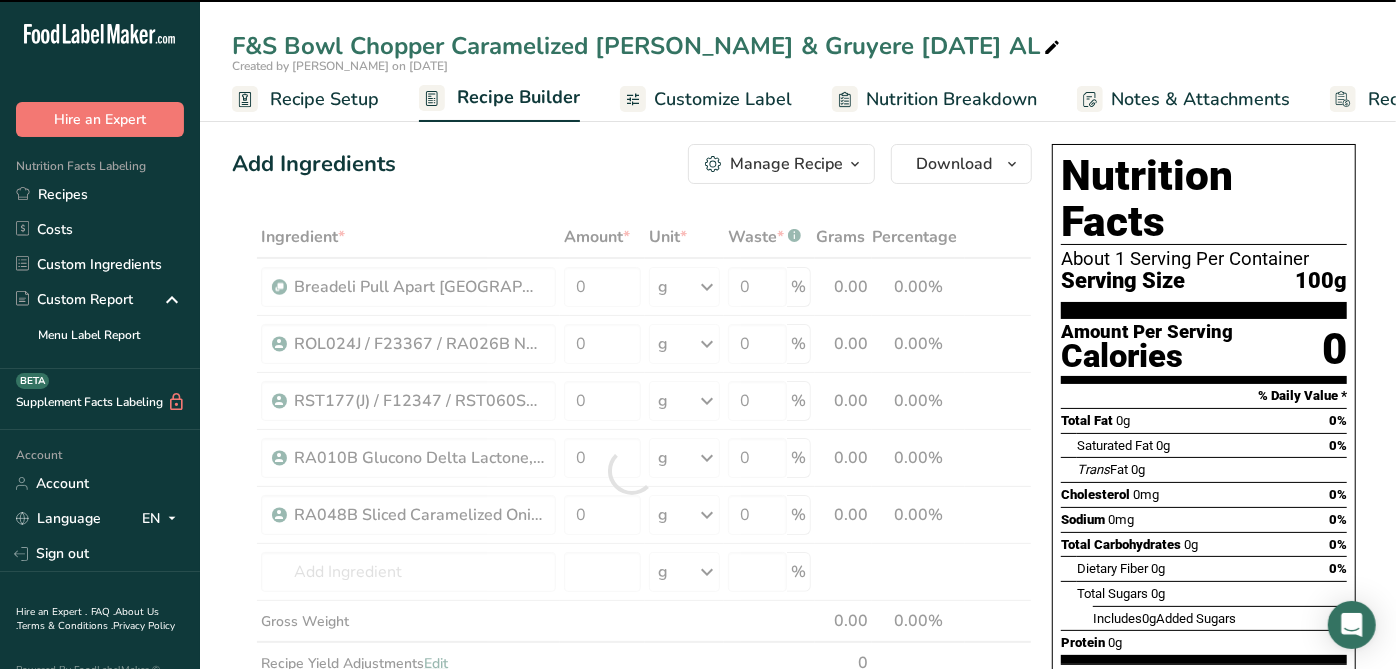 type on "0" 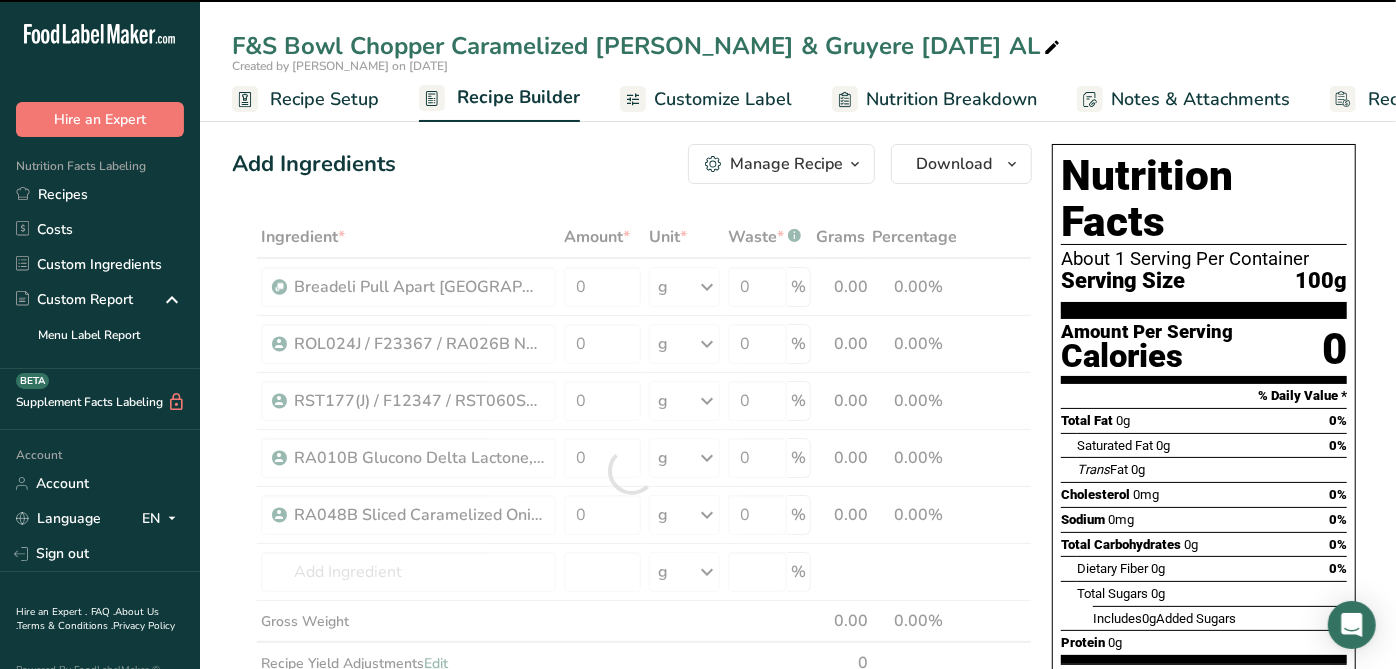 type on "0" 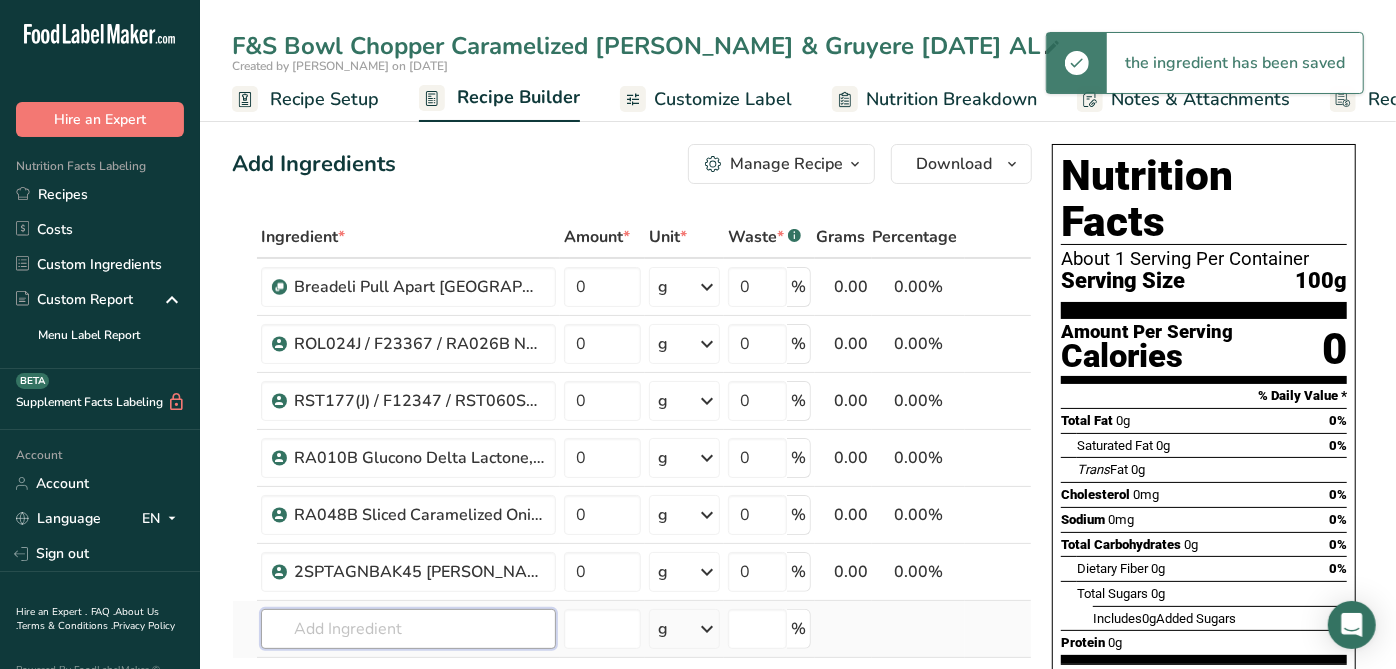 click at bounding box center (408, 629) 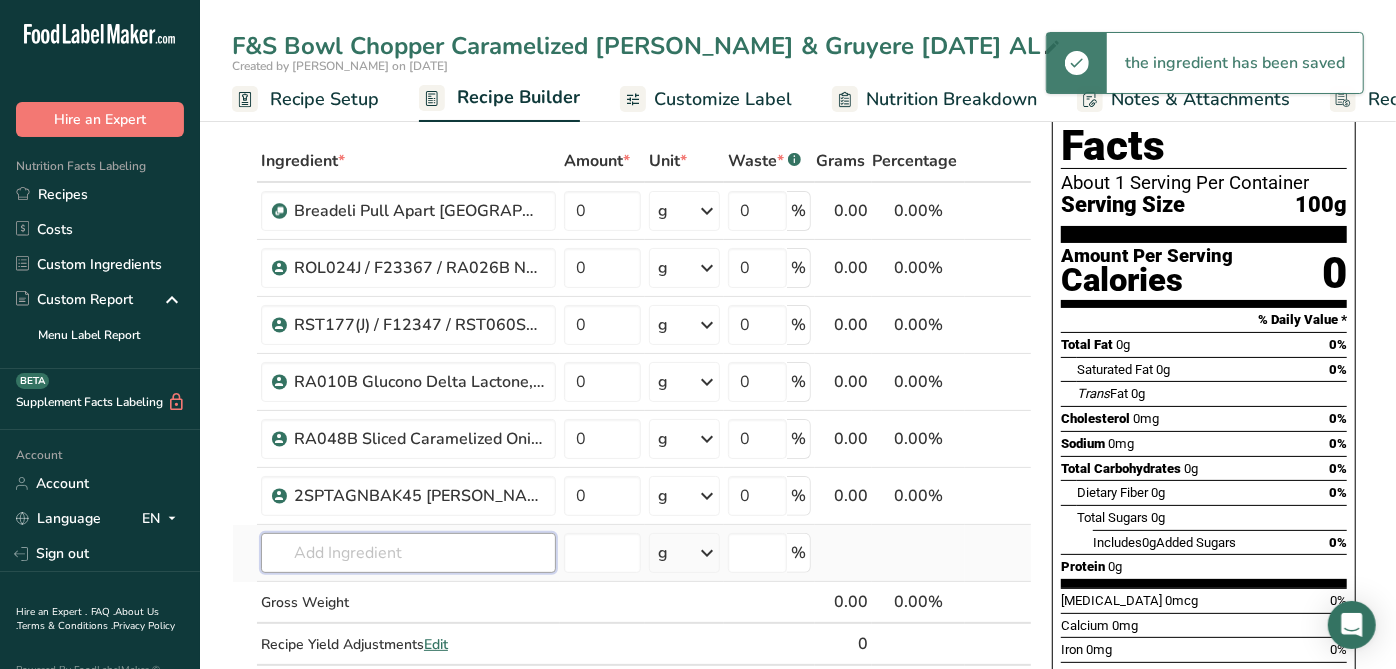 scroll, scrollTop: 111, scrollLeft: 0, axis: vertical 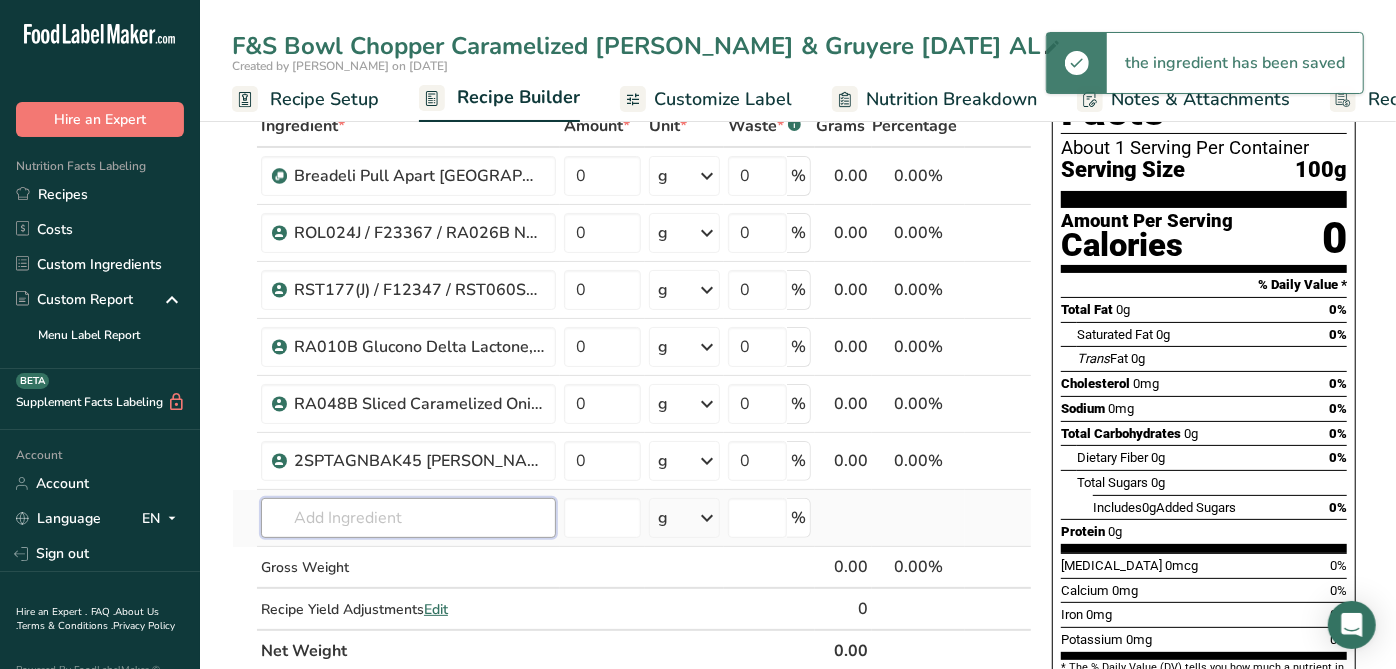 click at bounding box center (408, 518) 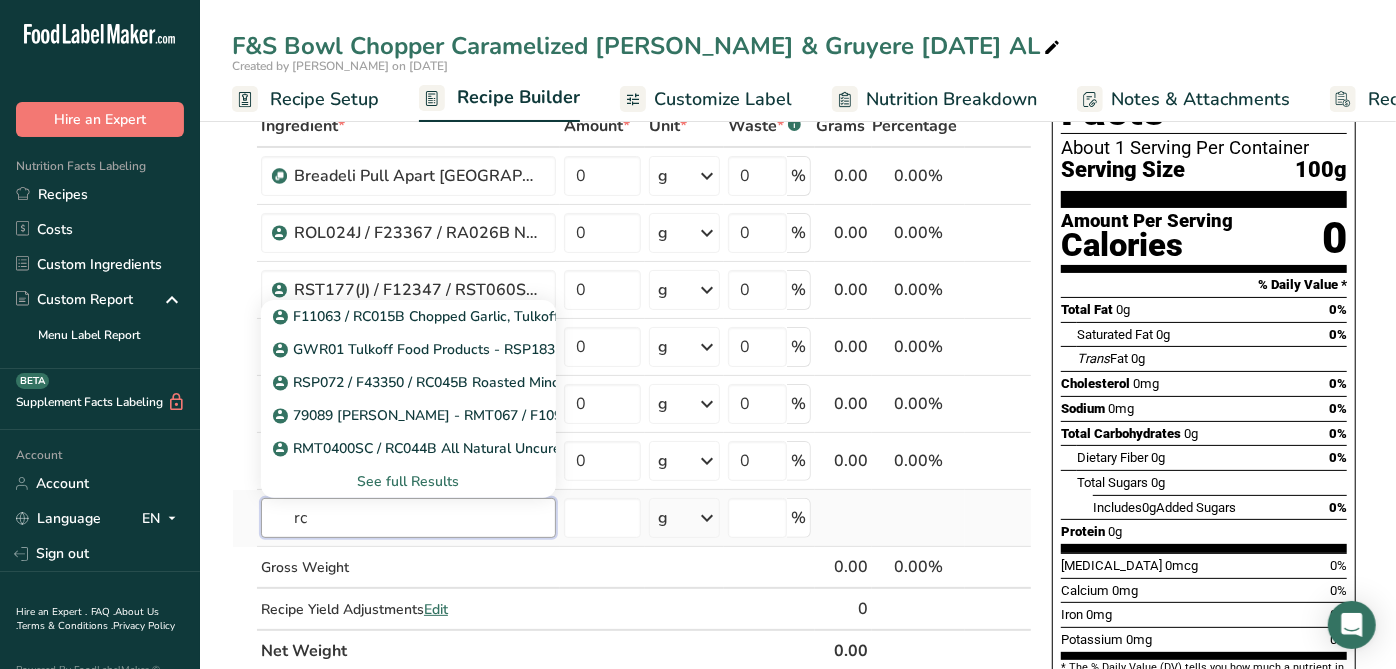 type on "rc" 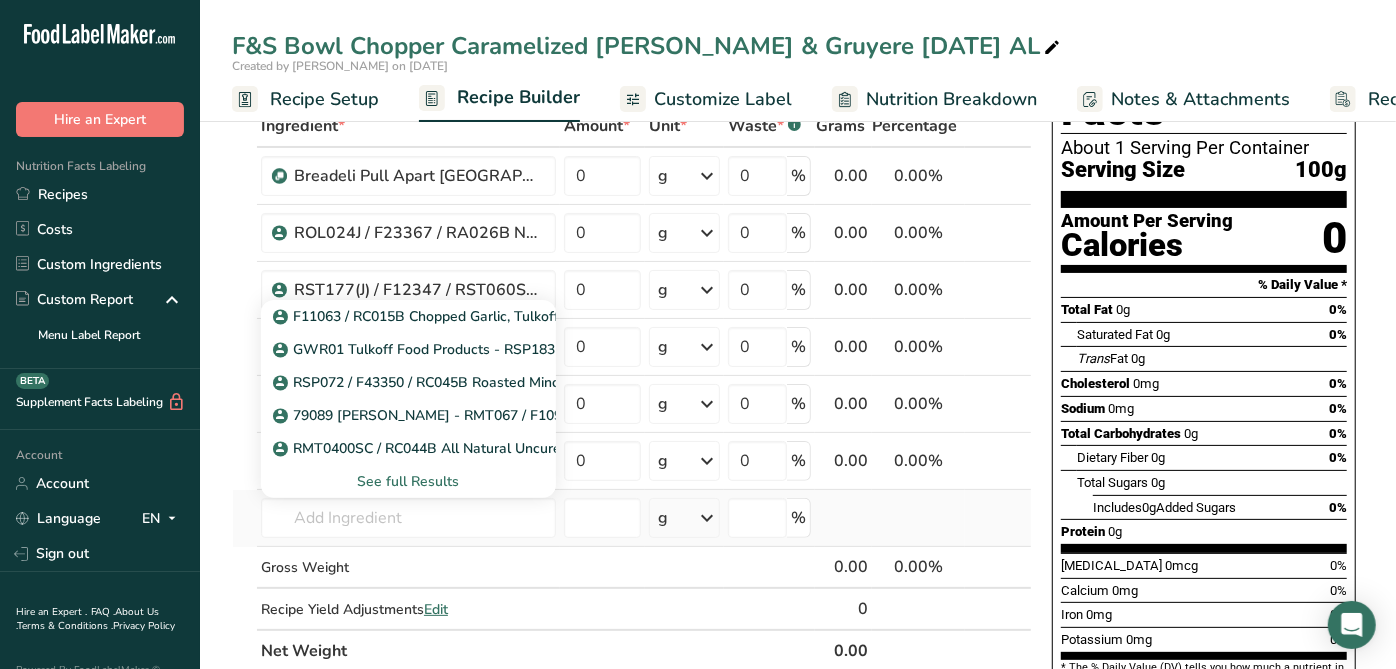 click on "F11063 / RC015B Chopped Garlic, Tulkoff Food Products [DATE] KM
GWR01 Tulkoff Food Products - RSP183 / F11063 / RC015B Chopped Garlic, Tulkoff Food Products [DATE] AC
RSP072 / F43350 / RC045B Roasted Minced Garlic, CA Garlic Company [DATE] AL
79089 [PERSON_NAME] - RMT067 / F10998 / RC040B Diced Prosciutto, [PERSON_NAME] [DATE] AC
RMT0400SC / RC044B All Natural Uncured Pepperoni, Hormel Foods [DATE] AF
See full Results" at bounding box center [408, 518] 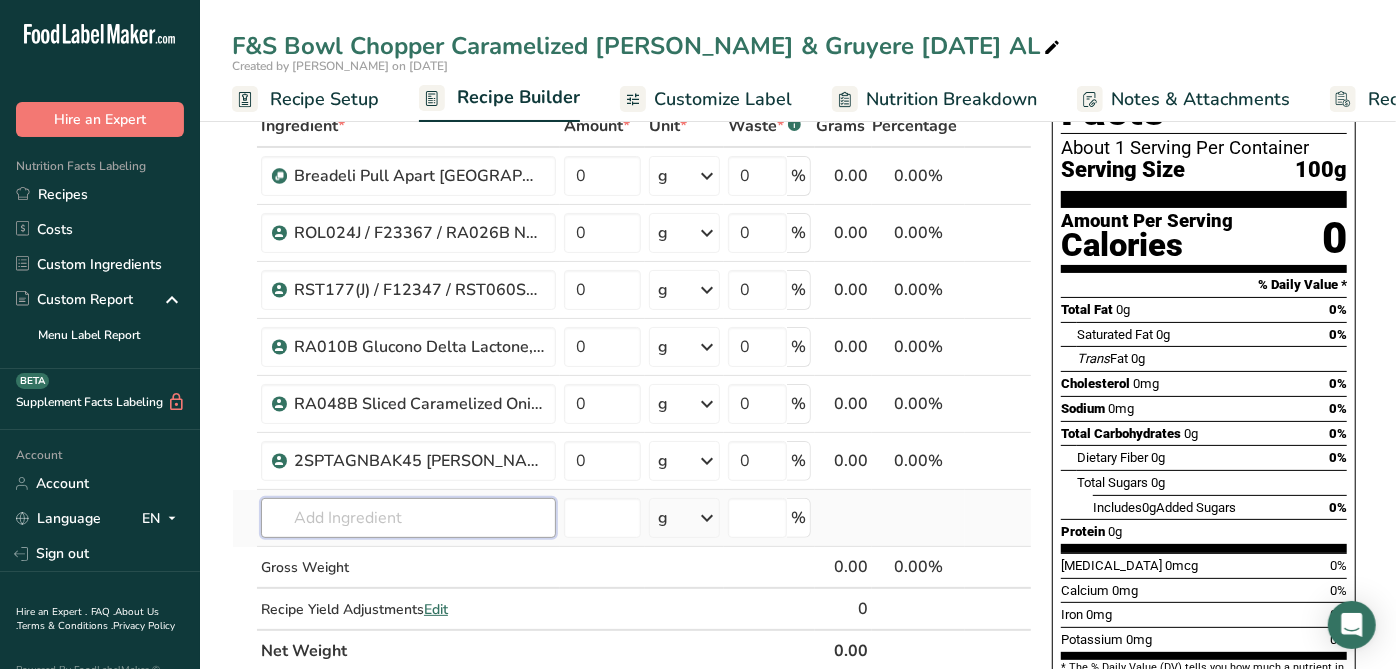 click at bounding box center [408, 518] 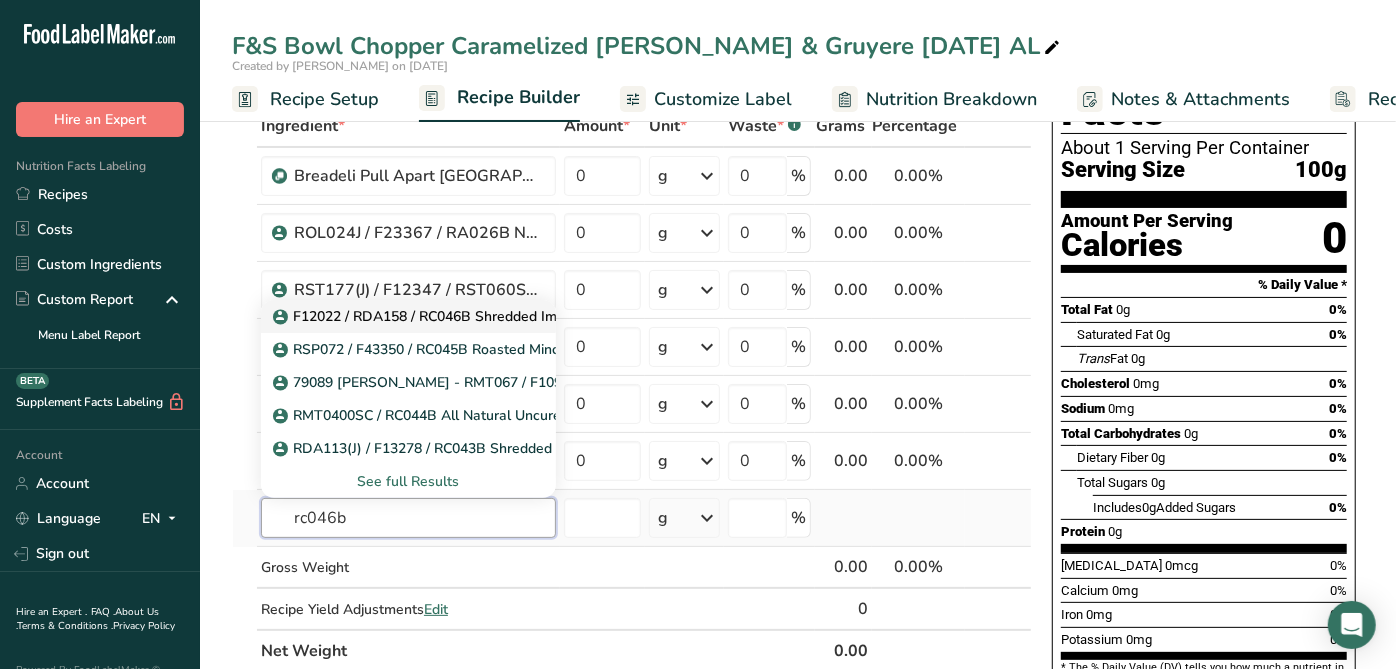 type on "rc046b" 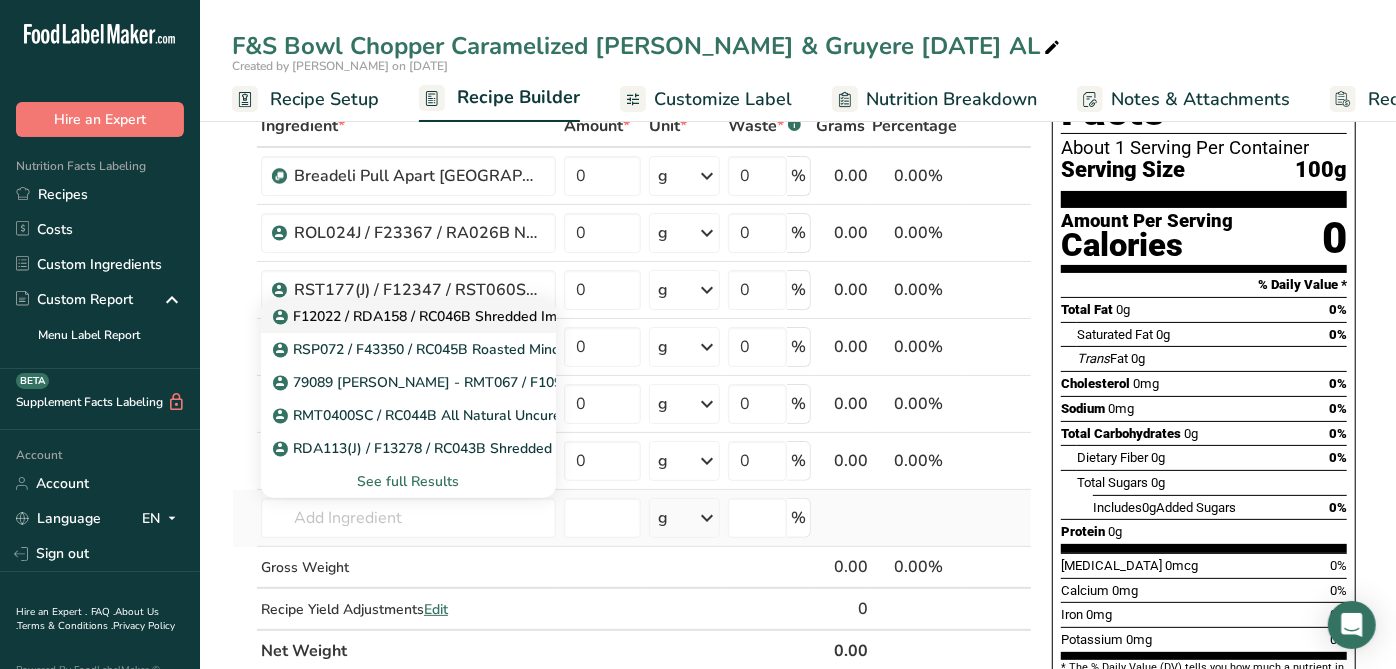 click on "F12022 / RDA158 / RC046B Shredded Imported Gruyere Cheese, [PERSON_NAME] Foods [DATE] AL" at bounding box center [609, 316] 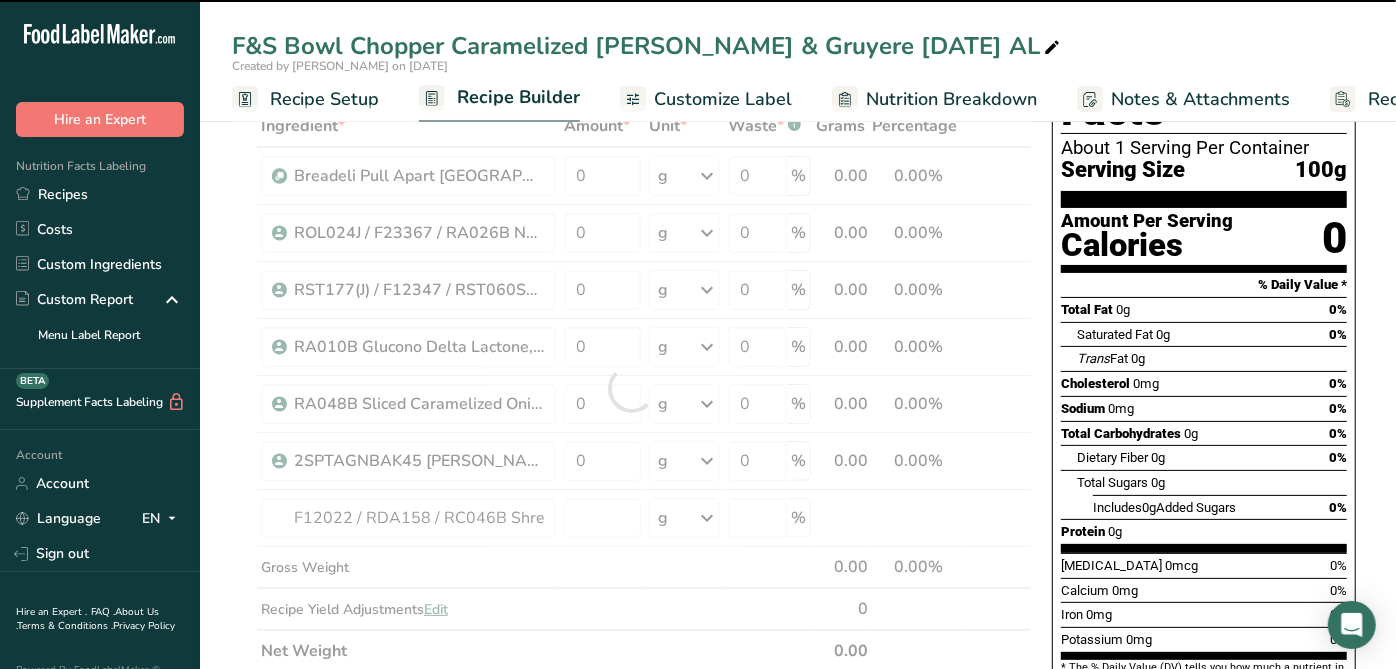 type on "0" 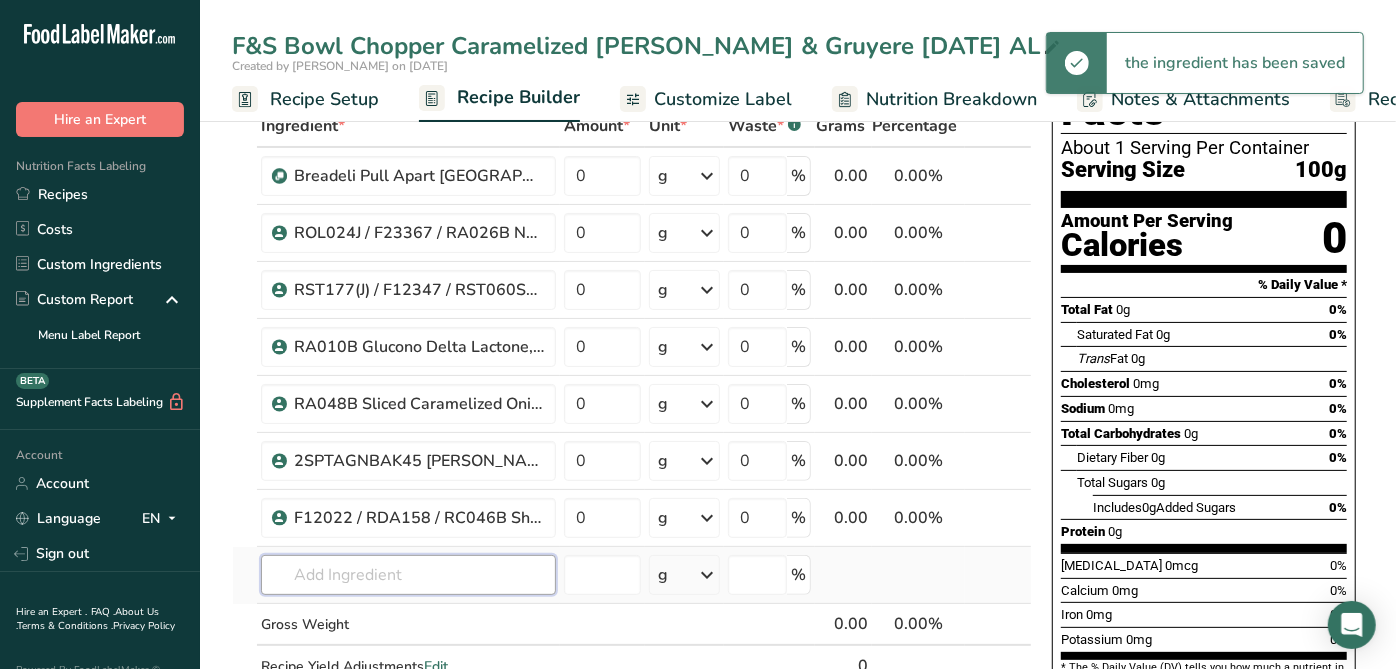 click at bounding box center [408, 575] 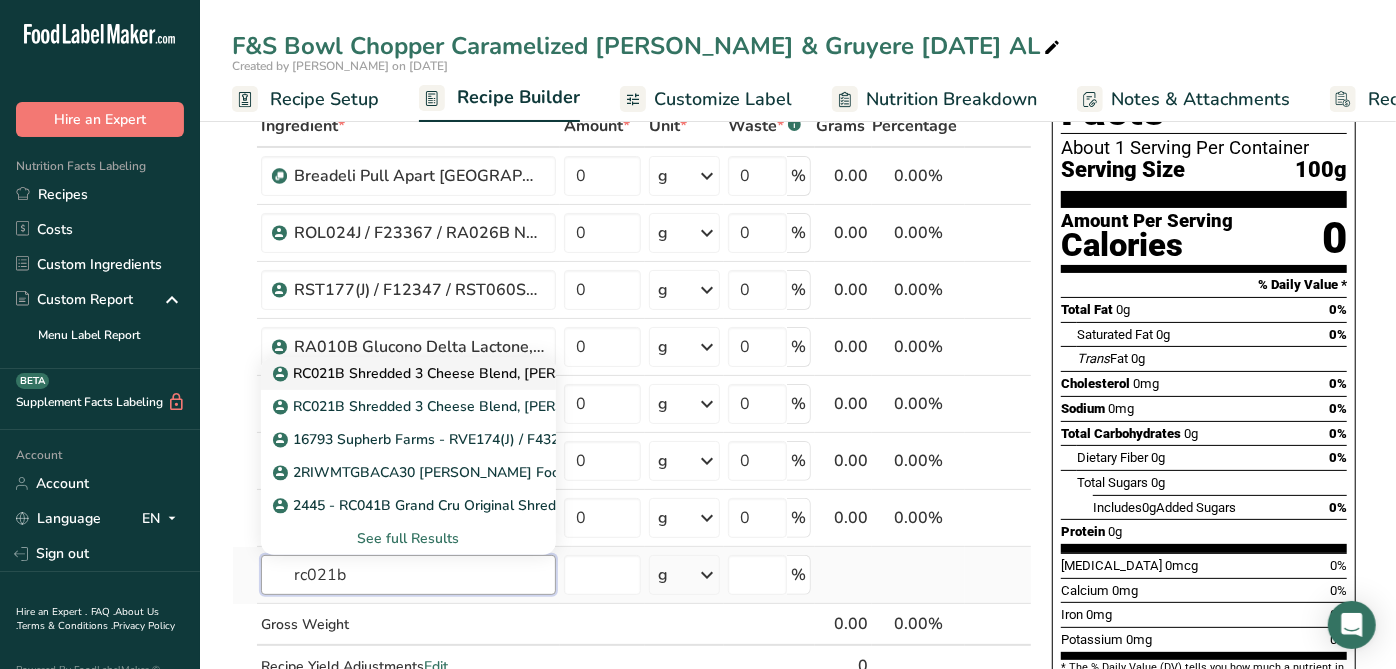 type on "rc021b" 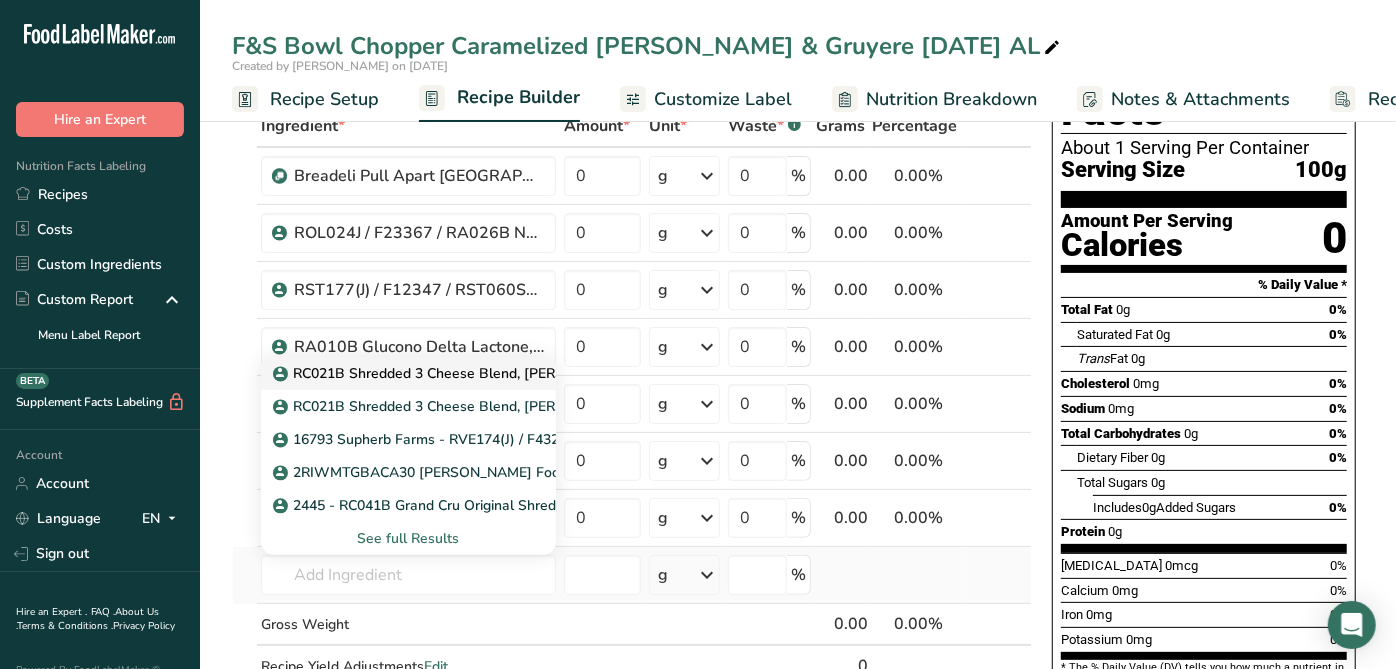 click on "RC021B Shredded 3 Cheese Blend, [PERSON_NAME] Foods [DATE] AF" at bounding box center [515, 373] 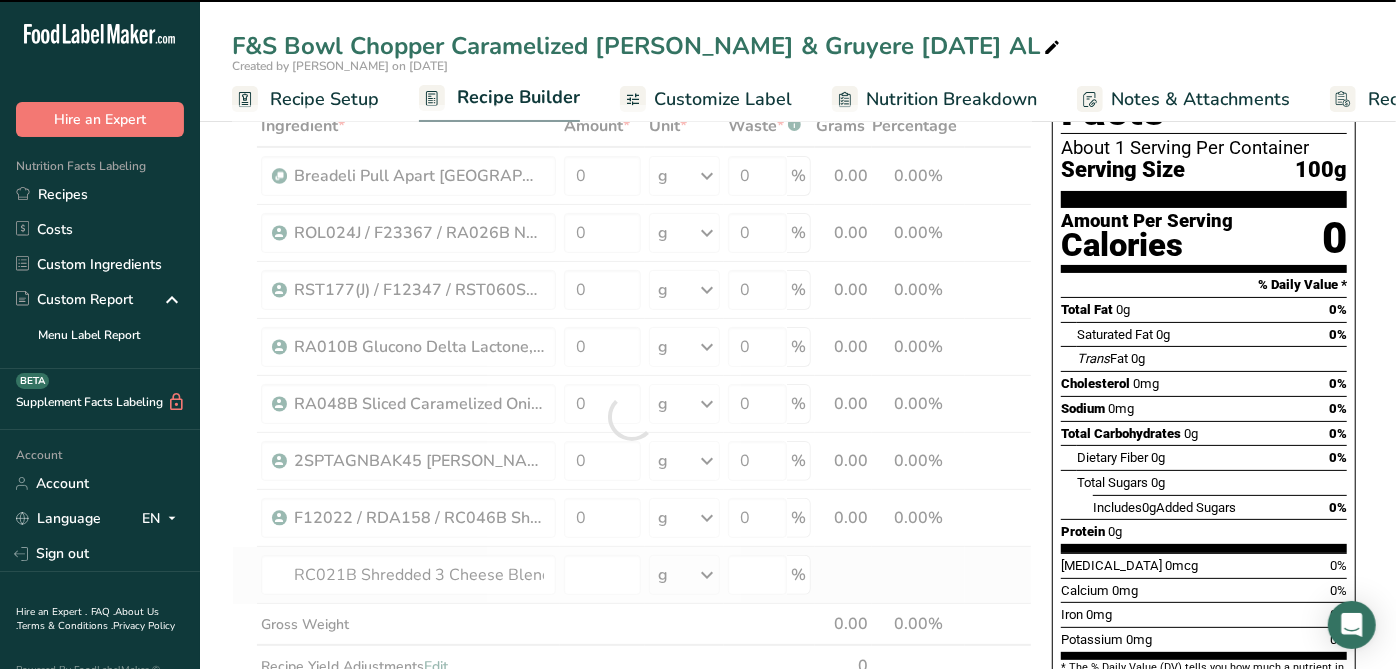 type on "0" 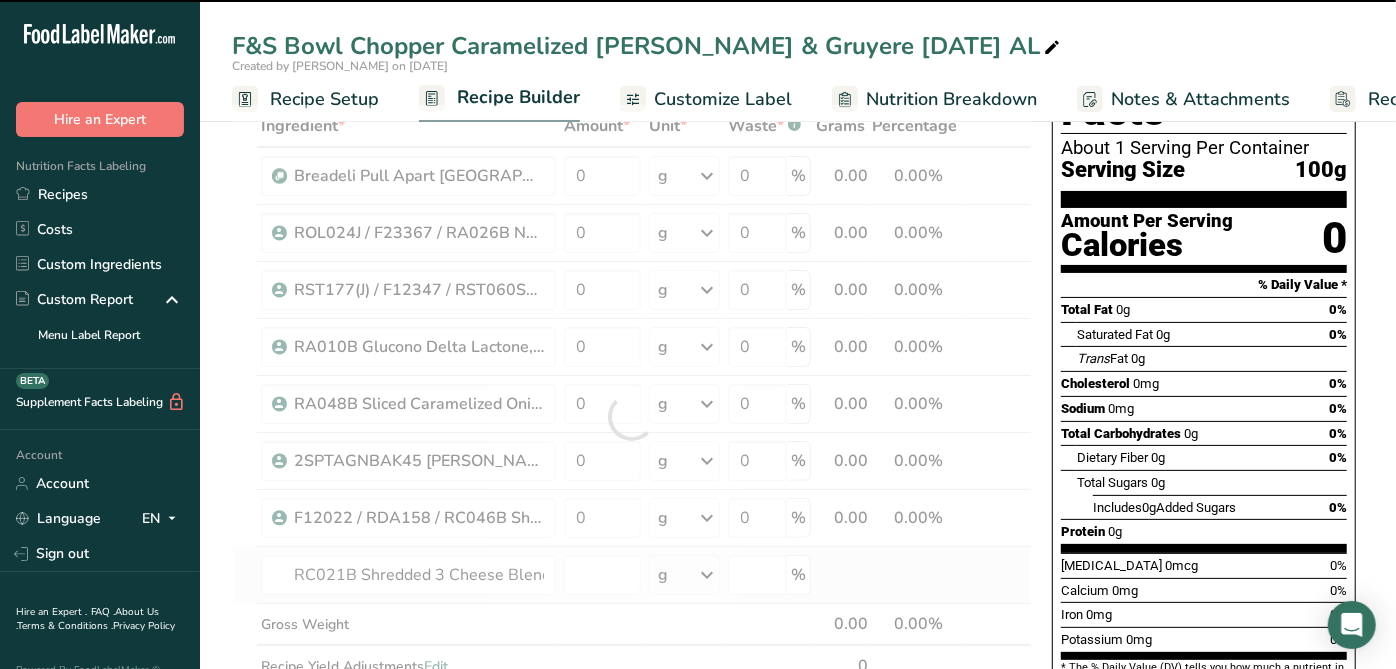 type on "0" 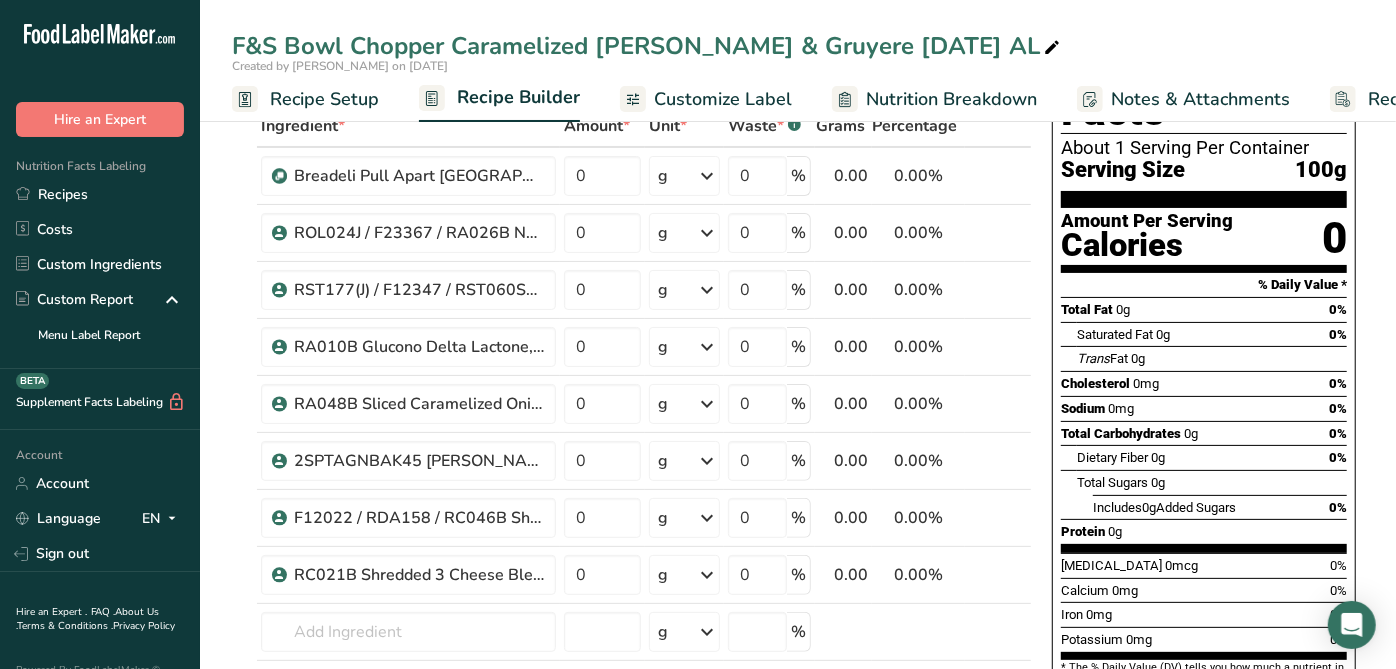 click on "Nutrition Facts
About 1 Serving Per Container
Serving Size
100g
Amount Per Serving
Calories
0
% Daily Value *
Total Fat
0g
0%
Saturated Fat
0g
0%
Trans  Fat
0g
[MEDICAL_DATA]
0mg
0%
Sodium
0mg
0%
Total Carbohydrates
0g
0%
Dietary Fiber
0g
0%" at bounding box center (1204, 680) 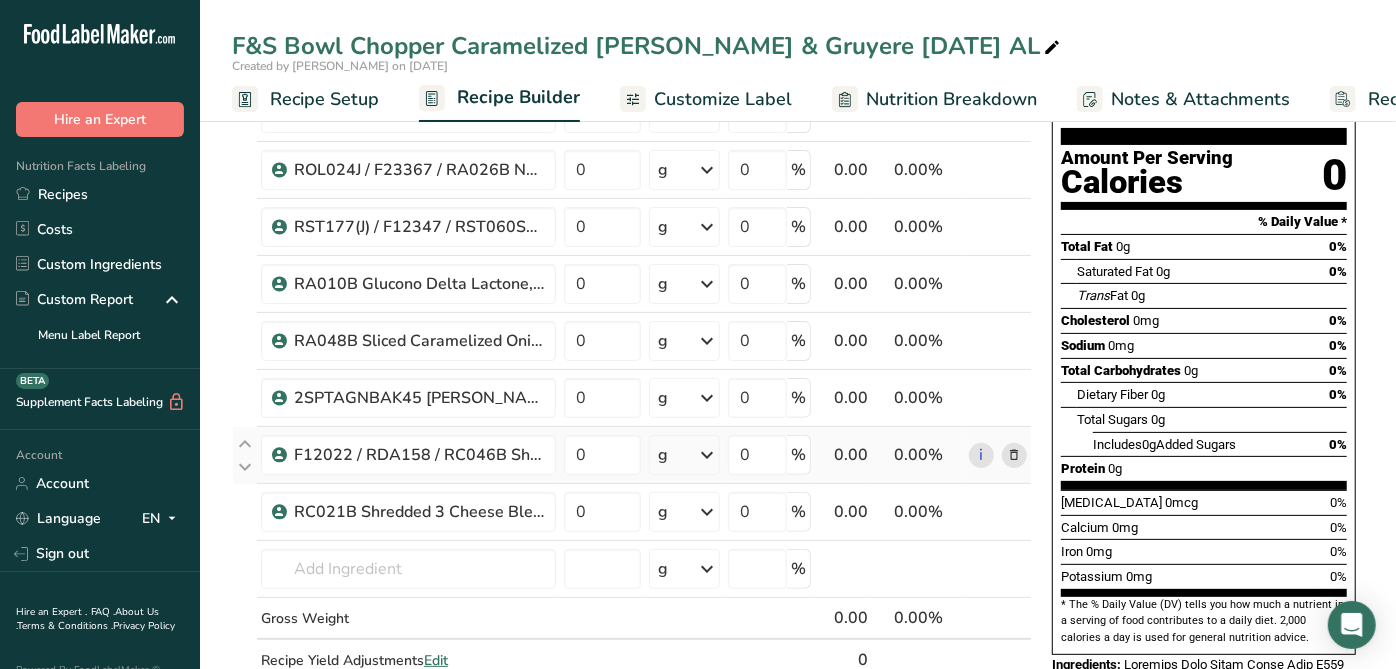scroll, scrollTop: 222, scrollLeft: 0, axis: vertical 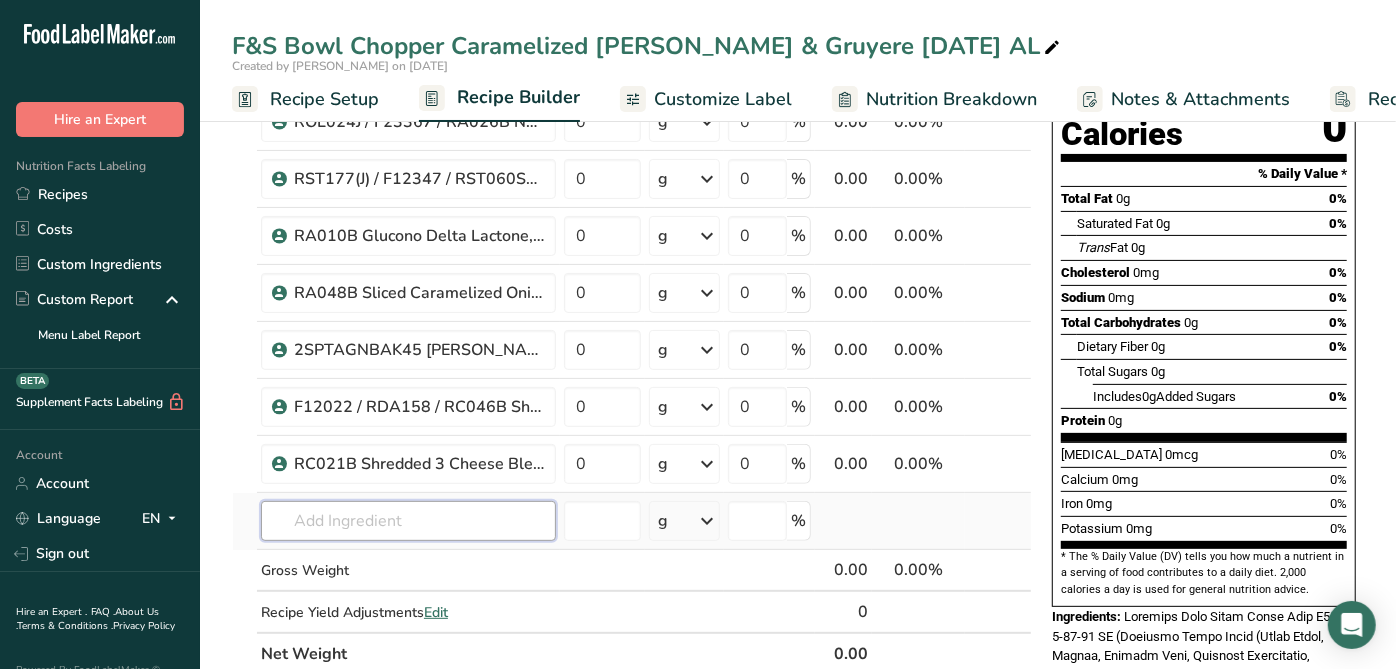 click at bounding box center [408, 521] 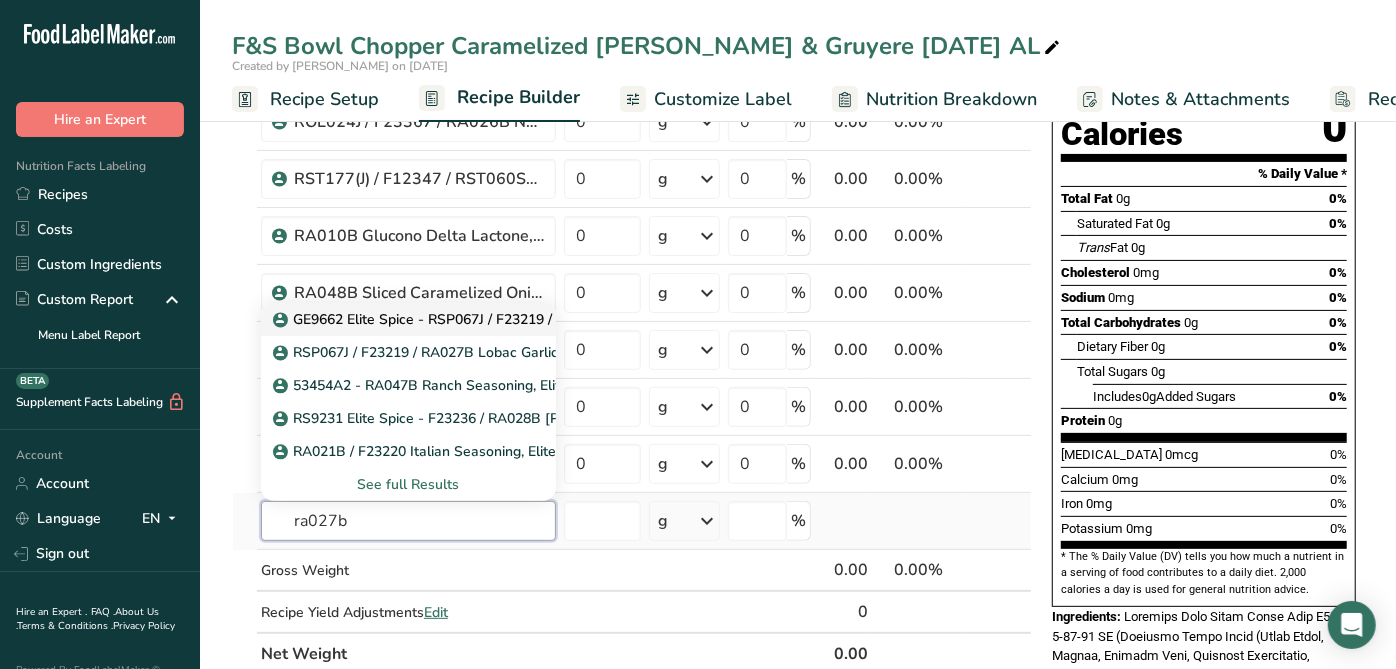 type on "ra027b" 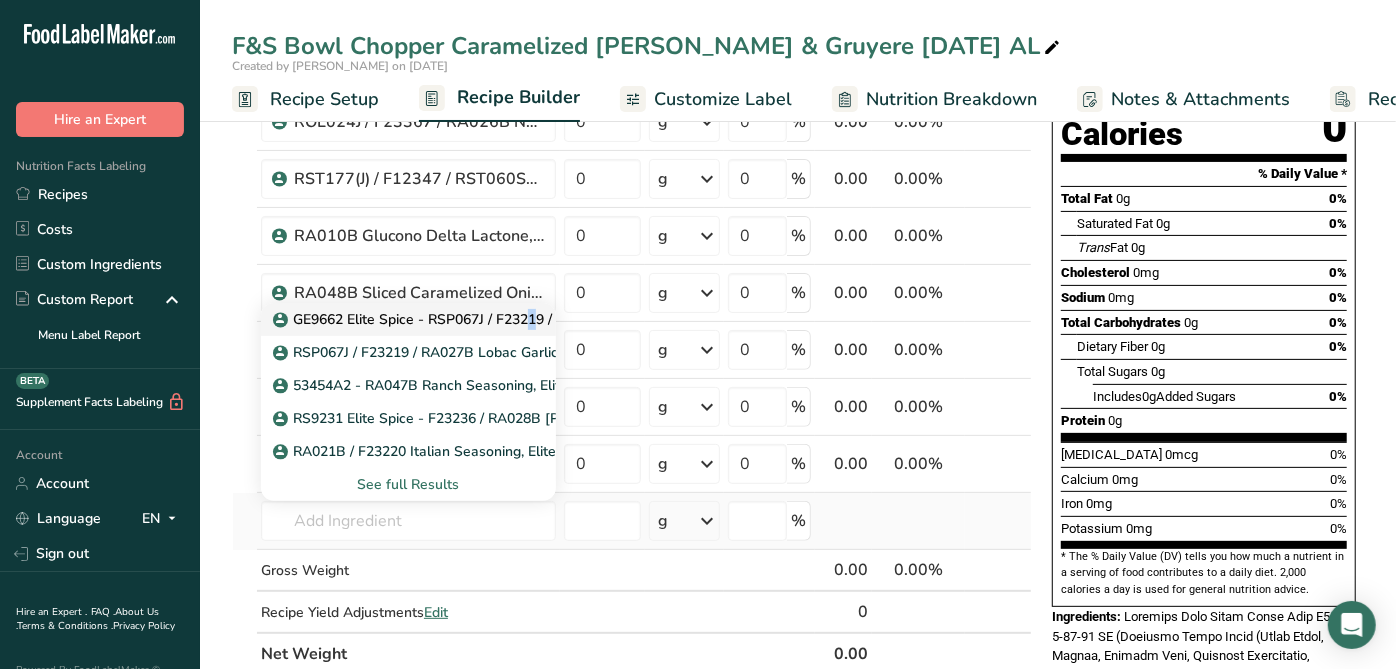 click on "GE9662 Elite Spice - RSP067J / F23219 / RA027B Lobac Garlic Powder, Elite Spice [DATE] AC" at bounding box center [586, 319] 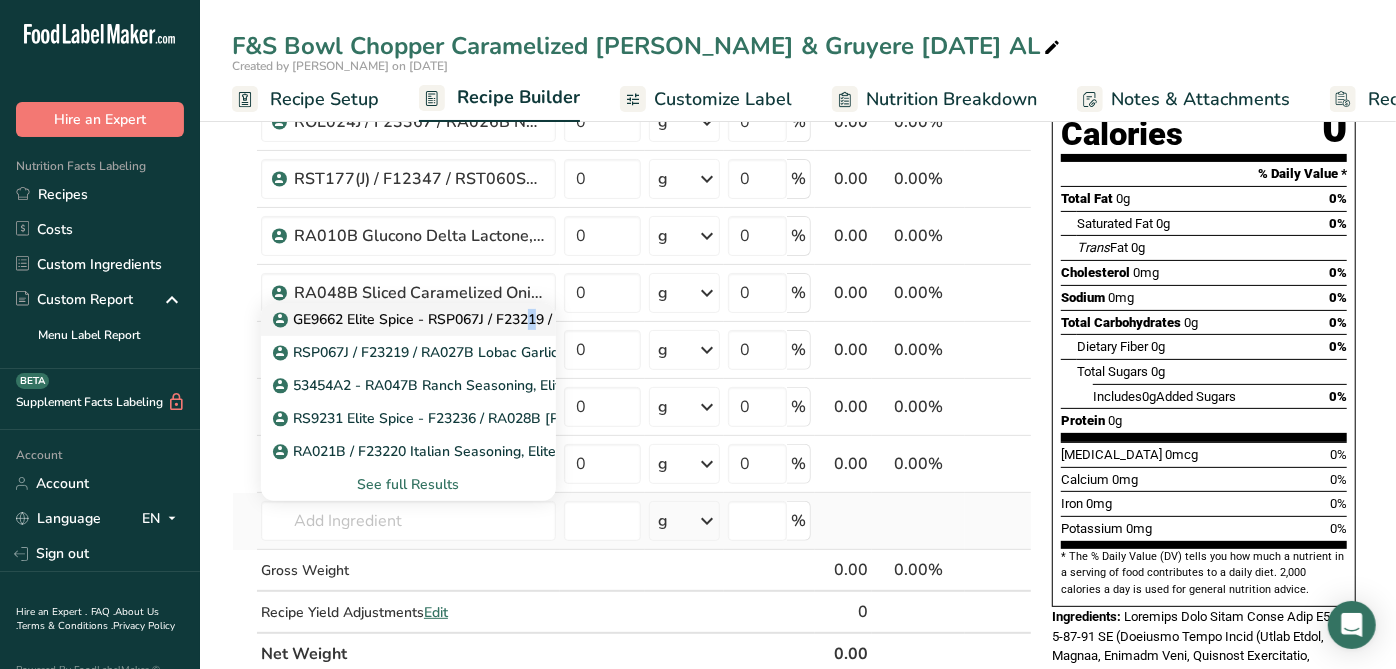 type on "GE9662 Elite Spice - RSP067J / F23219 / RA027B Lobac Garlic Powder, Elite Spice [DATE] AC" 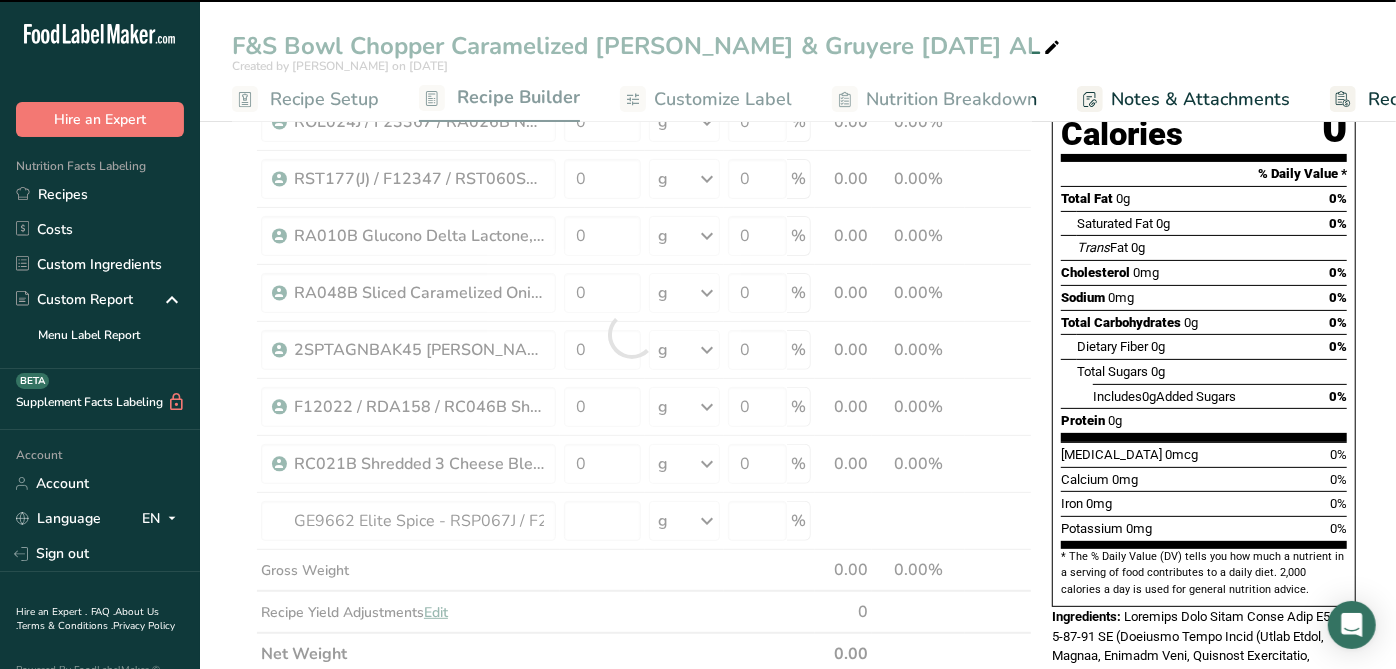 type on "0" 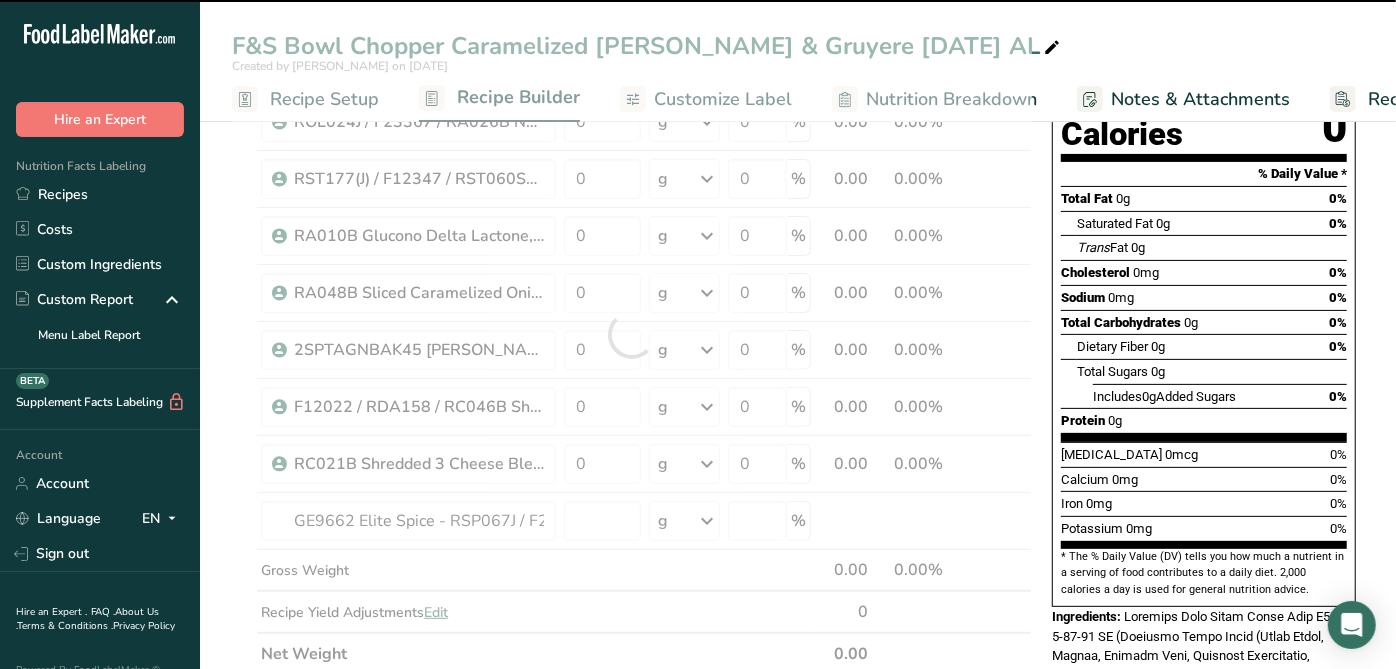 type on "0" 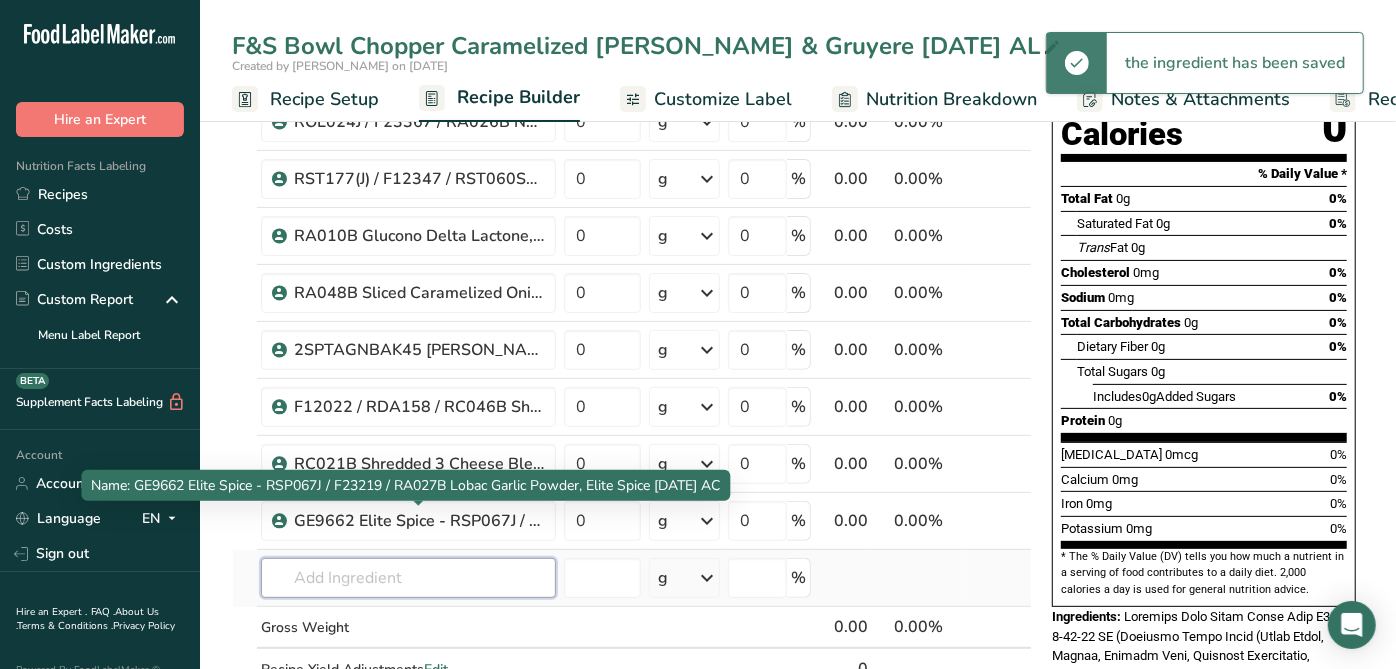 click at bounding box center [408, 578] 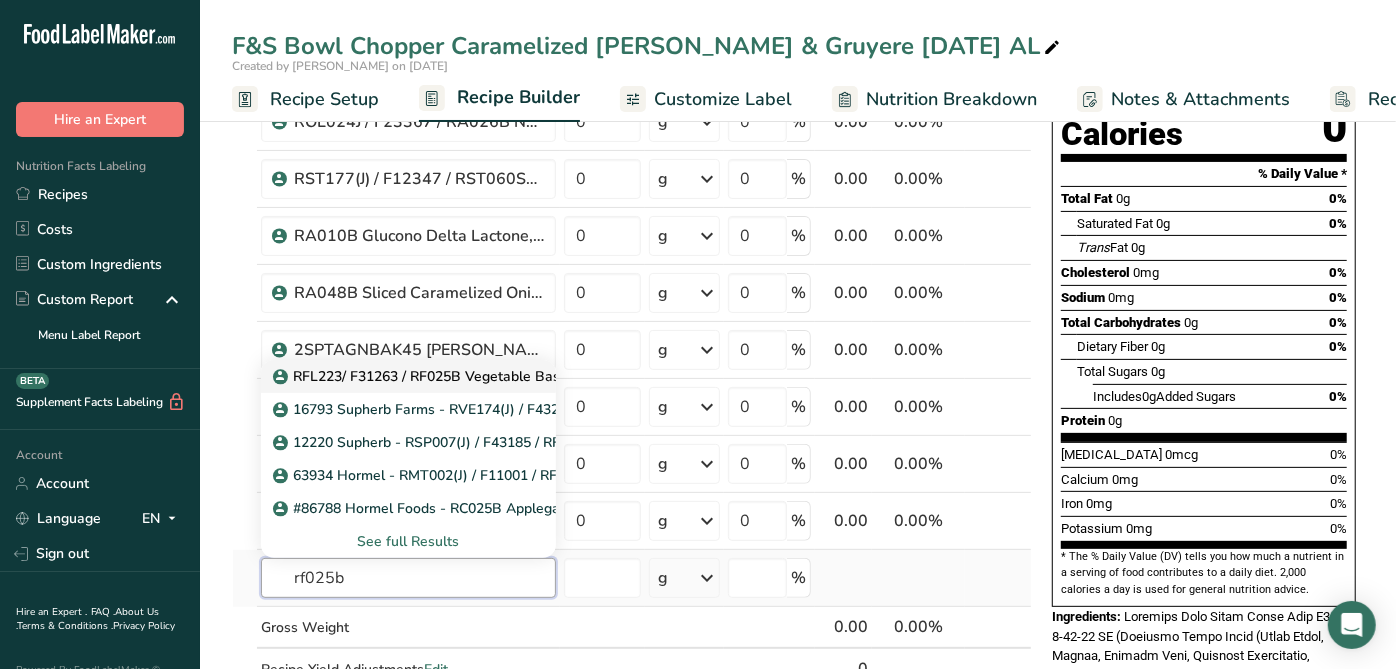 type on "rf025b" 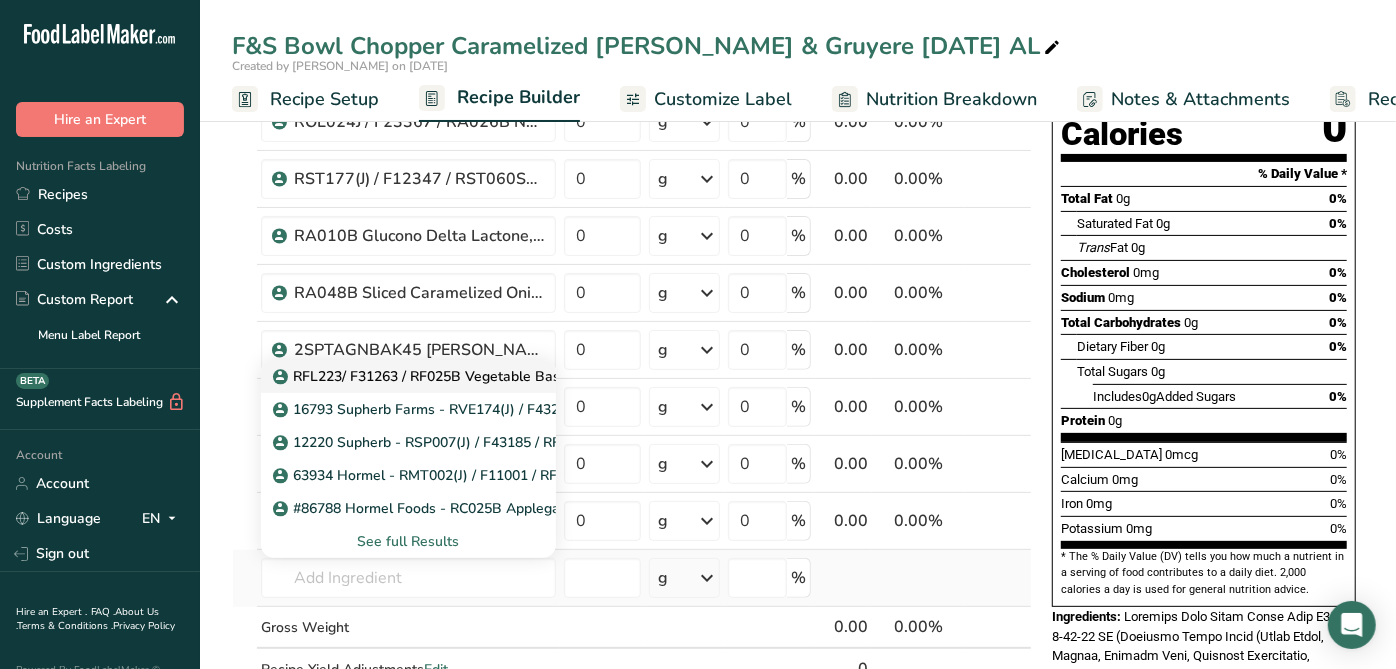 click on "RFL223/ F31263 / RF025B Vegetable Base, Soup Bases Loaded [DATE] AC" at bounding box center [527, 376] 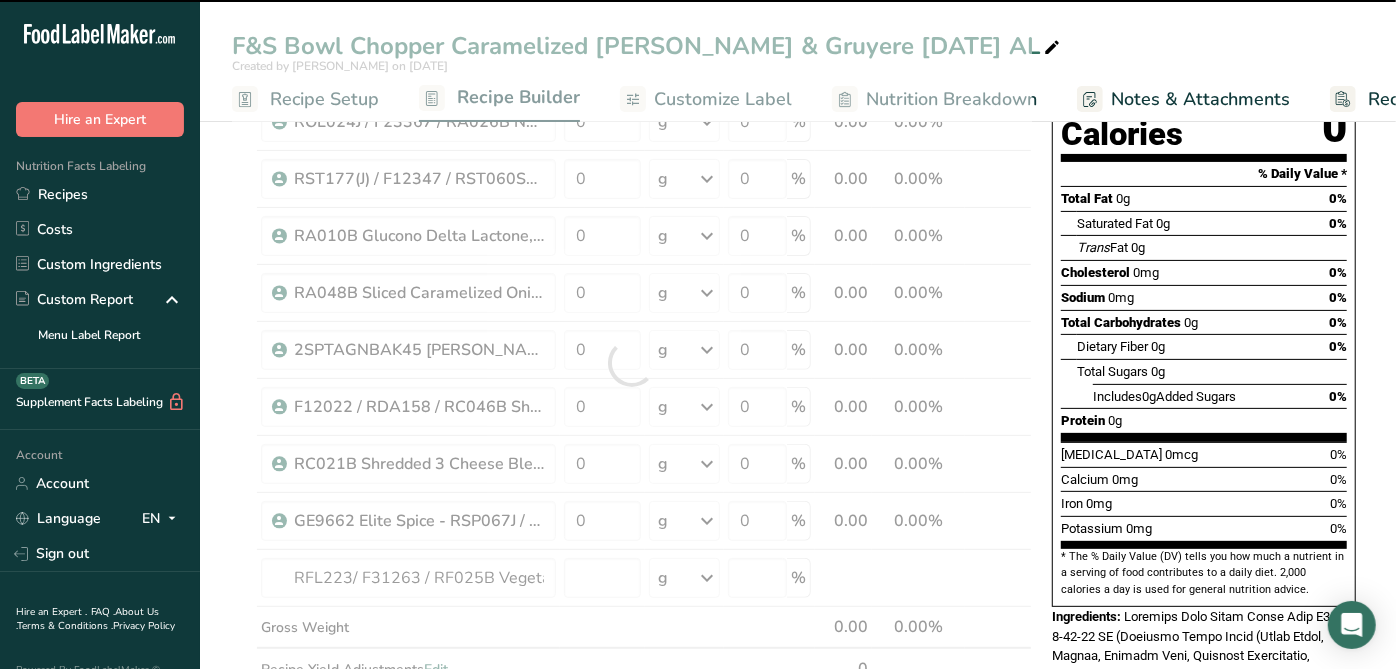 type on "0" 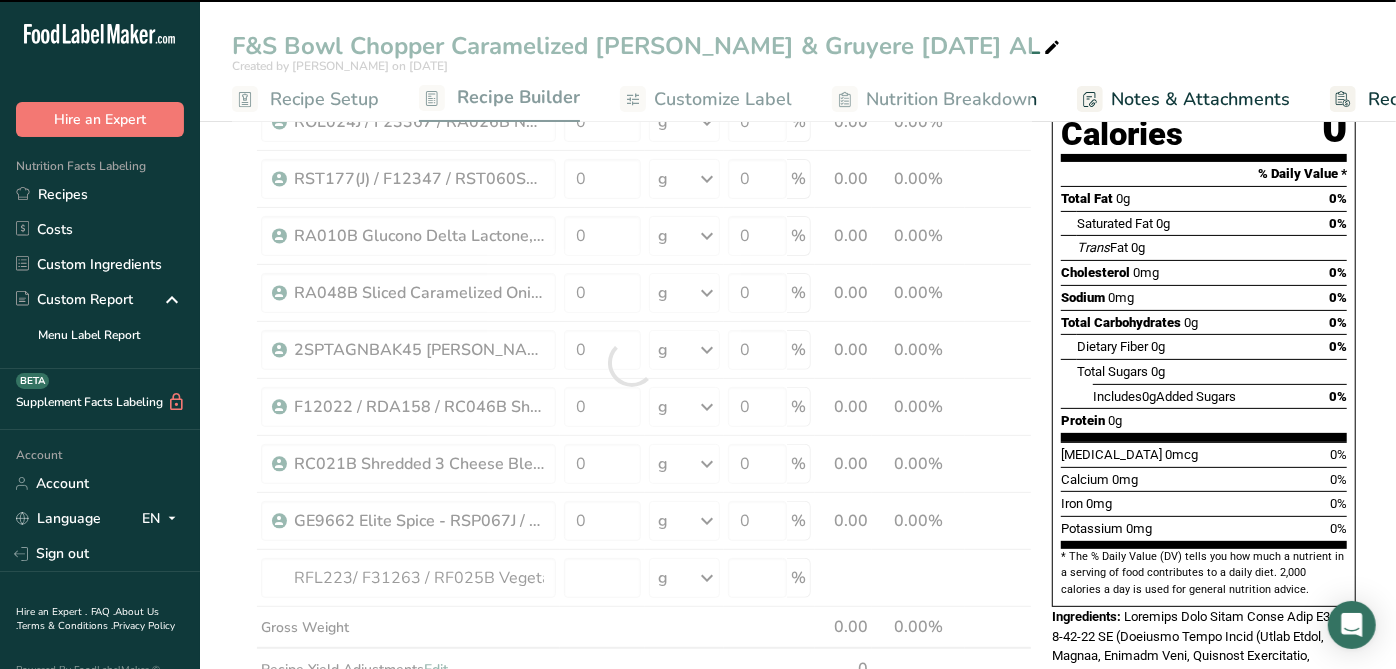 type on "0" 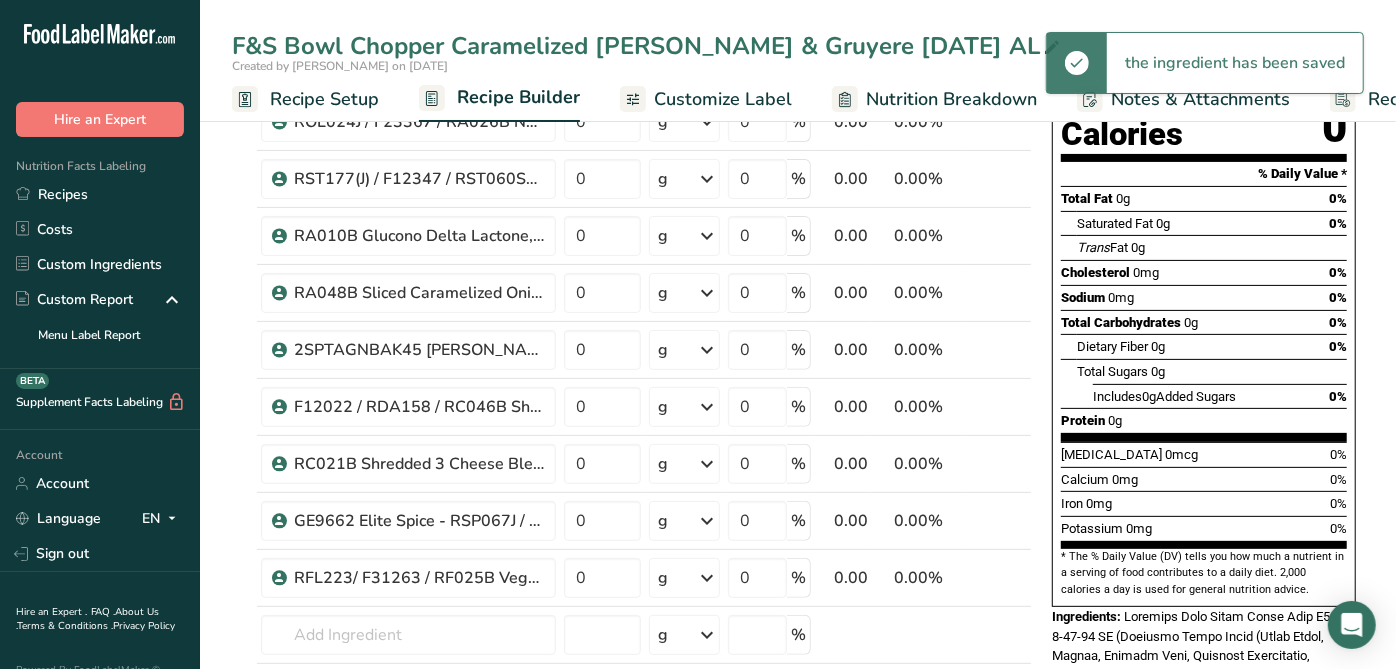 click on "Add Ingredients
Manage Recipe         Delete Recipe           Duplicate Recipe             Scale Recipe             Save as Sub-Recipe   .a-a{fill:#347362;}.b-a{fill:#fff;}                               Nutrition Breakdown                 Recipe Card
NEW
[MEDICAL_DATA] Pattern Report           Activity History
Download
Choose your preferred label style
Standard FDA label
Standard FDA label
The most common format for nutrition facts labels in compliance with the FDA's typeface, style and requirements
Tabular FDA label
A label format compliant with the FDA regulations presented in a tabular (horizontal) display.
Linear FDA label
A simple linear display for small sized packages.
Simplified FDA label" at bounding box center [798, 696] 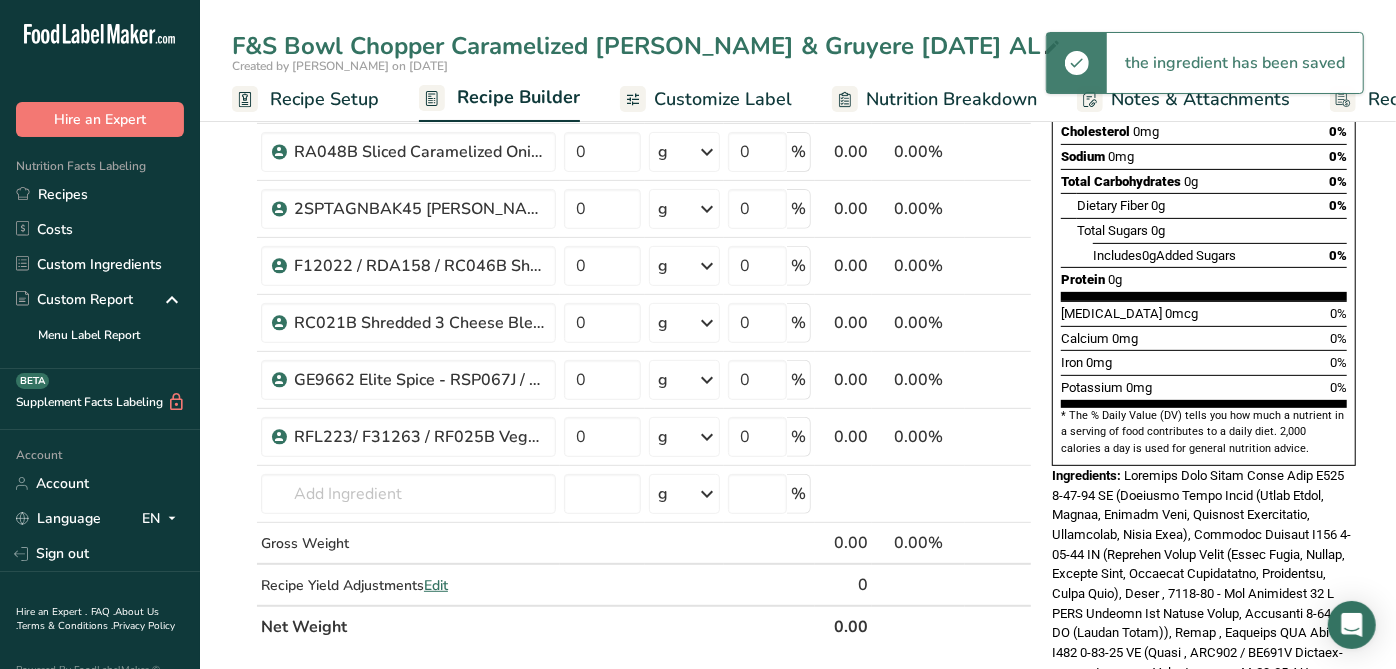 scroll, scrollTop: 444, scrollLeft: 0, axis: vertical 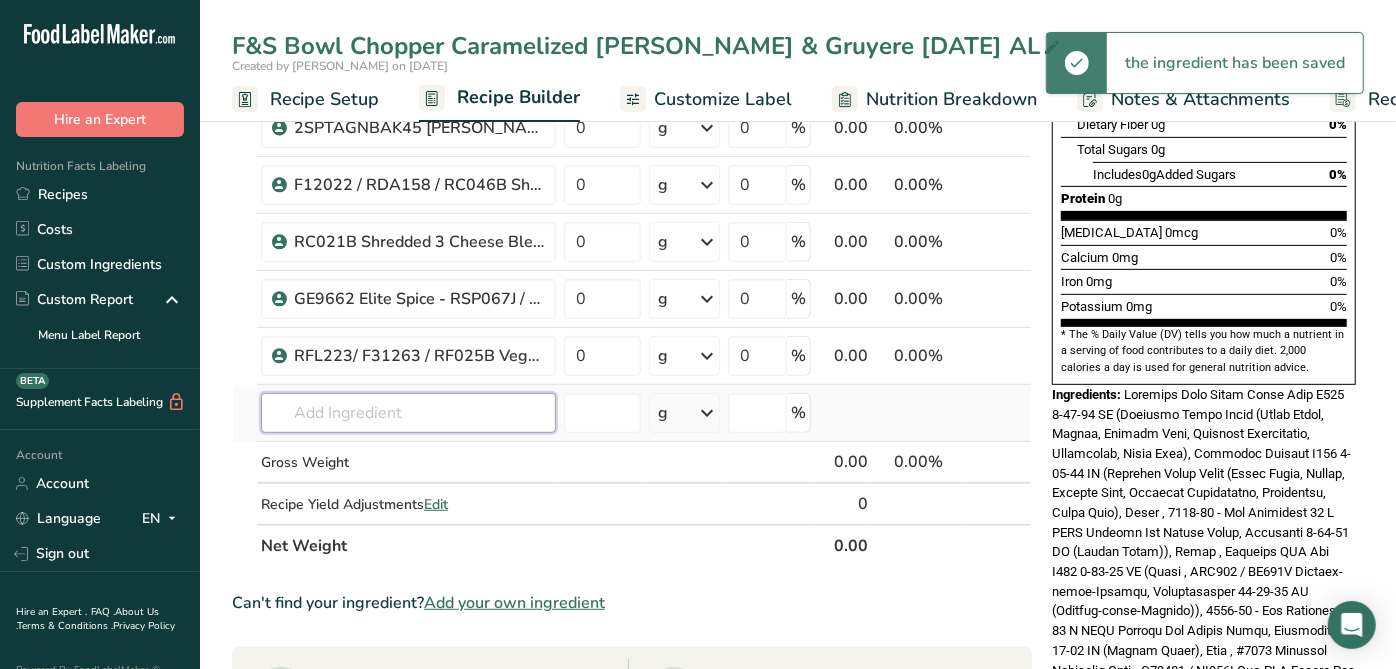 click at bounding box center (408, 413) 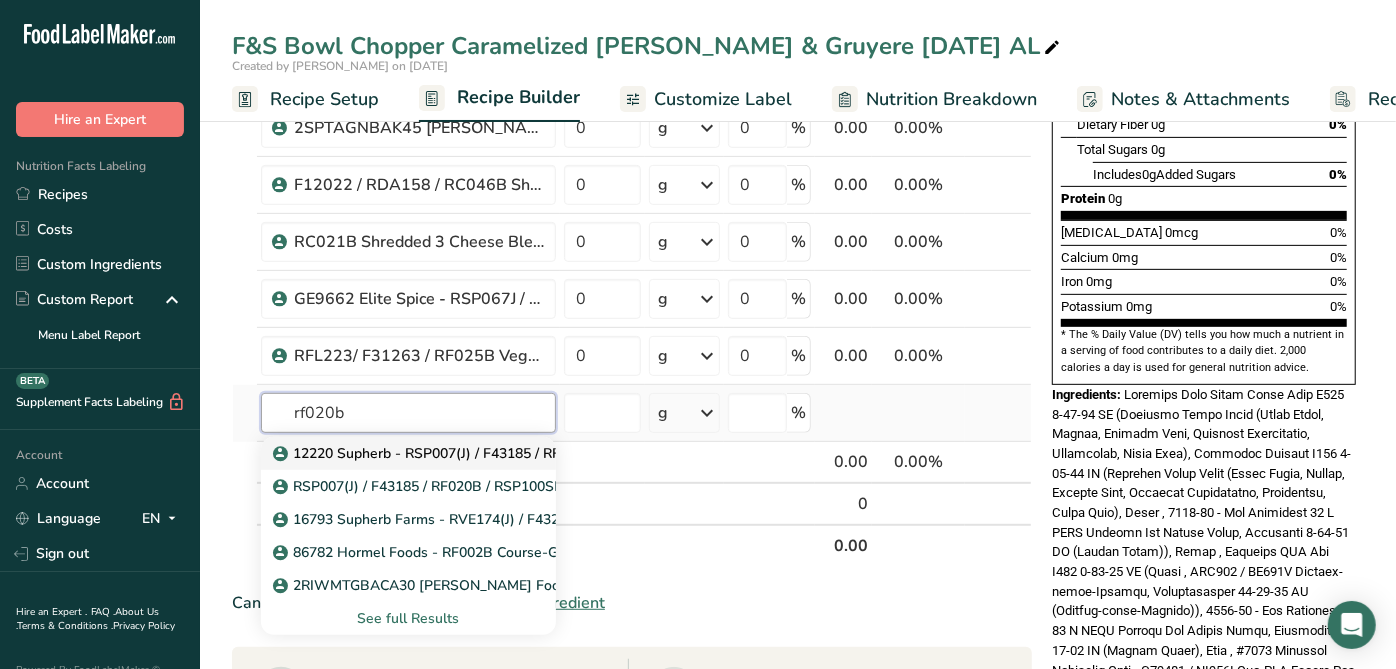 type on "rf020b" 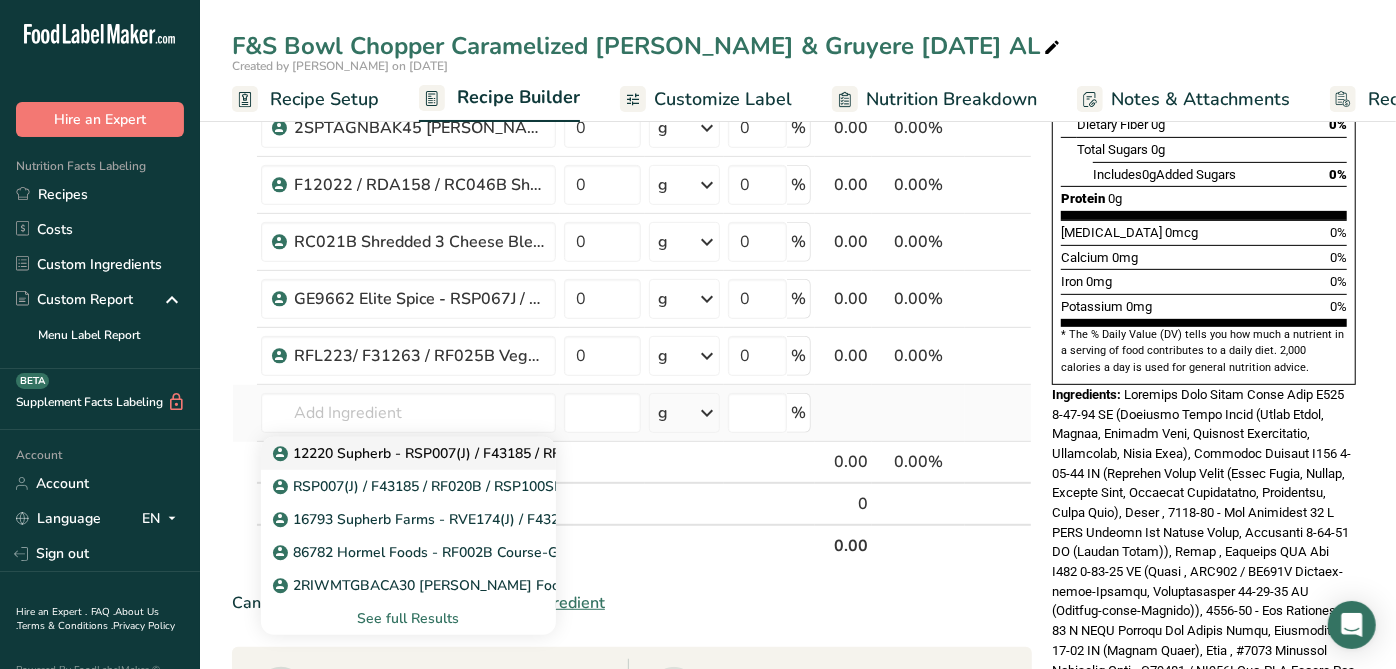 click on "12220 Supherb - RSP007(J) / F43185 / RF020B IQF Thyme, Supherb Farms [DATE] AC" at bounding box center (563, 453) 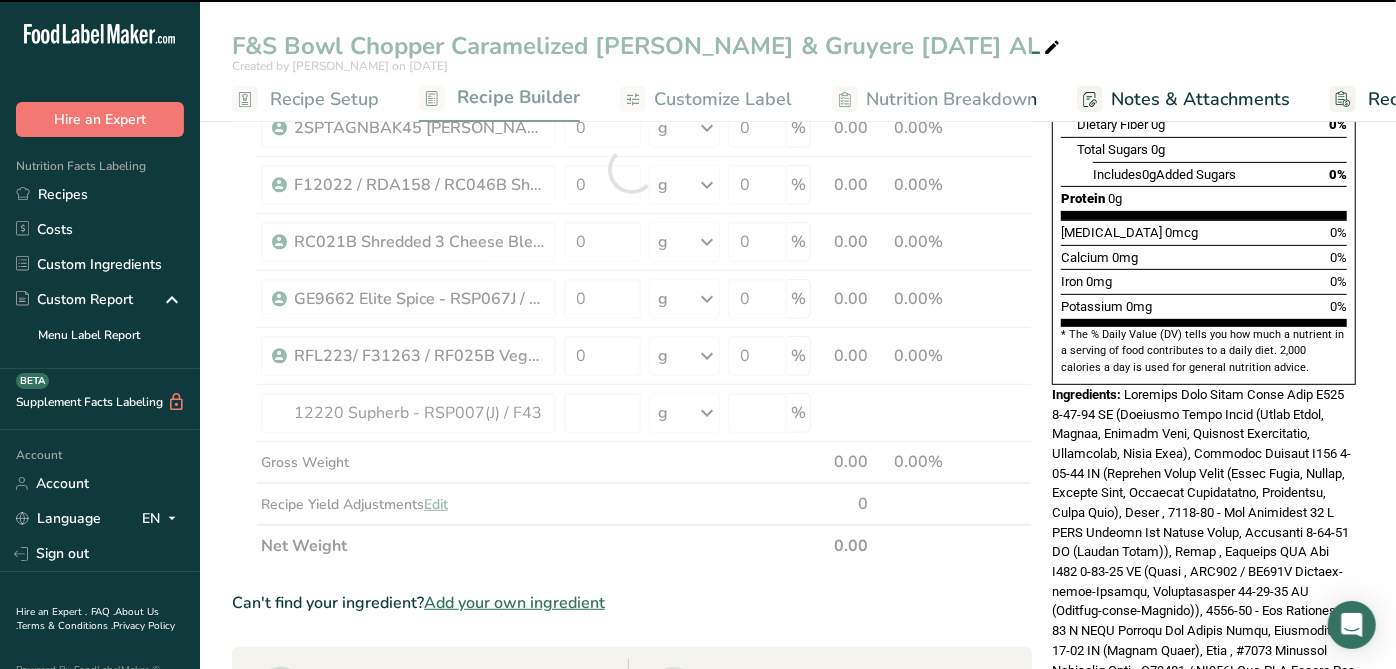 type on "0" 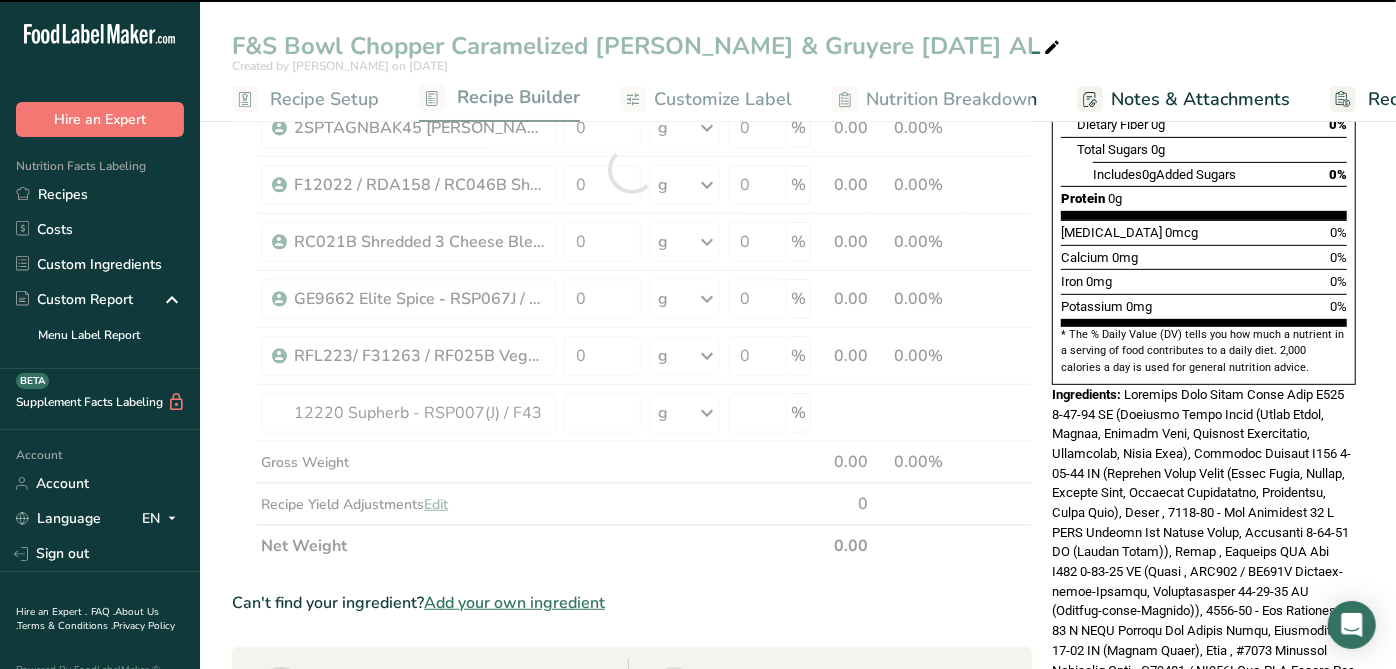type on "0" 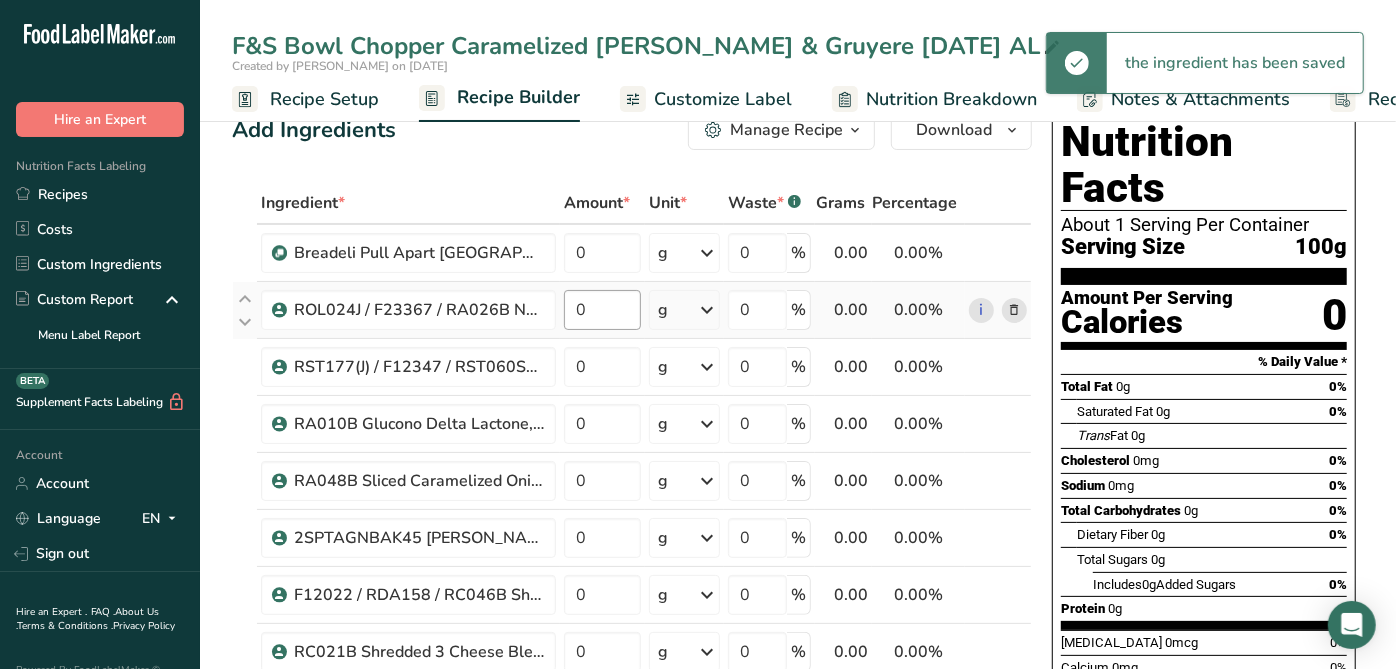 scroll, scrollTop: 0, scrollLeft: 0, axis: both 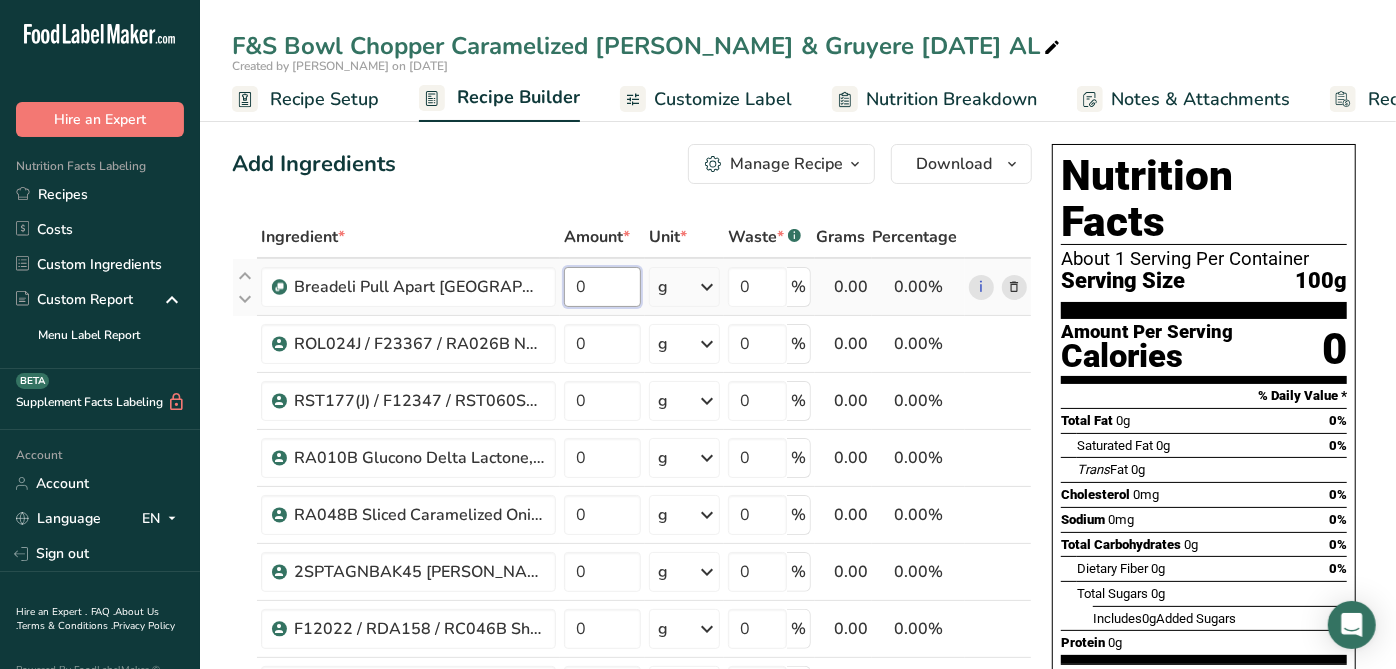 click on "0" at bounding box center (602, 287) 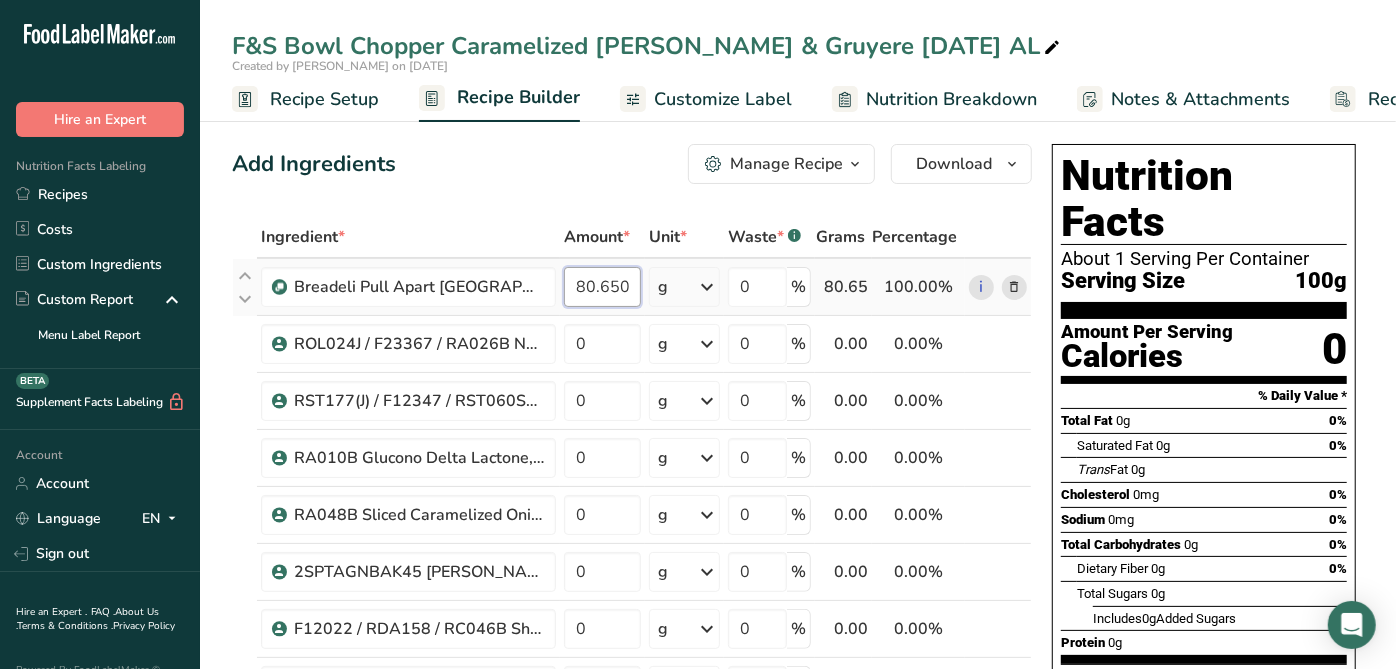scroll, scrollTop: 0, scrollLeft: 5, axis: horizontal 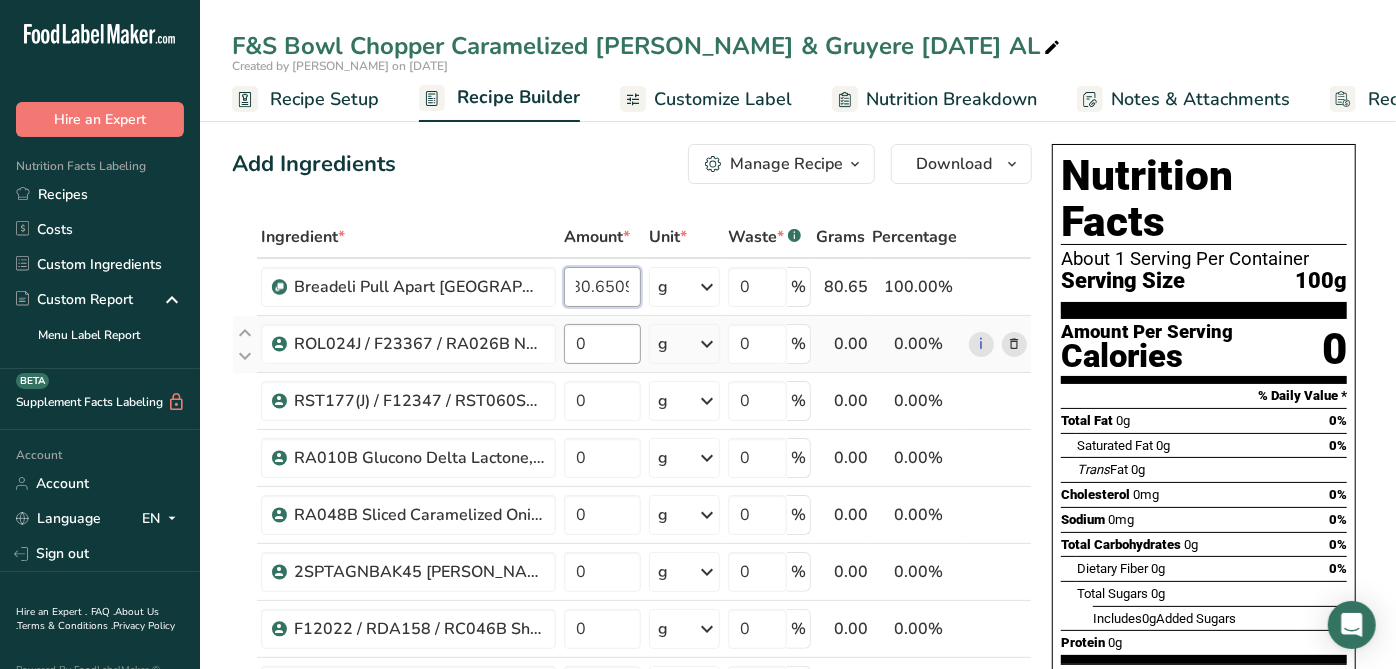 type on "80.6509" 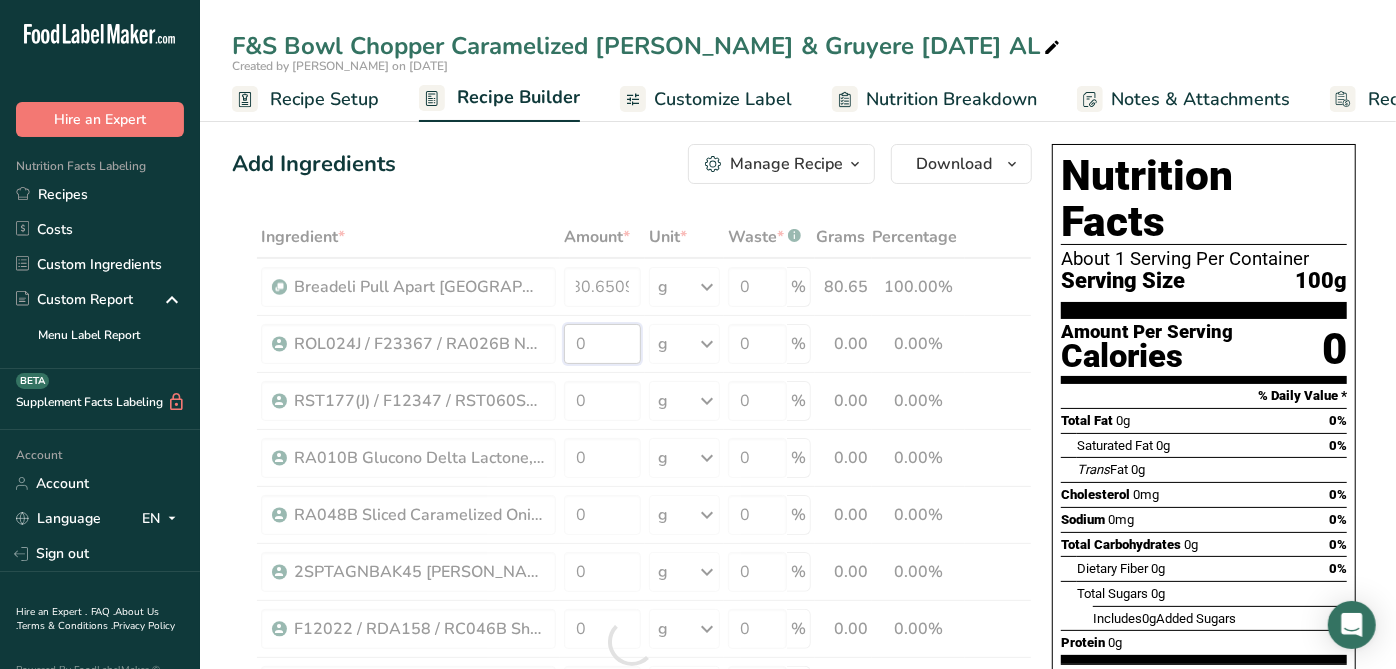 click on "Ingredient *
Amount *
Unit *
Waste *   .a-a{fill:#347362;}.b-a{fill:#fff;}          Grams
Percentage
[GEOGRAPHIC_DATA] [GEOGRAPHIC_DATA] V001 [DATE] AL
80.6509
g
Weight Units
g
kg
mg
See more
Volume Units
l
mL
fl oz
See more
0
%
80.65
100.00%
i
ROL024J / F23367 / RA026B Non-GMO Canola Oil, [DATE] AF
0
g
Weight Units
g
kg
mg
See more
Volume Units
l
mL
fl oz
See more
0
%
0.00" at bounding box center [632, 642] 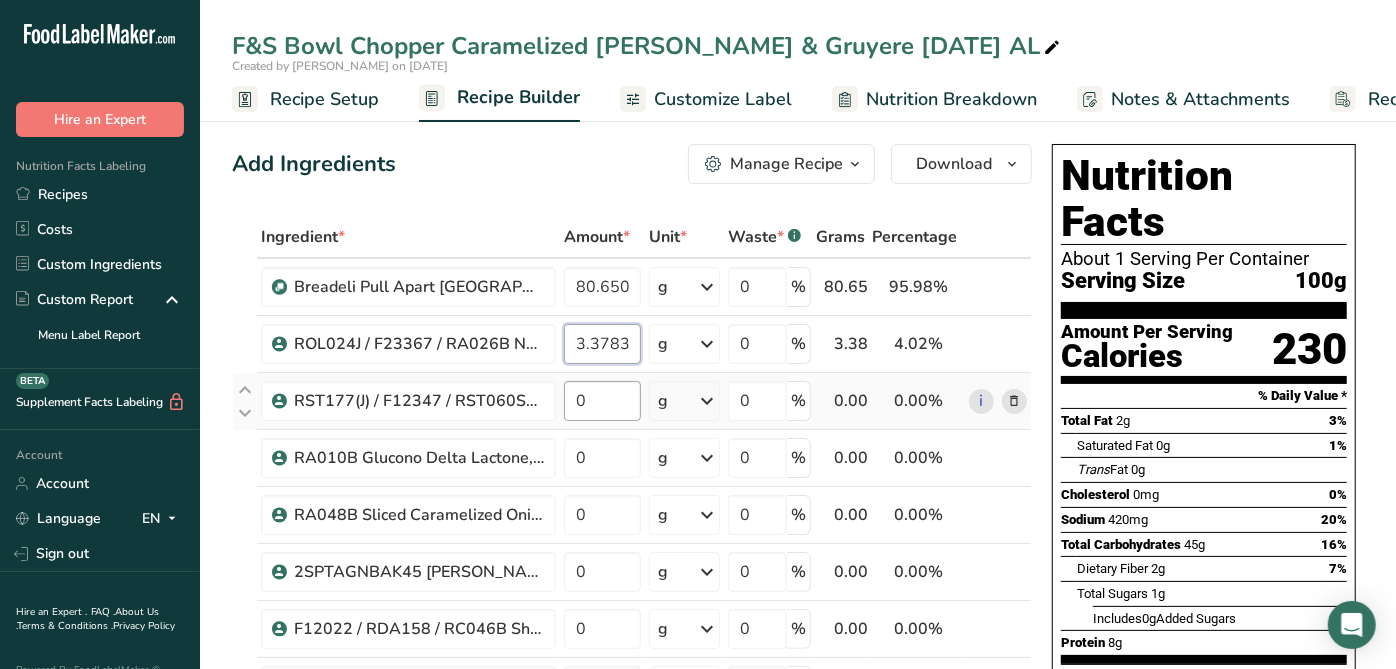 type on "3.3783" 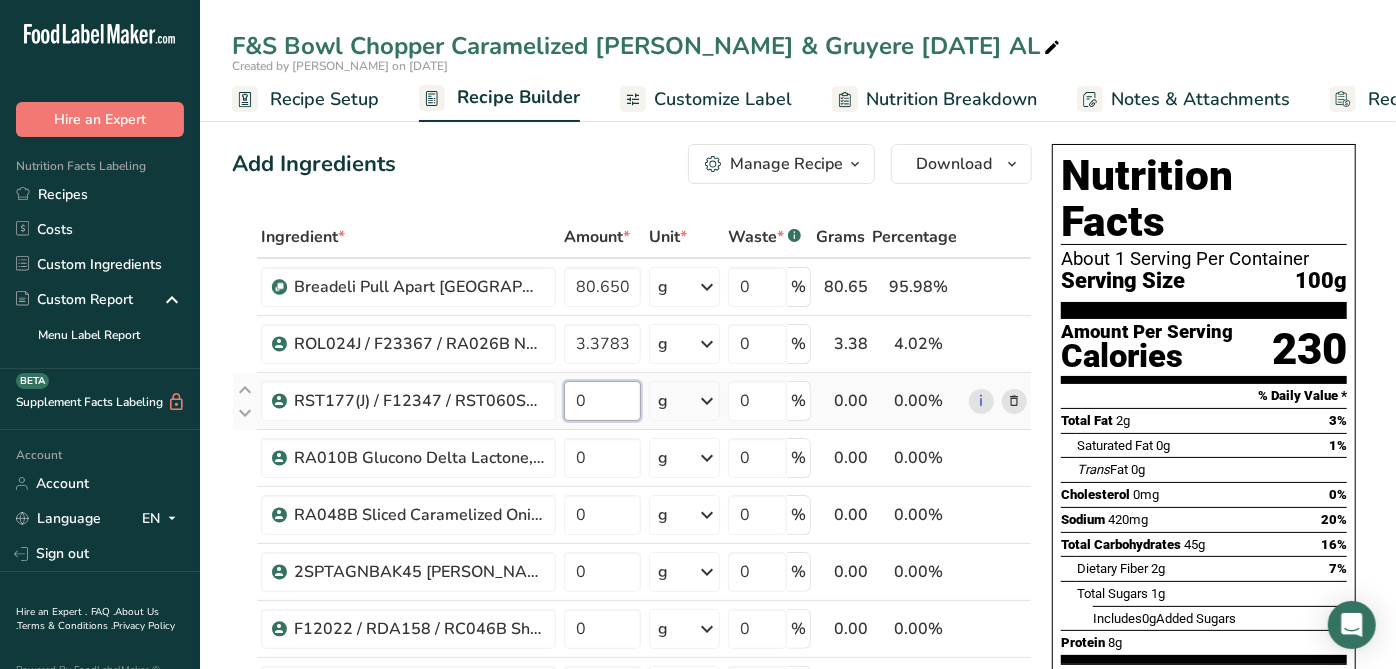 click on "Ingredient *
Amount *
Unit *
Waste *   .a-a{fill:#347362;}.b-a{fill:#fff;}          Grams
Percentage
[GEOGRAPHIC_DATA] [GEOGRAPHIC_DATA] V001 [DATE] AL
80.6509
g
Weight Units
g
kg
mg
See more
Volume Units
l
mL
fl oz
See more
0
%
80.65
95.98%
i
ROL024J / F23367 / RA026B Non-GMO Canola Oil, [DATE] AF
3.3783
g
Weight Units
g
kg
mg
See more
Volume Units
l
mL
fl oz
See more
0
%
3.38" at bounding box center (632, 642) 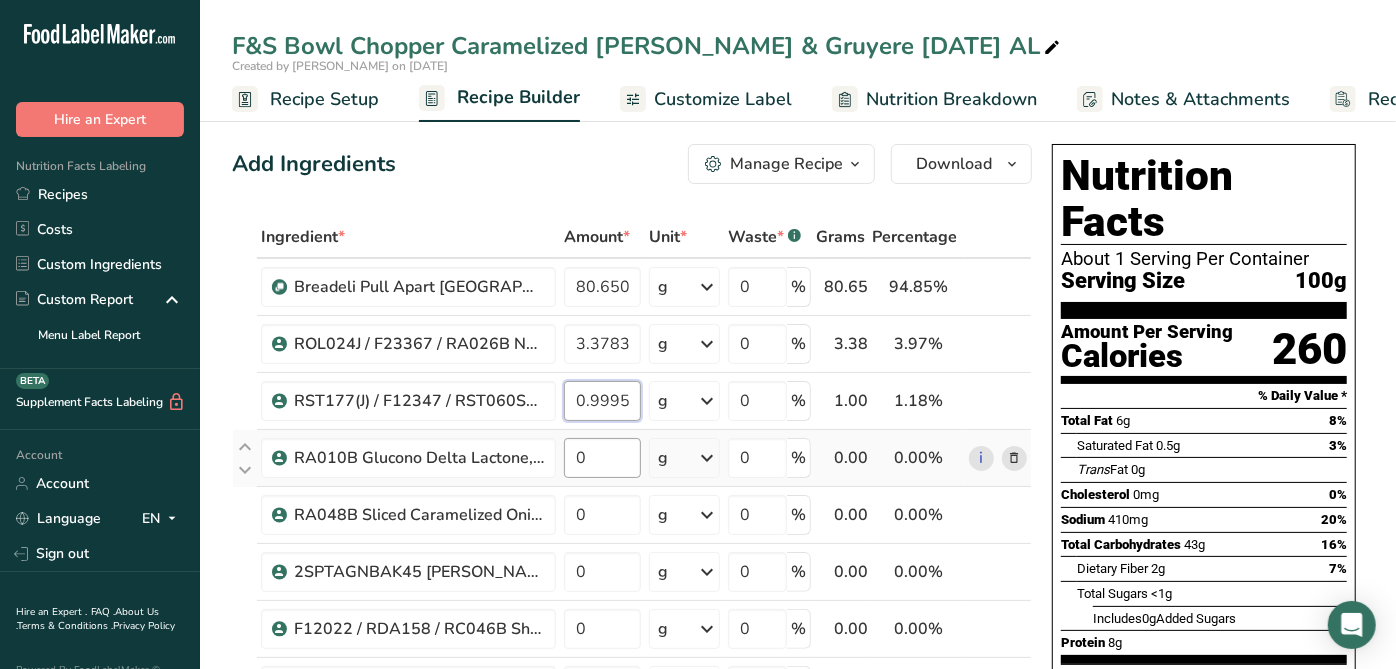 type on "0.9995" 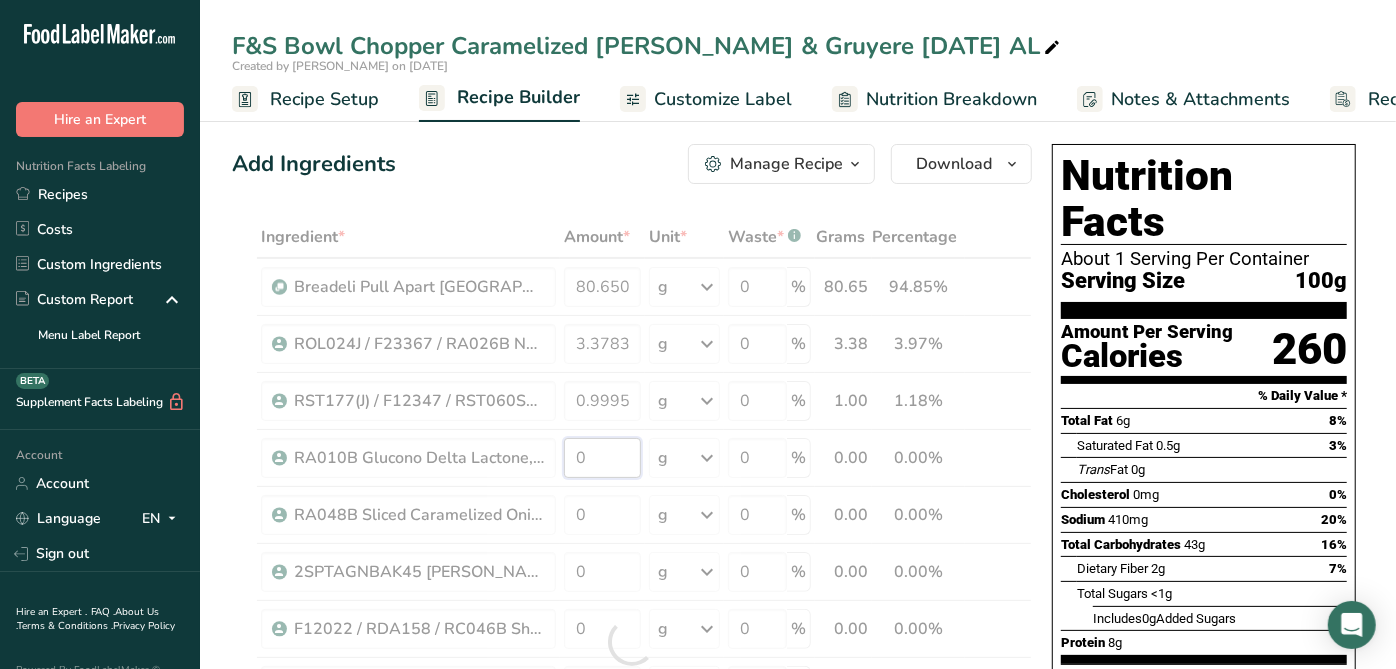 click on "Ingredient *
Amount *
Unit *
Waste *   .a-a{fill:#347362;}.b-a{fill:#fff;}          Grams
Percentage
[GEOGRAPHIC_DATA] [GEOGRAPHIC_DATA] V001 [DATE] AL
80.6509
g
Weight Units
g
kg
mg
See more
Volume Units
l
mL
fl oz
See more
0
%
80.65
94.85%
i
ROL024J / F23367 / RA026B Non-GMO Canola Oil, [DATE] AF
3.3783
g
Weight Units
g
kg
mg
See more
Volume Units
l
mL
fl oz
See more
0
%
3.38" at bounding box center (632, 642) 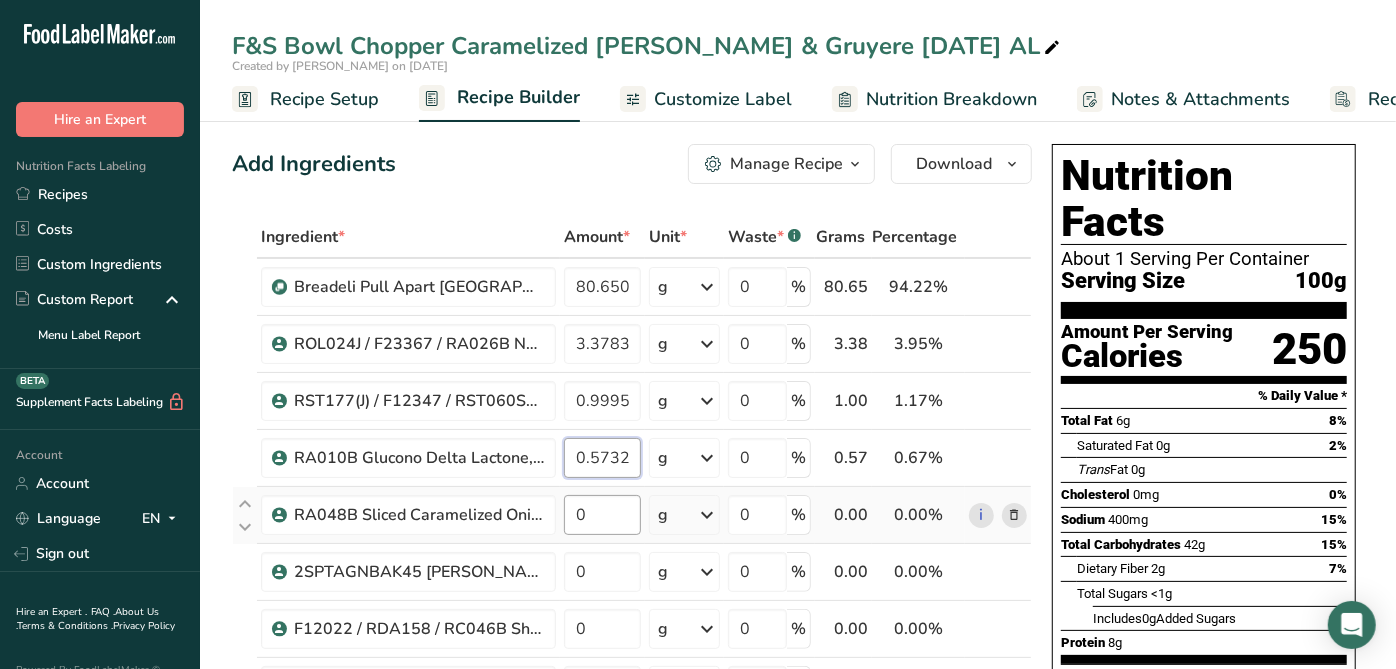 type on "0.5732" 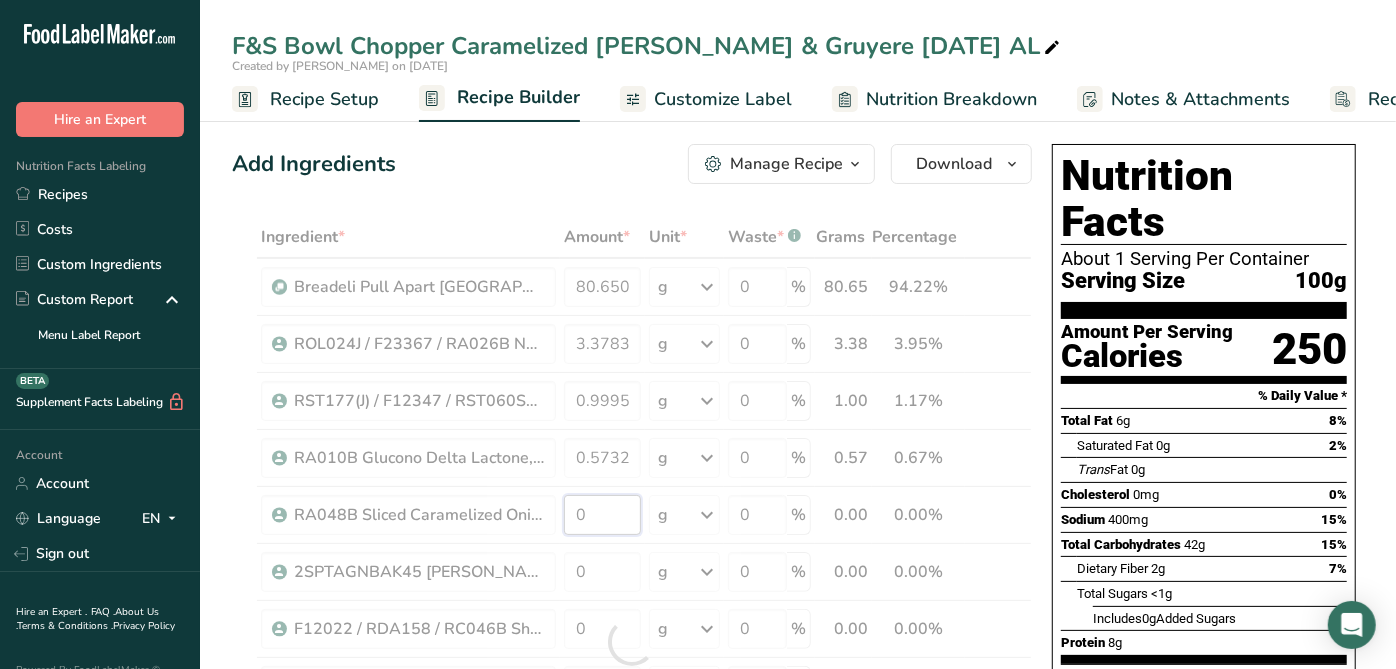 click on "Ingredient *
Amount *
Unit *
Waste *   .a-a{fill:#347362;}.b-a{fill:#fff;}          Grams
Percentage
[GEOGRAPHIC_DATA] [GEOGRAPHIC_DATA] V001 [DATE] AL
80.6509
g
Weight Units
g
kg
mg
See more
Volume Units
l
mL
fl oz
See more
0
%
80.65
94.22%
i
ROL024J / F23367 / RA026B Non-GMO Canola Oil, [DATE] AF
3.3783
g
Weight Units
g
kg
mg
See more
Volume Units
l
mL
fl oz
See more
0
%
3.38" at bounding box center [632, 642] 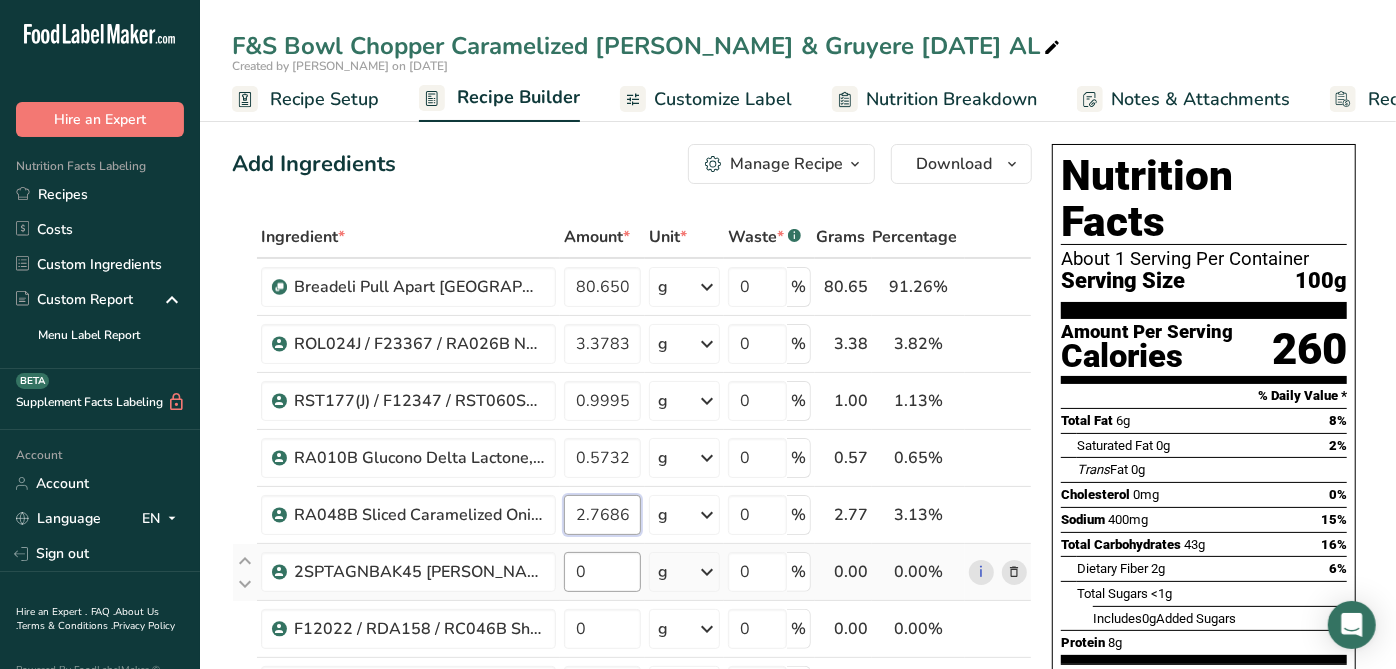 type on "2.7686" 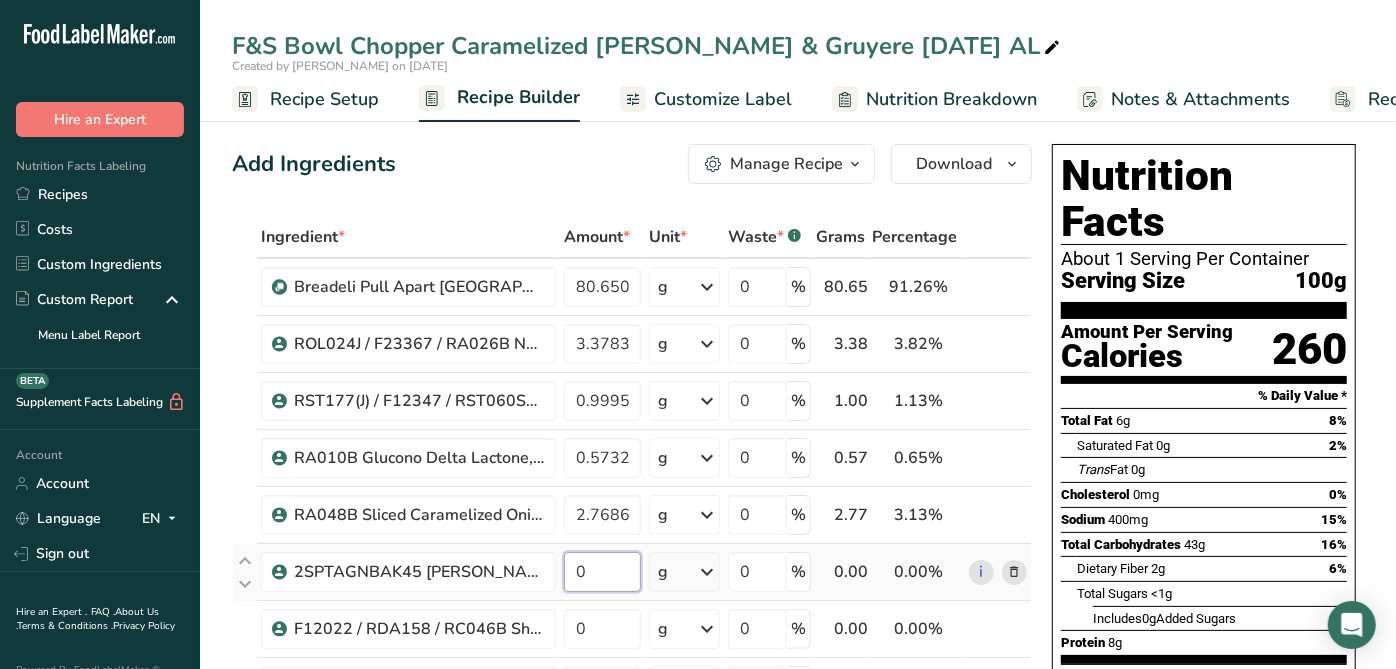 click on "Ingredient *
Amount *
Unit *
Waste *   .a-a{fill:#347362;}.b-a{fill:#fff;}          Grams
Percentage
[GEOGRAPHIC_DATA] [GEOGRAPHIC_DATA] V001 [DATE] AL
80.6509
g
Weight Units
g
kg
mg
See more
Volume Units
l
mL
fl oz
See more
0
%
80.65
91.26%
i
ROL024J / F23367 / RA026B Non-GMO Canola Oil, [DATE] AF
3.3783
g
Weight Units
g
kg
mg
See more
Volume Units
l
mL
fl oz
See more
0
%
3.38" at bounding box center (632, 642) 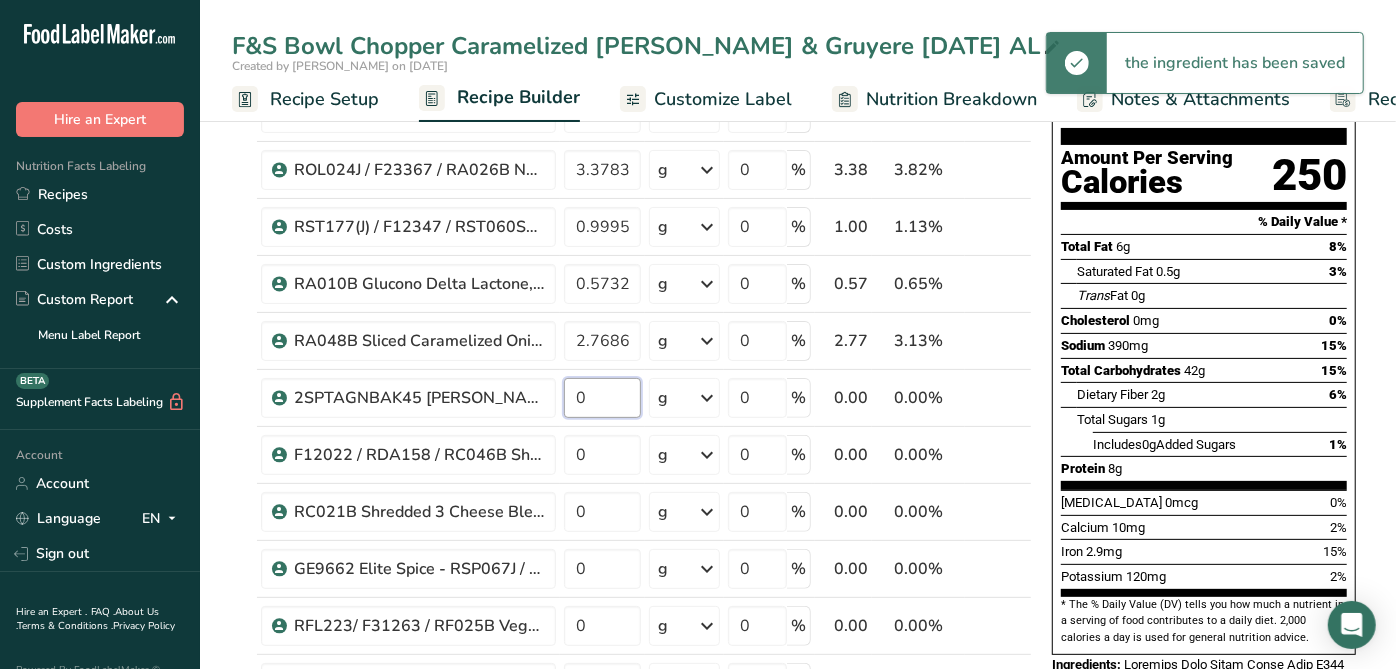 scroll, scrollTop: 222, scrollLeft: 0, axis: vertical 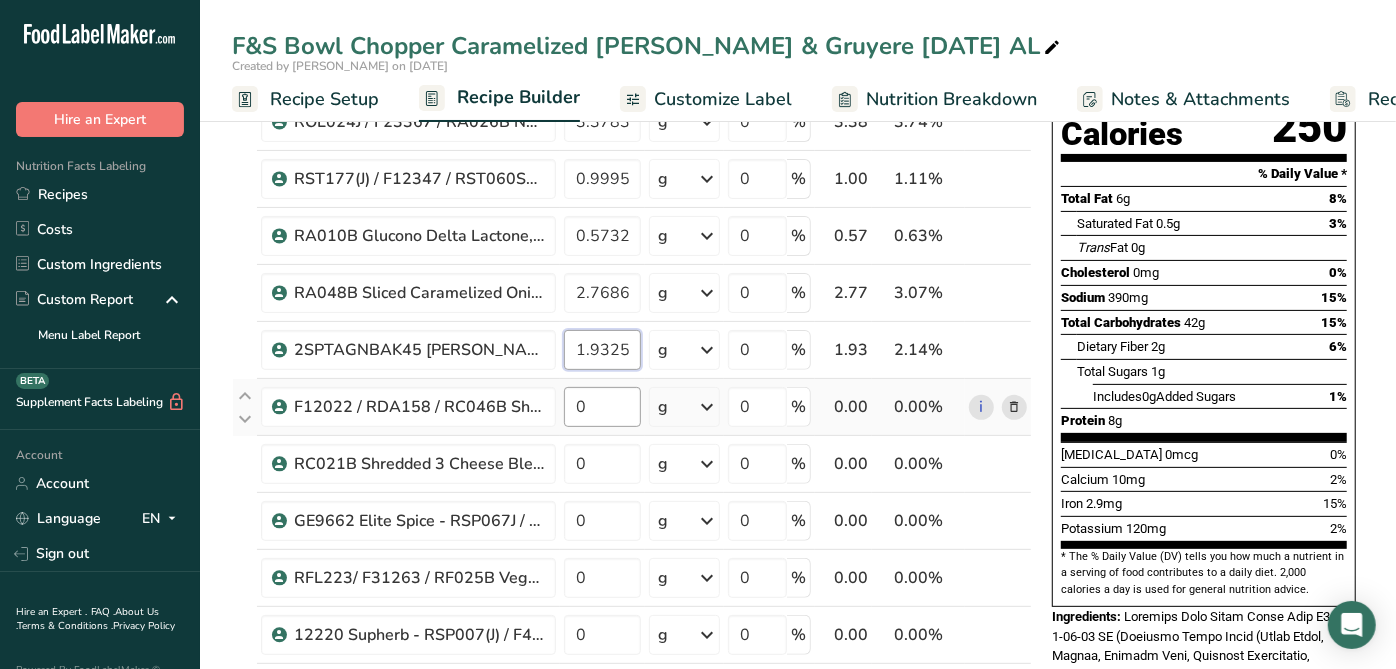 type on "1.9325" 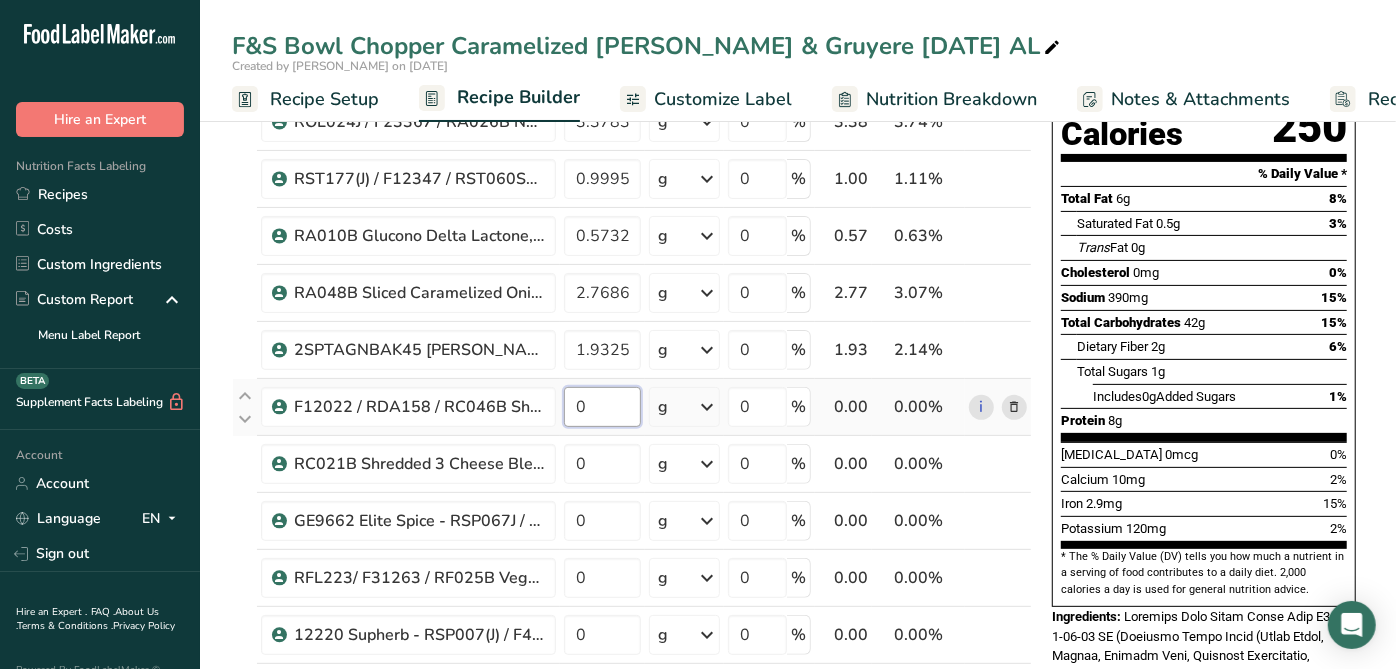 click on "Ingredient *
Amount *
Unit *
Waste *   .a-a{fill:#347362;}.b-a{fill:#fff;}          Grams
Percentage
[GEOGRAPHIC_DATA] [GEOGRAPHIC_DATA] V001 [DATE] AL
80.6509
g
Weight Units
g
kg
mg
See more
Volume Units
l
mL
fl oz
See more
0
%
80.65
89.31%
i
ROL024J / F23367 / RA026B Non-GMO Canola Oil, [DATE] AF
3.3783
g
Weight Units
g
kg
mg
See more
Volume Units
l
mL
fl oz
See more
0
%
3.38" at bounding box center (632, 420) 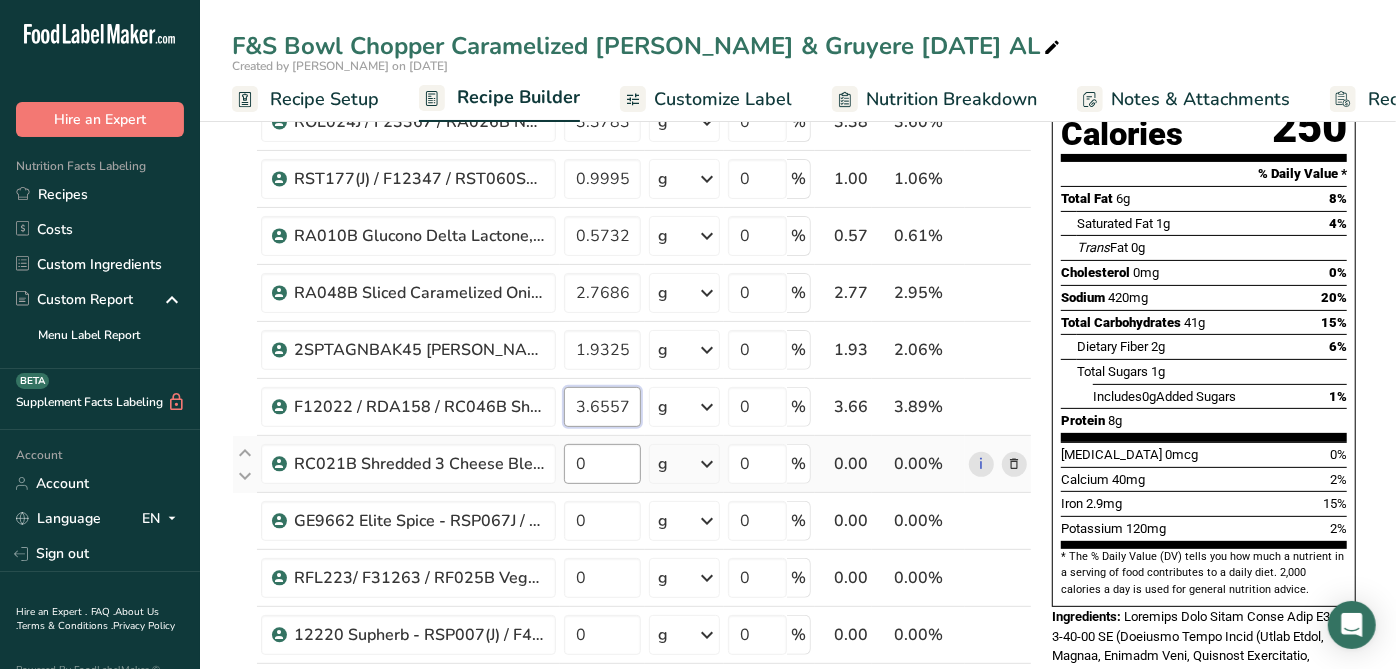 type on "3.6557" 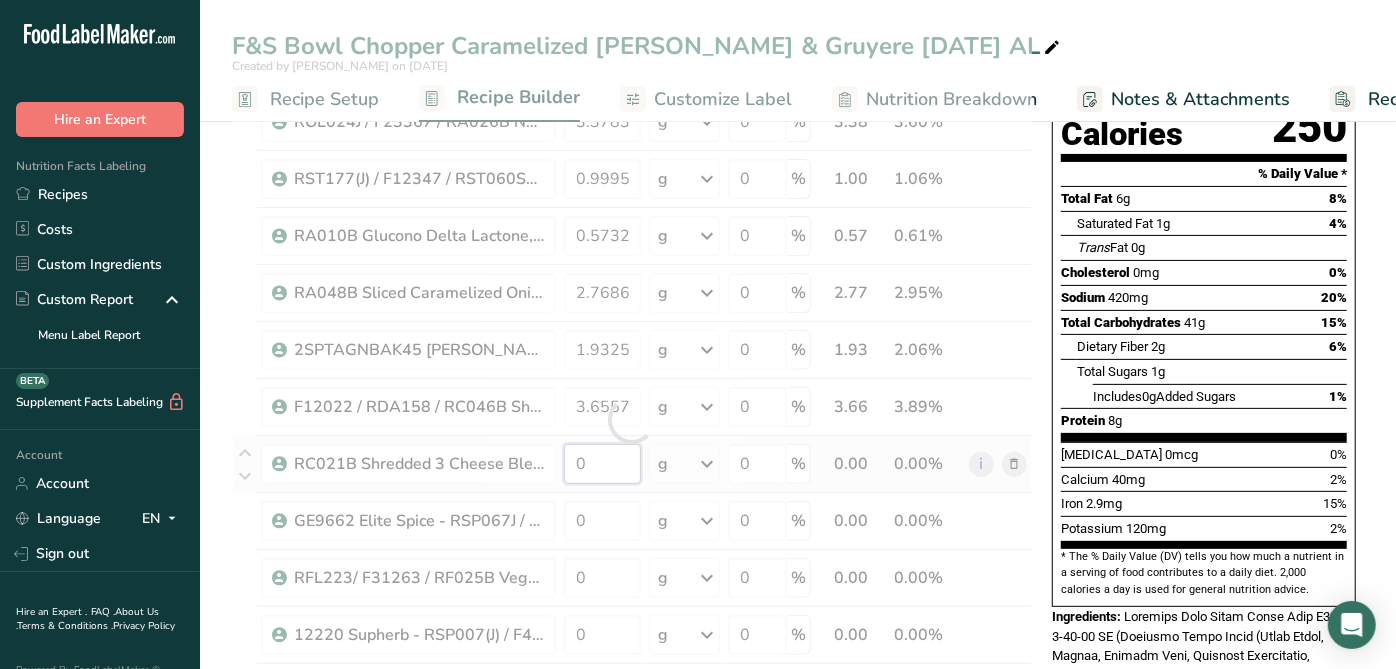 click on "Ingredient *
Amount *
Unit *
Waste *   .a-a{fill:#347362;}.b-a{fill:#fff;}          Grams
Percentage
[GEOGRAPHIC_DATA] [GEOGRAPHIC_DATA] V001 [DATE] AL
80.6509
g
Weight Units
g
kg
mg
See more
Volume Units
l
mL
fl oz
See more
0
%
80.65
85.84%
i
ROL024J / F23367 / RA026B Non-GMO Canola Oil, [DATE] AF
3.3783
g
Weight Units
g
kg
mg
See more
Volume Units
l
mL
fl oz
See more
0
%
3.38" at bounding box center (632, 420) 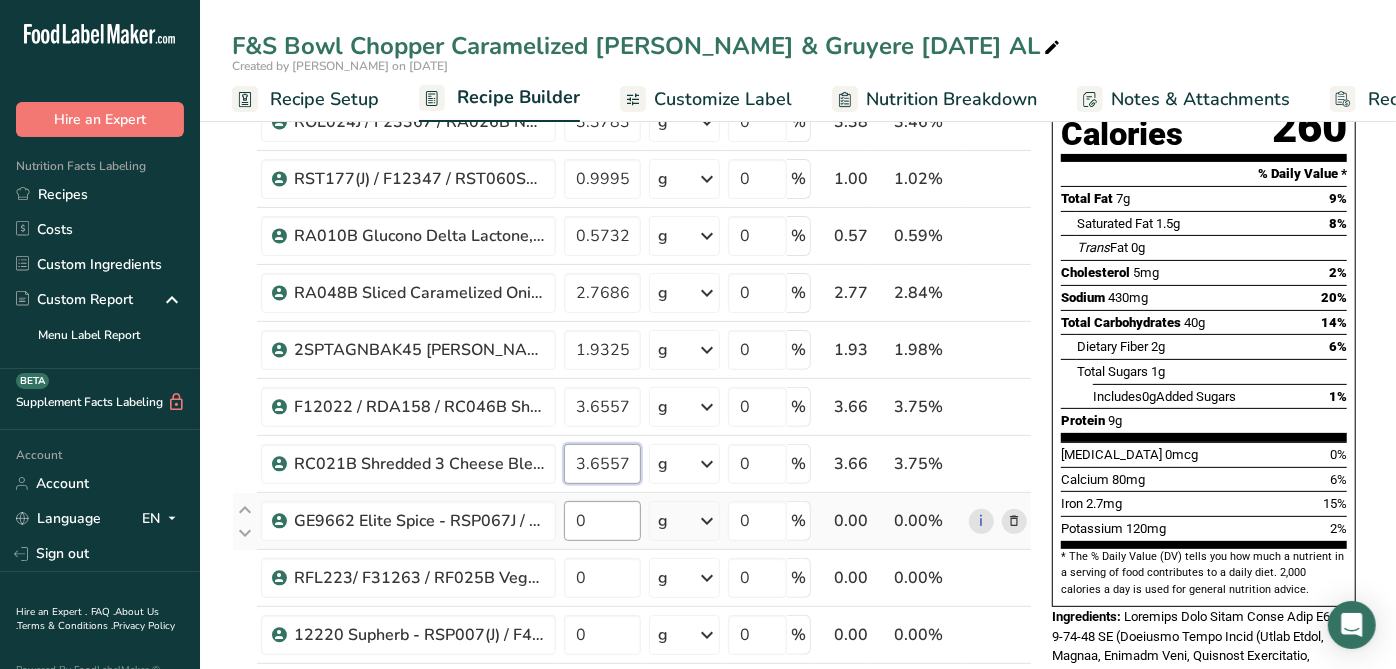 type on "3.6557" 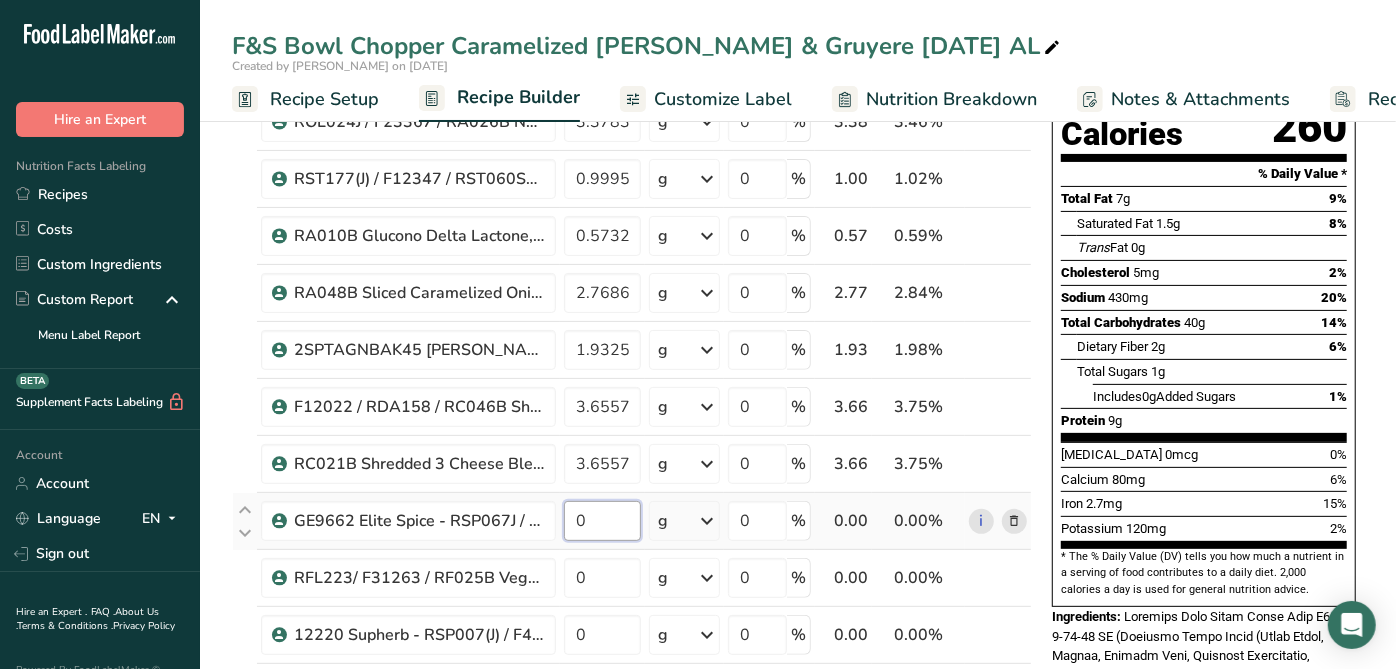click on "Ingredient *
Amount *
Unit *
Waste *   .a-a{fill:#347362;}.b-a{fill:#fff;}          Grams
Percentage
[GEOGRAPHIC_DATA] [GEOGRAPHIC_DATA] V001 [DATE] AL
80.6509
g
Weight Units
g
kg
mg
See more
Volume Units
l
mL
fl oz
See more
0
%
80.65
82.62%
i
ROL024J / F23367 / RA026B Non-GMO Canola Oil, [DATE] AF
3.3783
g
Weight Units
g
kg
mg
See more
Volume Units
l
mL
fl oz
See more
0
%
3.38" at bounding box center (632, 420) 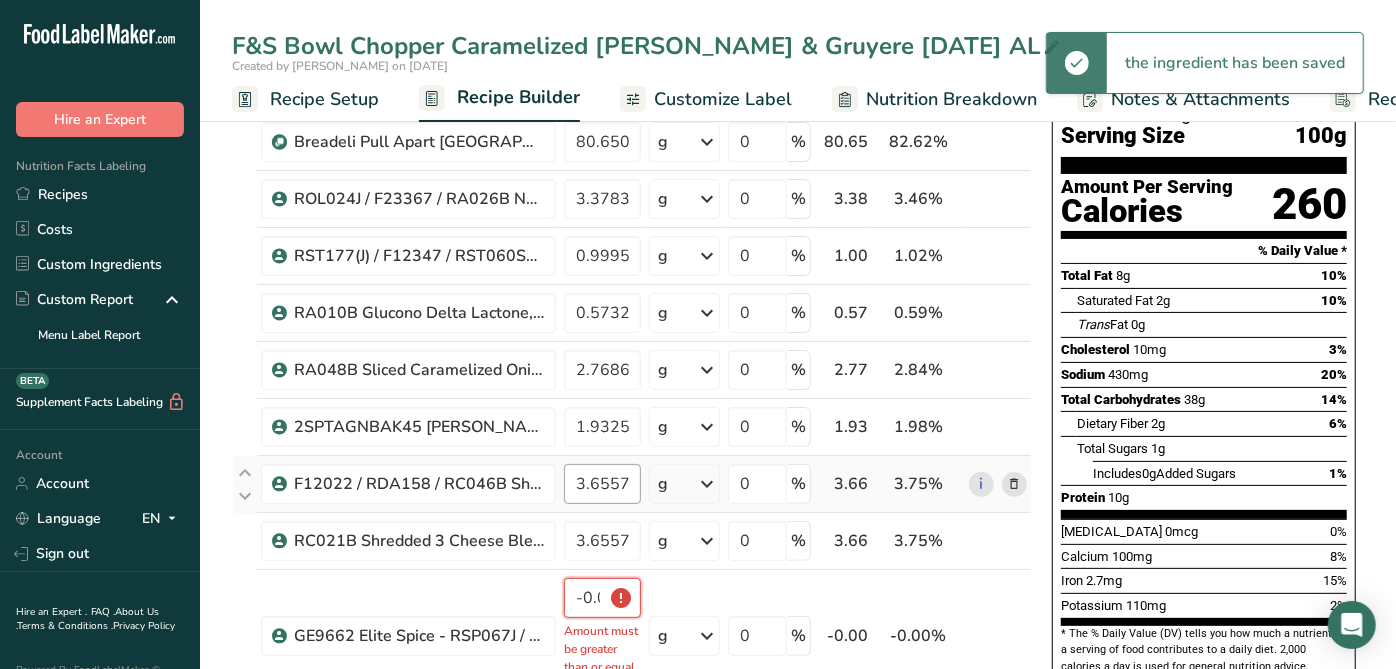 scroll, scrollTop: 111, scrollLeft: 0, axis: vertical 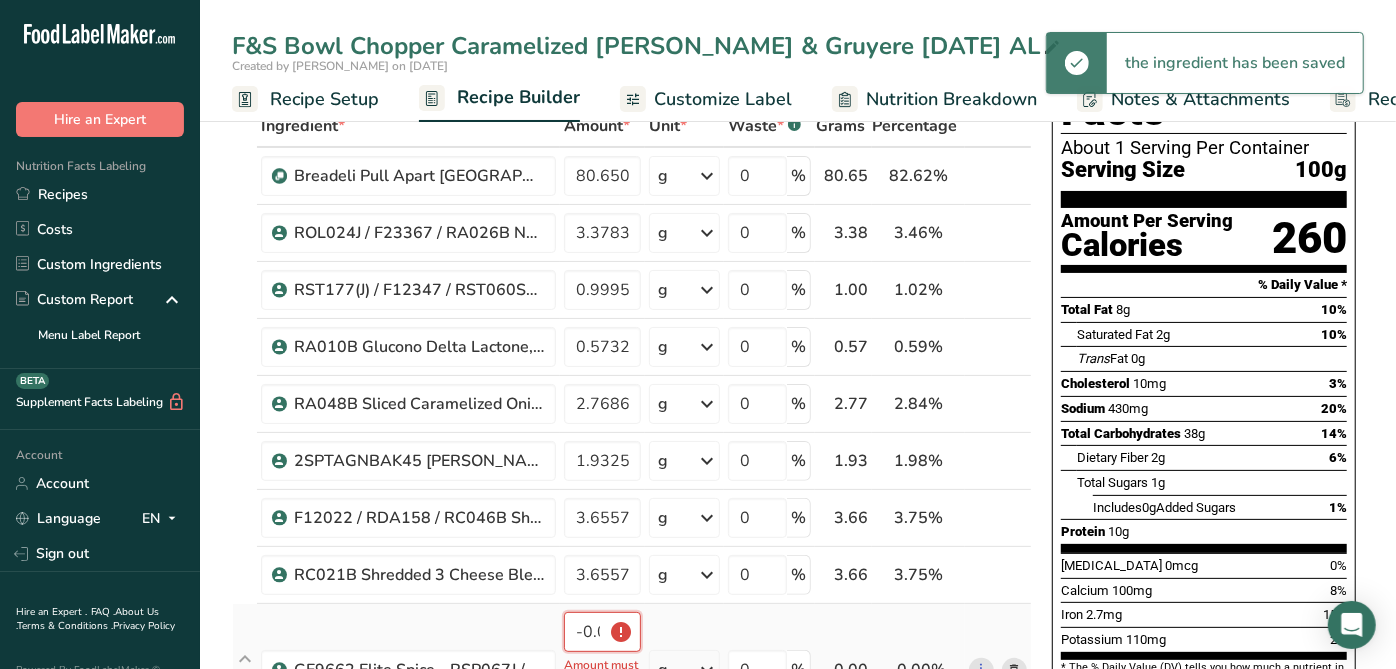 click on "-0.000001" at bounding box center (602, 632) 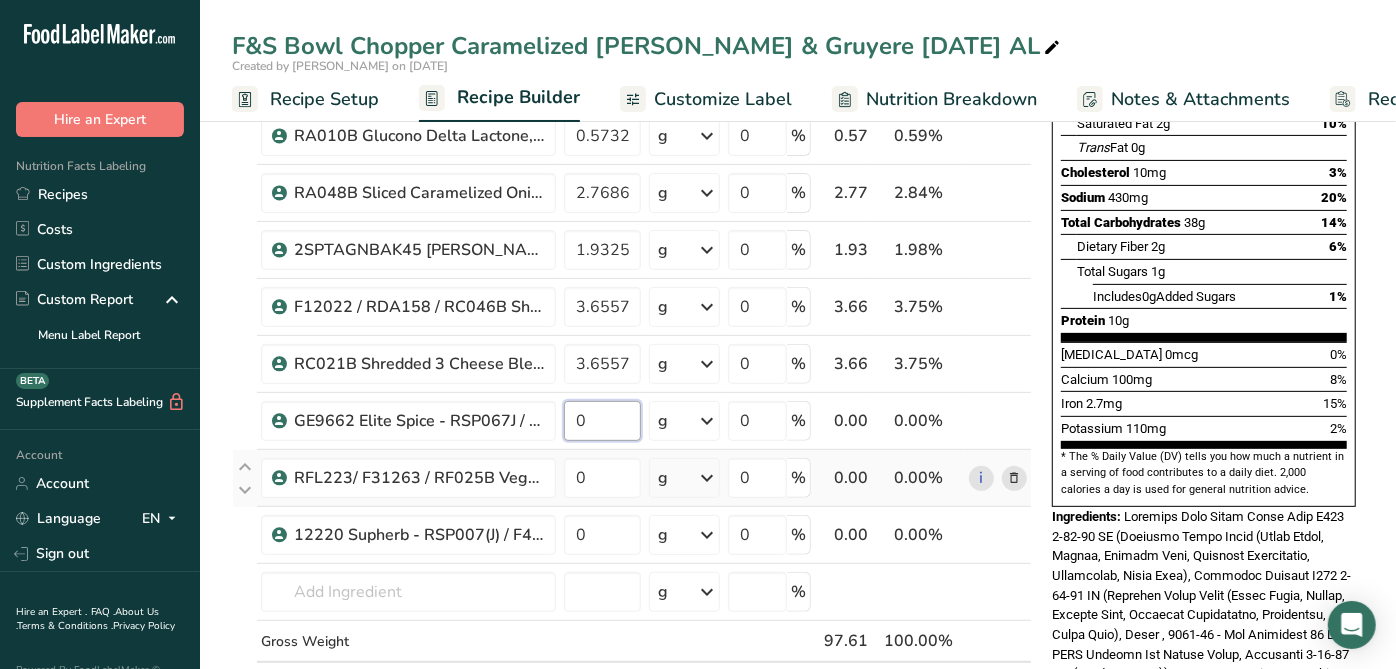 scroll, scrollTop: 333, scrollLeft: 0, axis: vertical 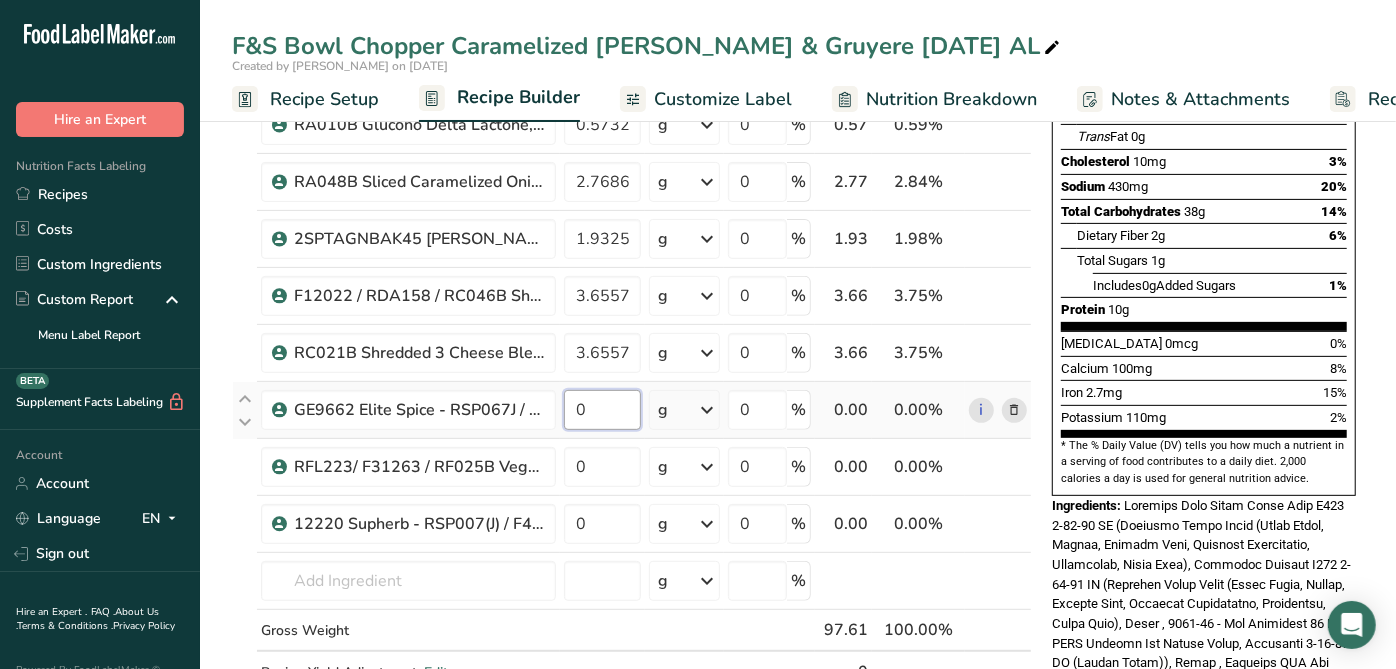 click on "0" 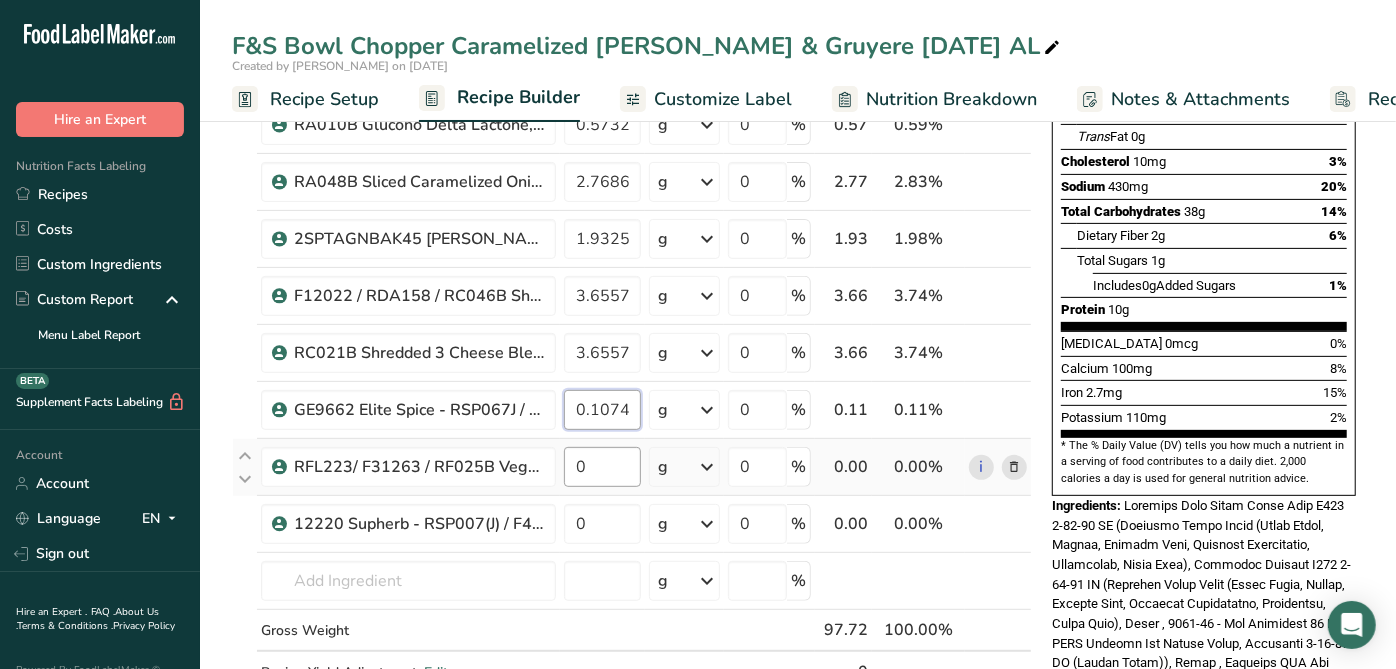 type on "0.1074" 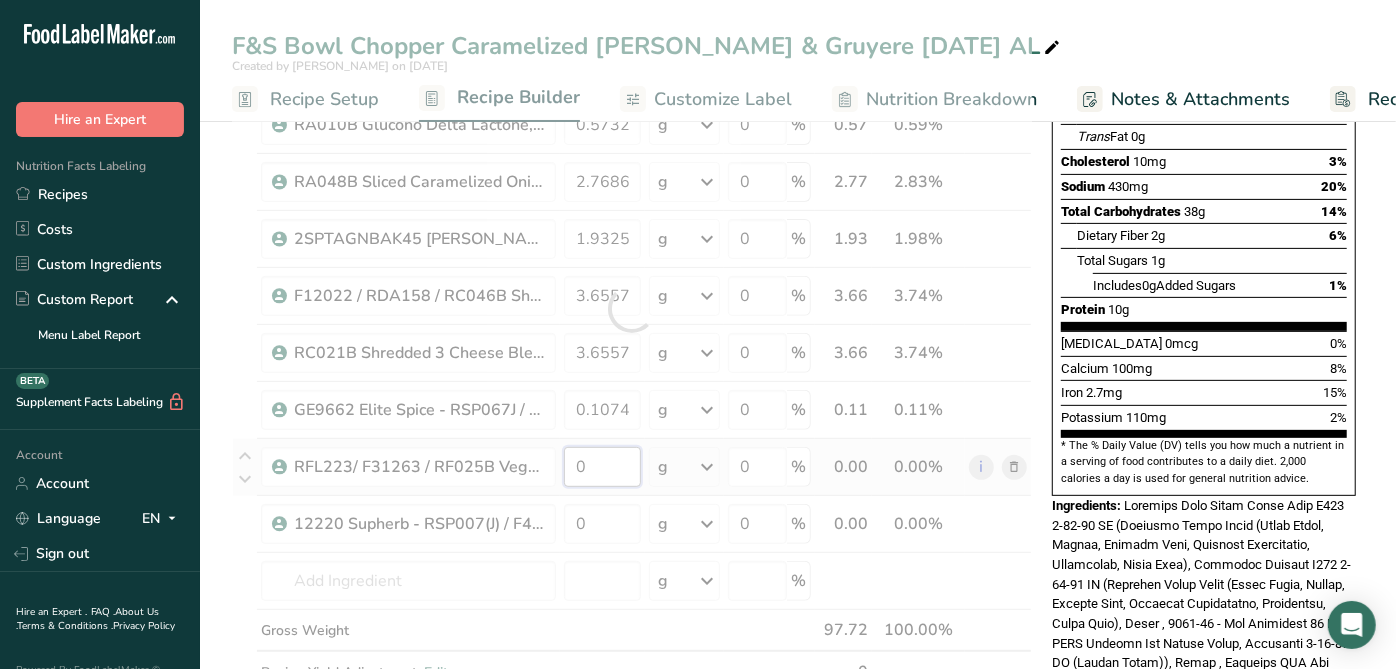 click on "Ingredient *
Amount *
Unit *
Waste *   .a-a{fill:#347362;}.b-a{fill:#fff;}          Grams
Percentage
[GEOGRAPHIC_DATA] [GEOGRAPHIC_DATA] V001 [DATE] AL
80.6509
g
Weight Units
g
kg
mg
See more
Volume Units
l
mL
fl oz
See more
0
%
80.65
82.53%
i
ROL024J / F23367 / RA026B Non-GMO Canola Oil, [DATE] AF
3.3783
g
Weight Units
g
kg
mg
See more
Volume Units
l
mL
fl oz
See more
0
%
3.38" 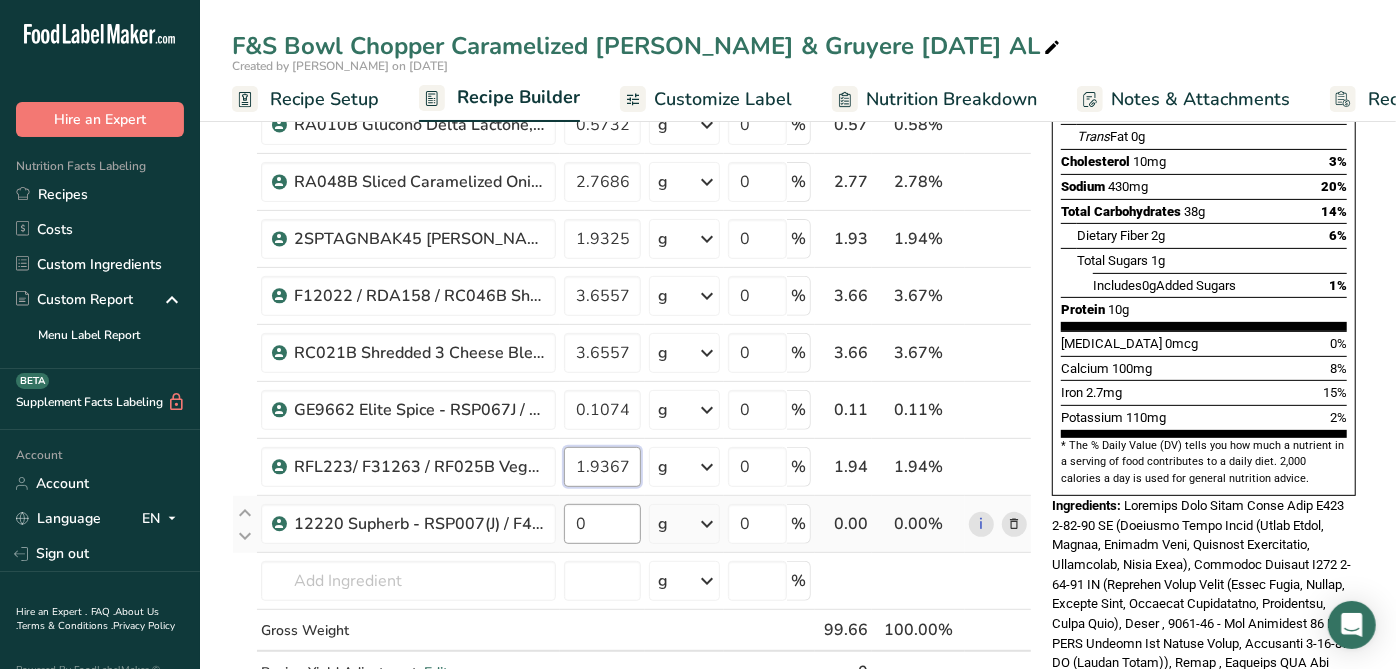 type on "1.9367" 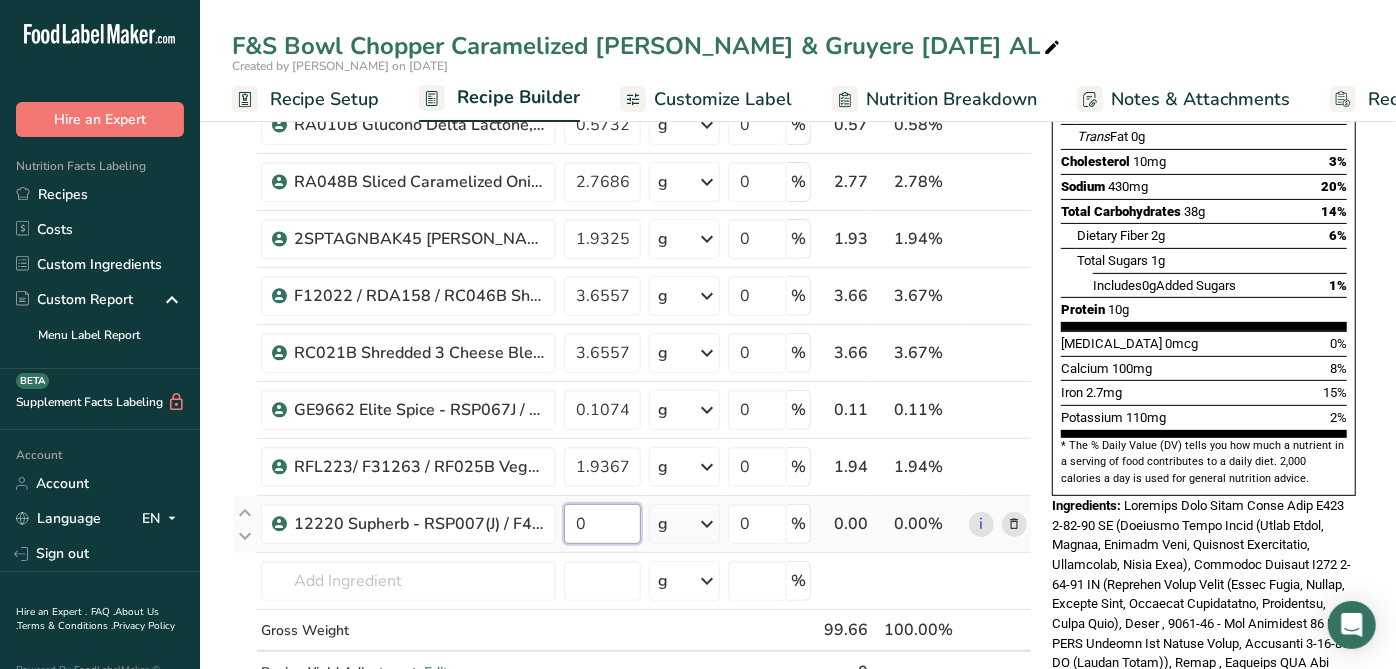 click on "Ingredient *
Amount *
Unit *
Waste *   .a-a{fill:#347362;}.b-a{fill:#fff;}          Grams
Percentage
[GEOGRAPHIC_DATA] [GEOGRAPHIC_DATA] V001 [DATE] AL
80.6509
g
Weight Units
g
kg
mg
See more
Volume Units
l
mL
fl oz
See more
0
%
80.65
80.93%
i
ROL024J / F23367 / RA026B Non-GMO Canola Oil, [DATE] AF
3.3783
g
Weight Units
g
kg
mg
See more
Volume Units
l
mL
fl oz
See more
0
%
3.38" 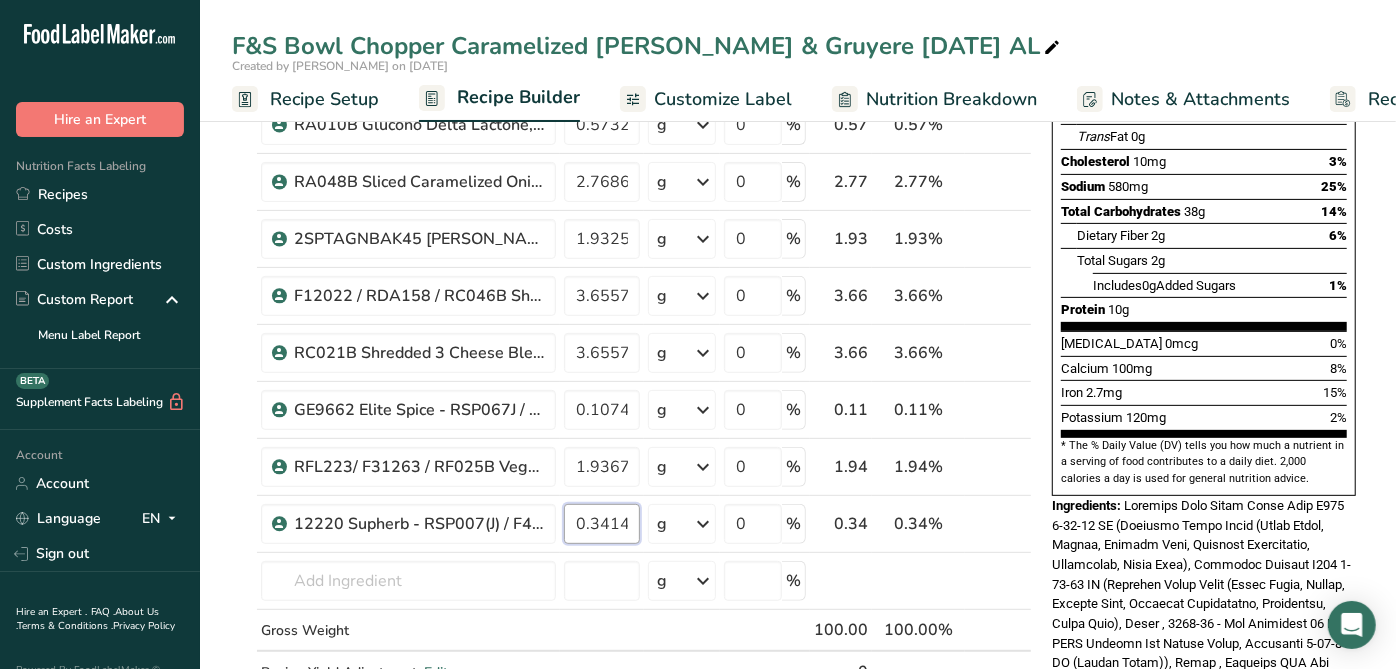 type on "0.3414" 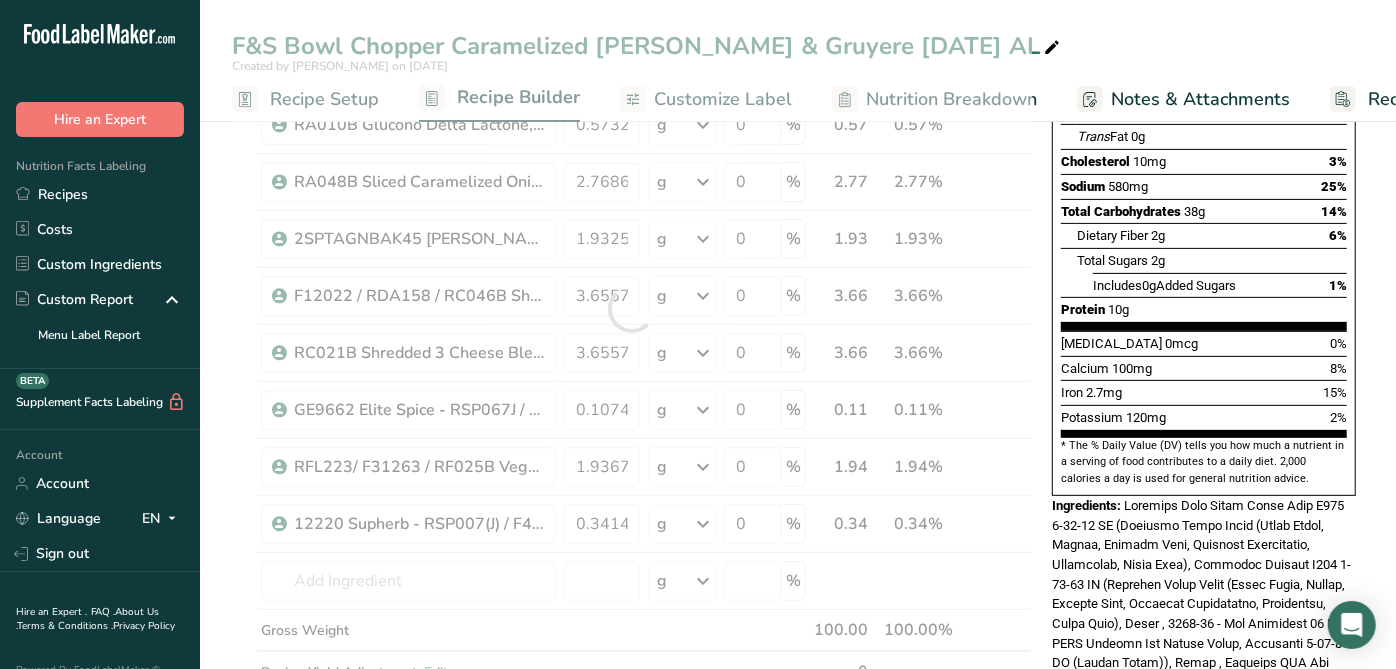 click 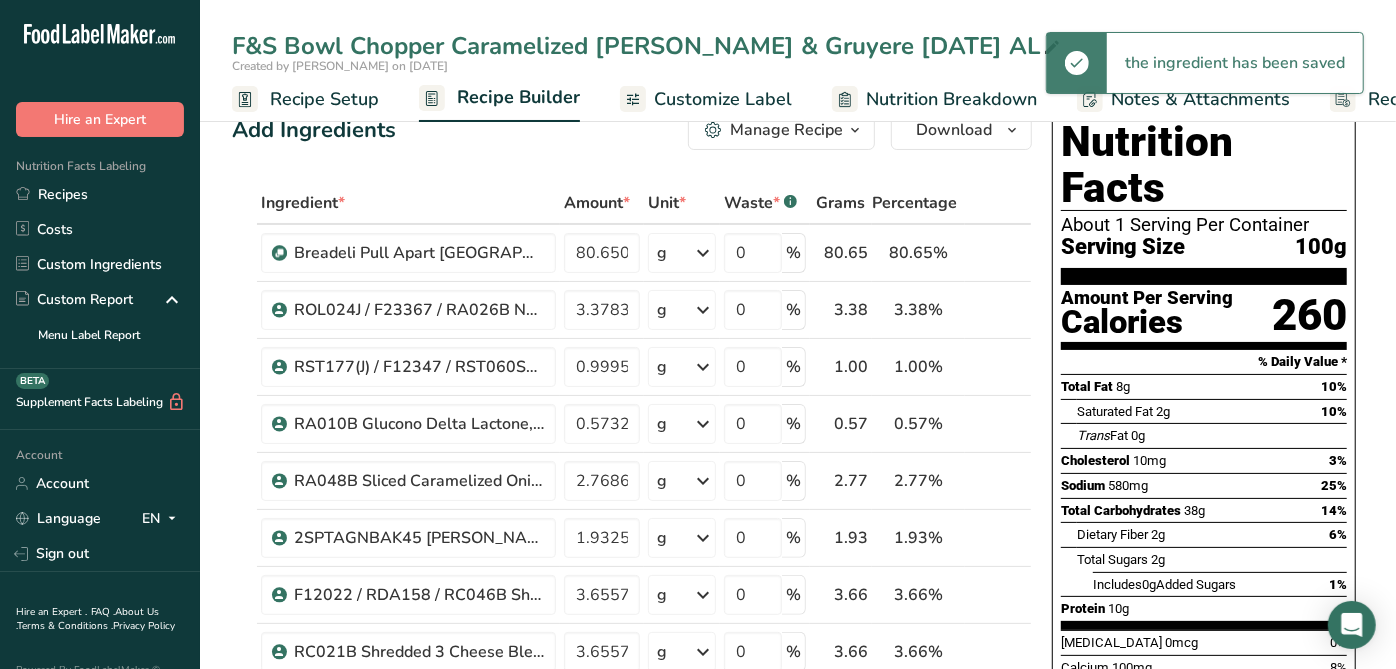 scroll, scrollTop: 0, scrollLeft: 0, axis: both 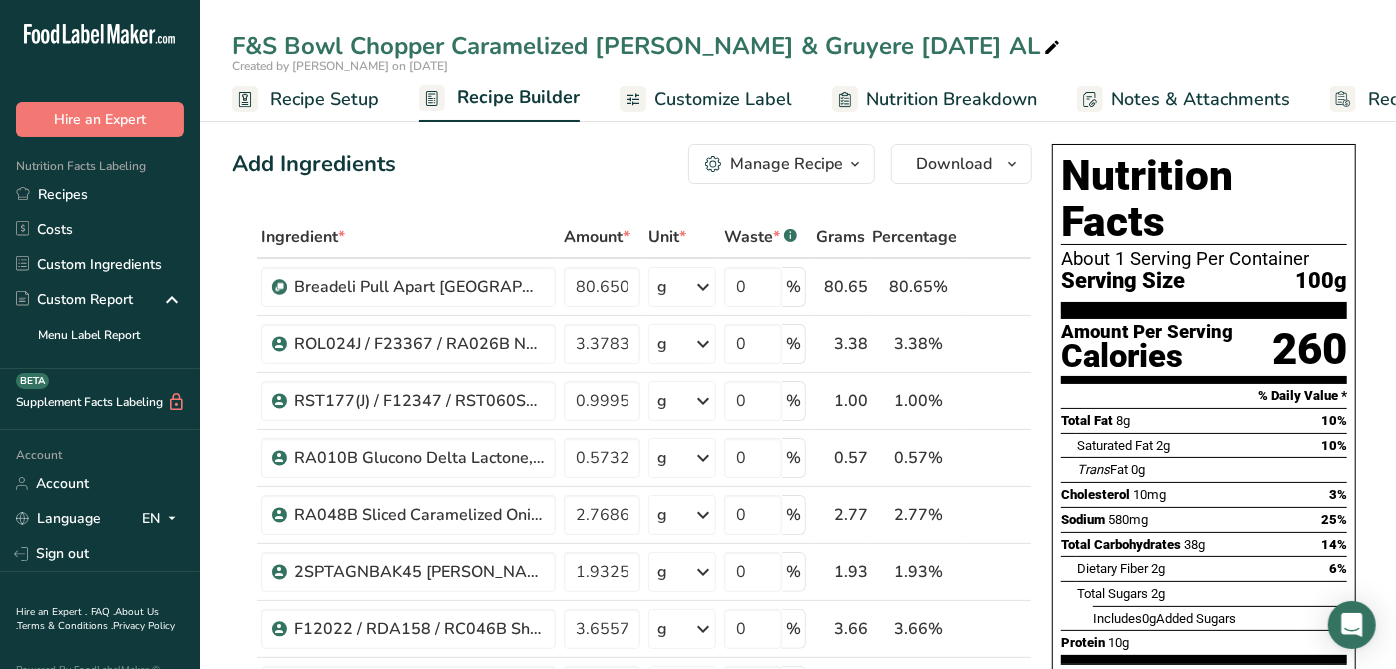 click on "Manage Recipe" 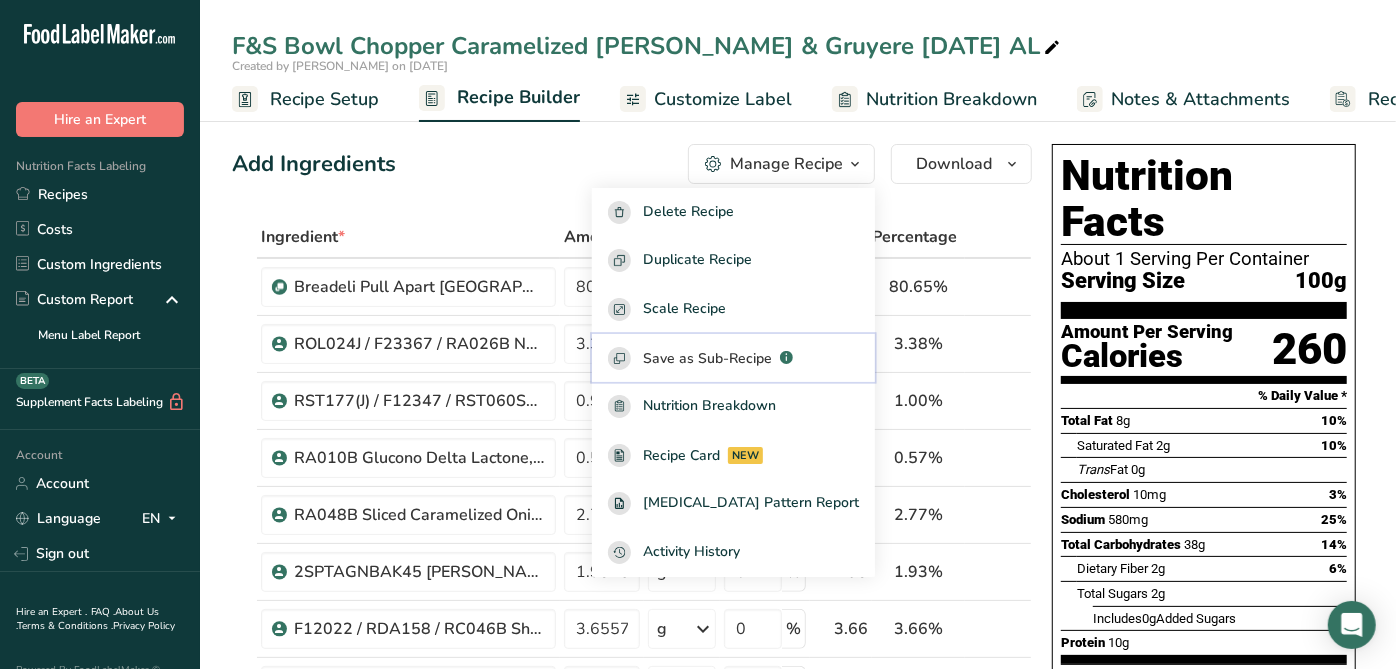 click on "Save as Sub-Recipe" 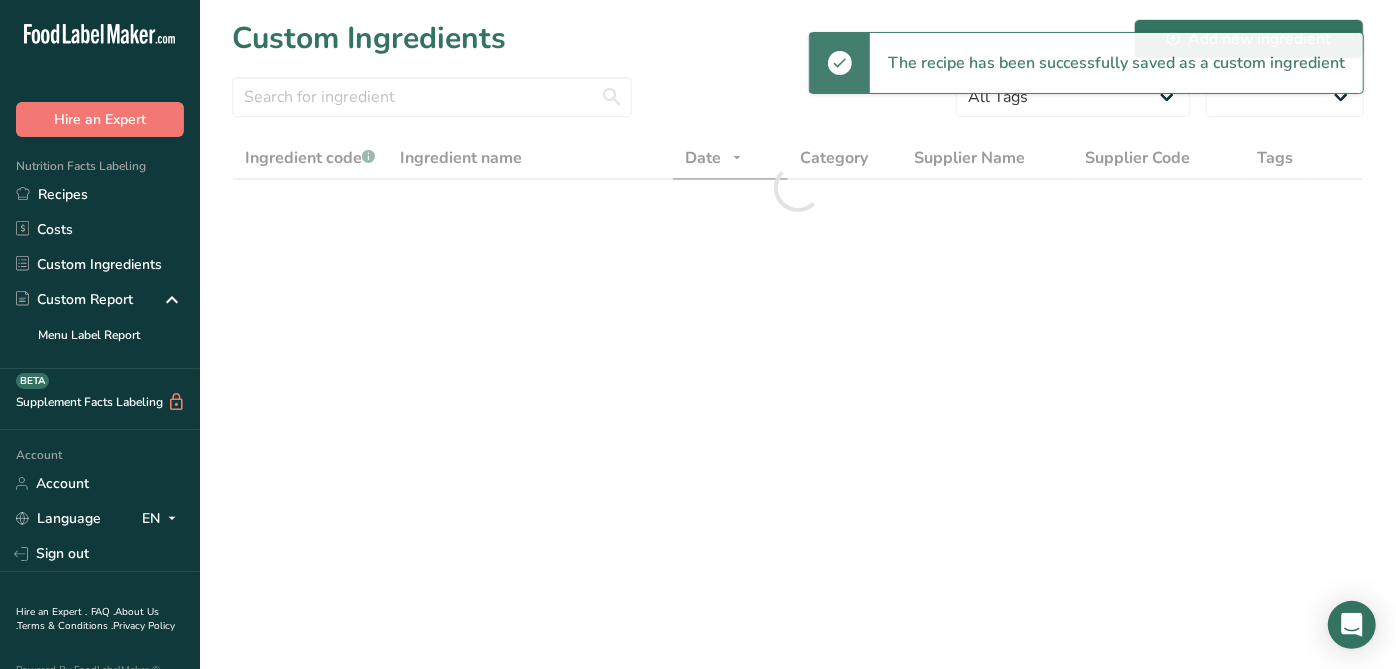 select on "30" 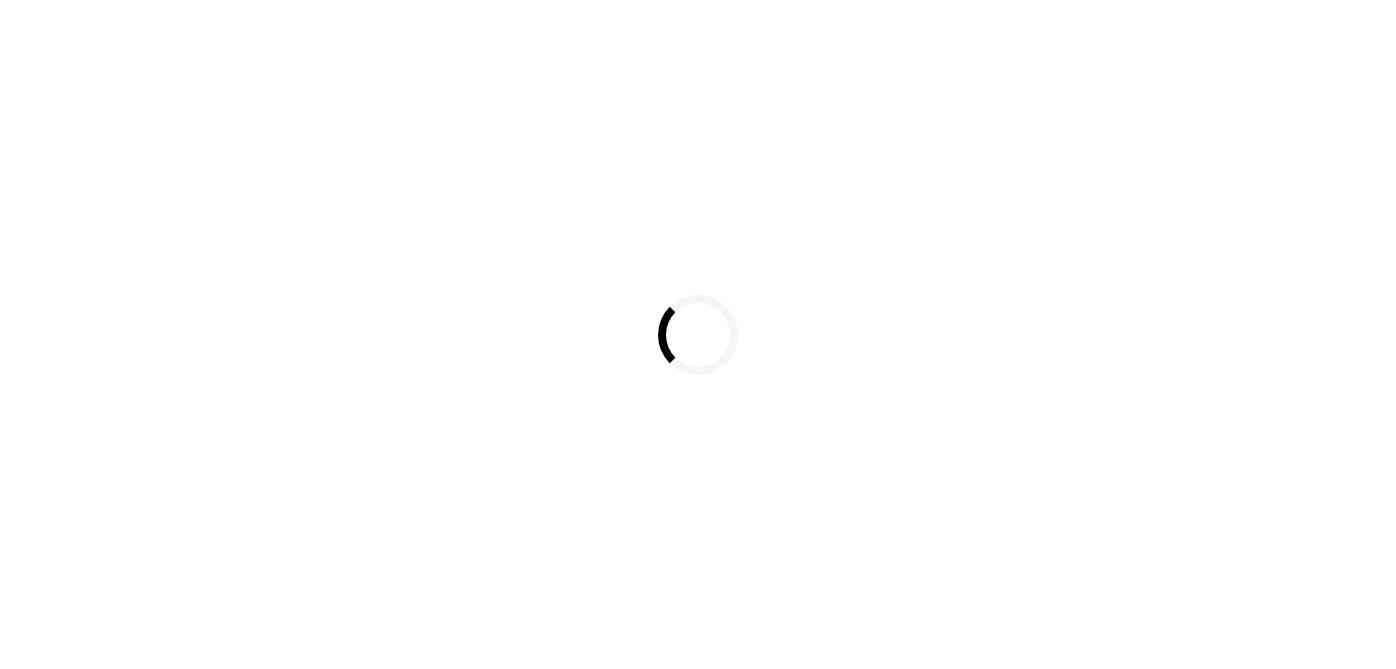 scroll, scrollTop: 0, scrollLeft: 0, axis: both 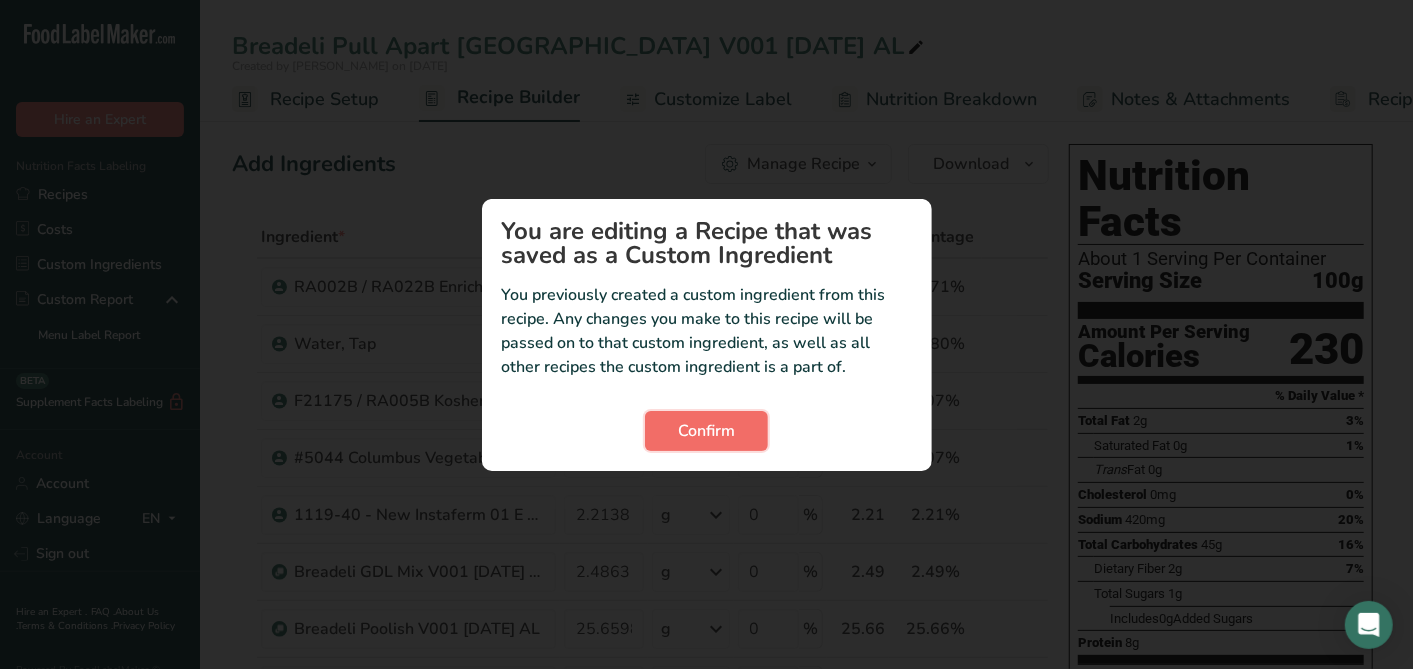 click on "Confirm" at bounding box center [706, 431] 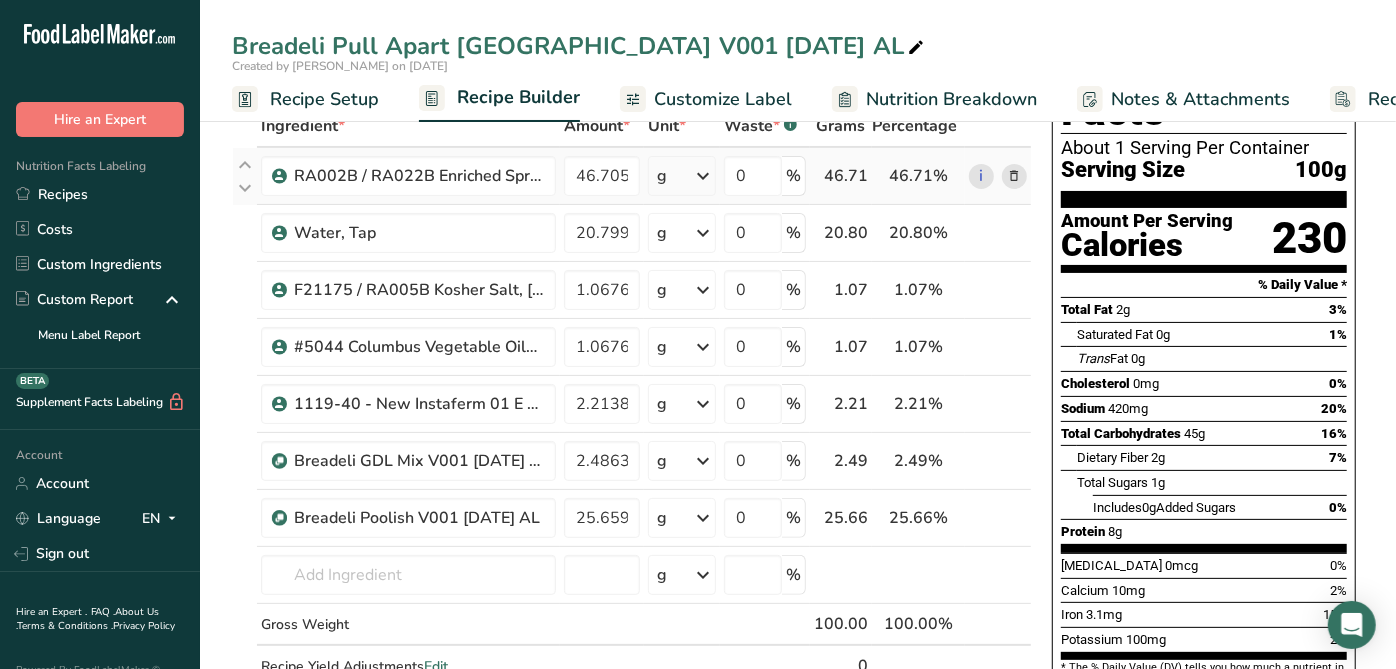 scroll, scrollTop: 0, scrollLeft: 0, axis: both 